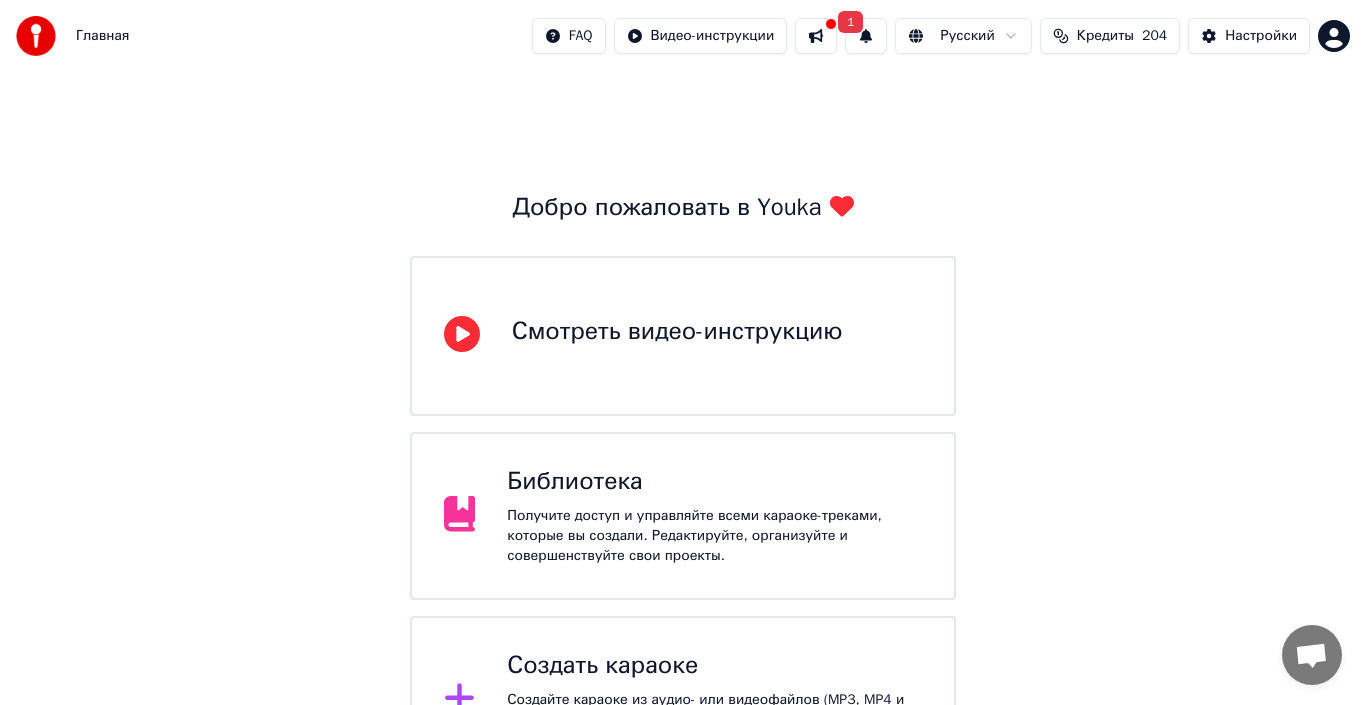 scroll, scrollTop: 0, scrollLeft: 0, axis: both 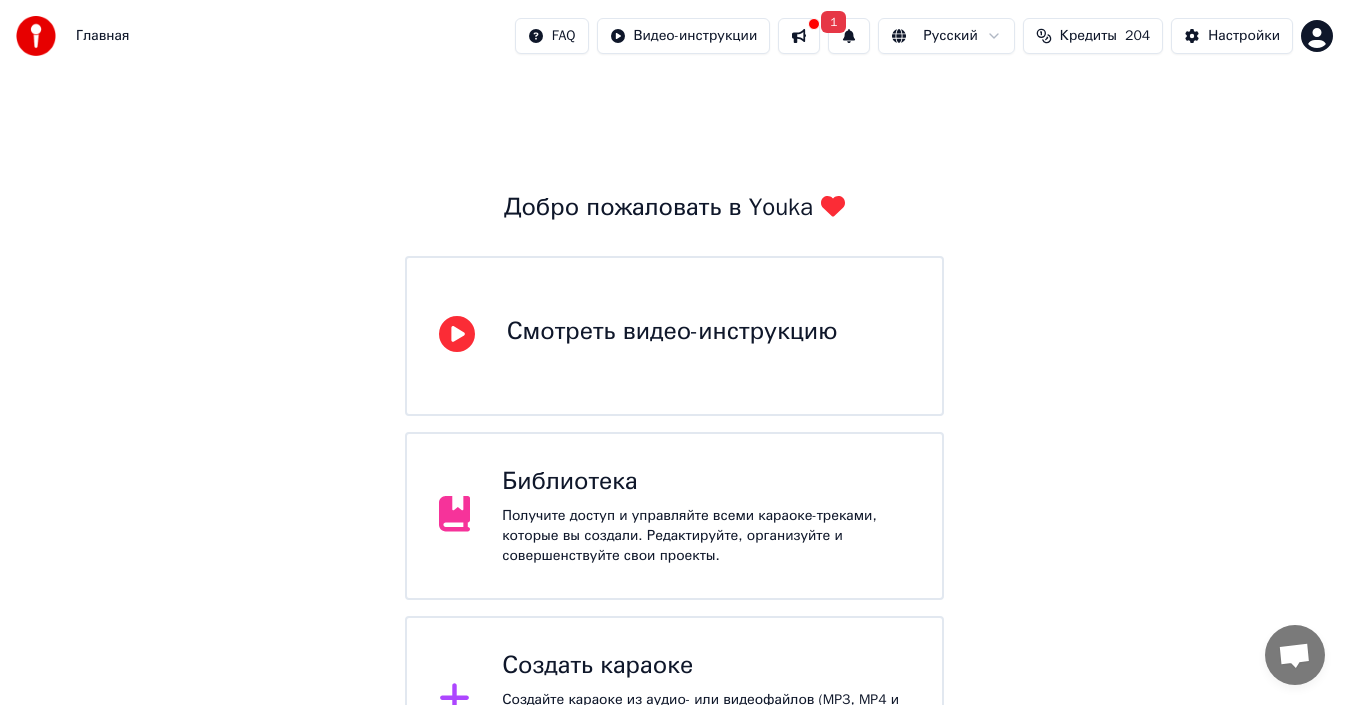 click on "Создать караоке Создайте караоке из аудио- или видеофайлов (MP3, MP4 и других), или вставьте URL, чтобы мгновенно создать караоке-видео с синхронизированными текстами." at bounding box center [675, 700] 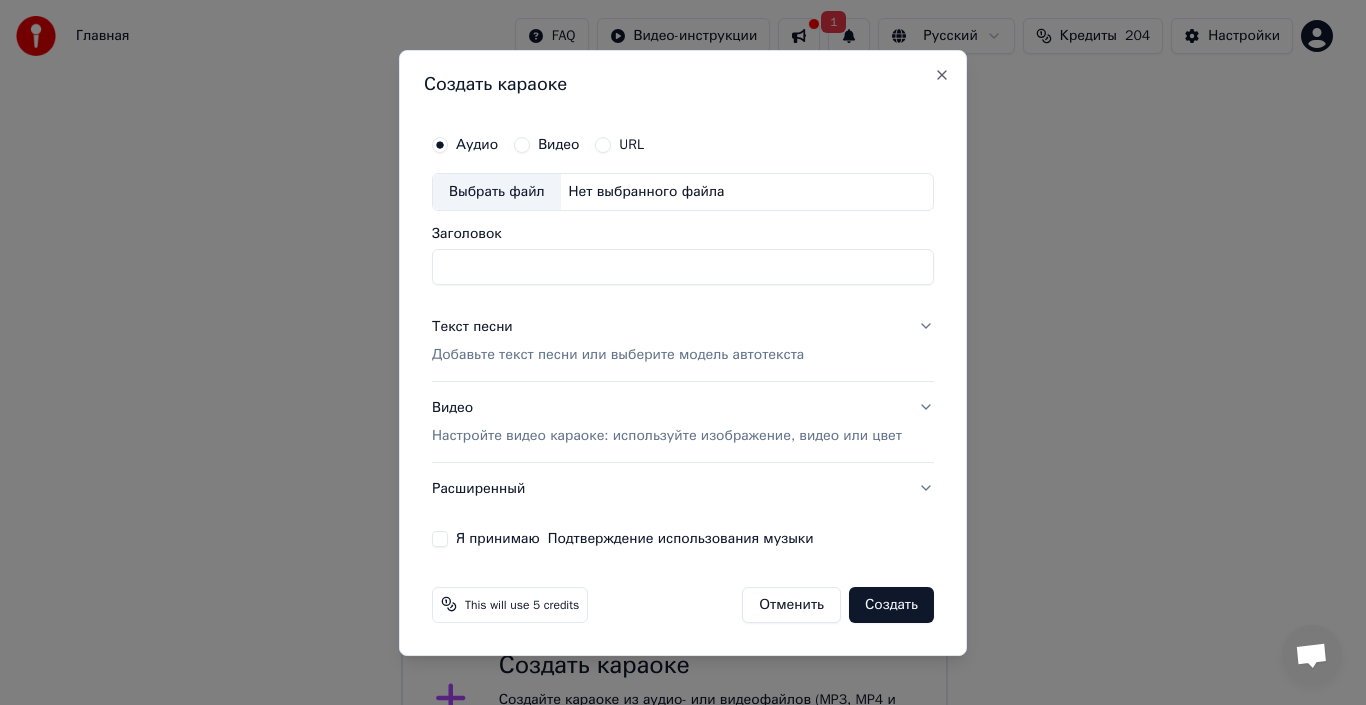 click on "Выбрать файл" at bounding box center [497, 192] 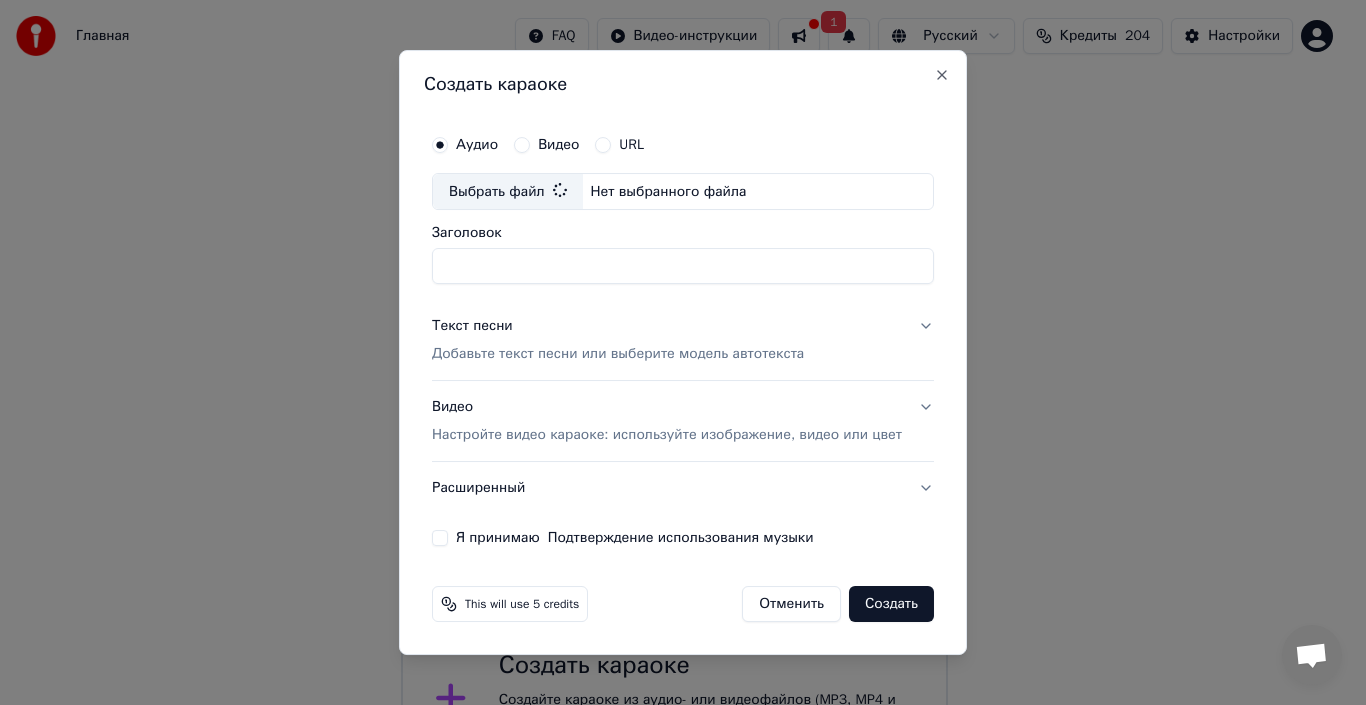 type on "**********" 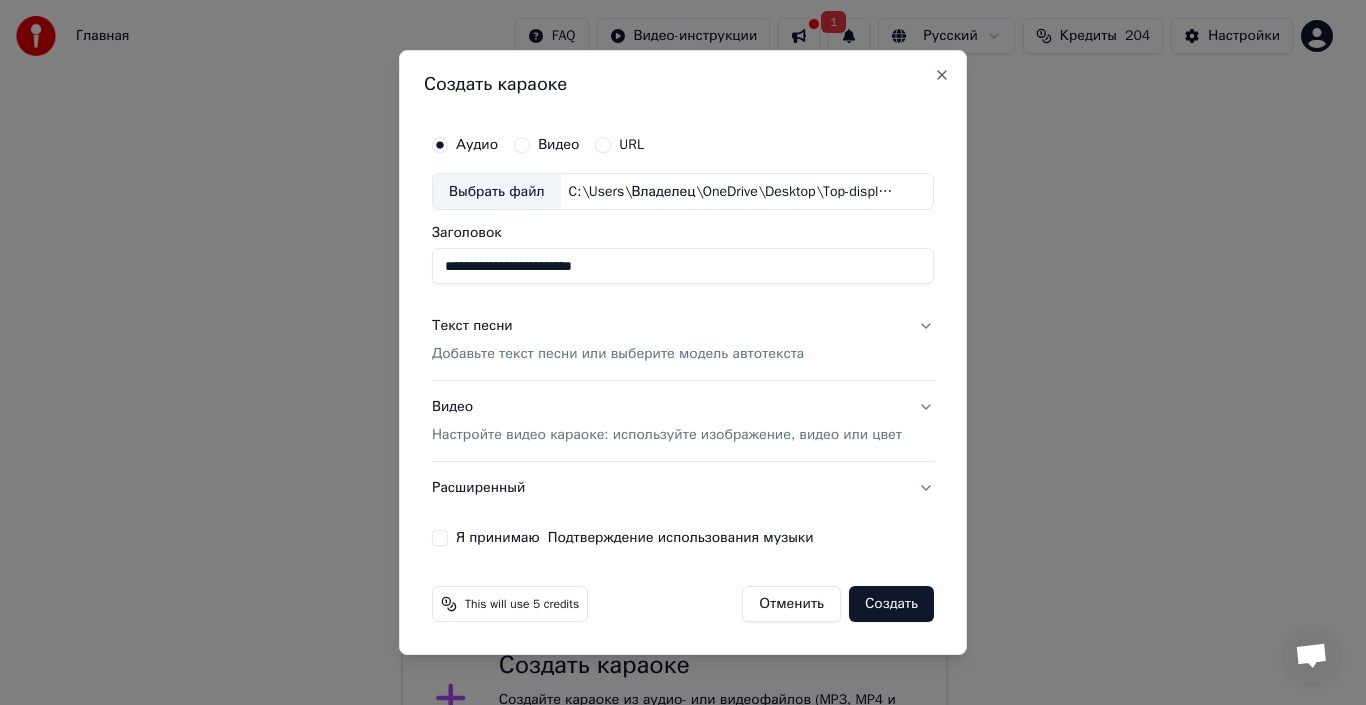 click on "Добавьте текст песни или выберите модель автотекста" at bounding box center (618, 355) 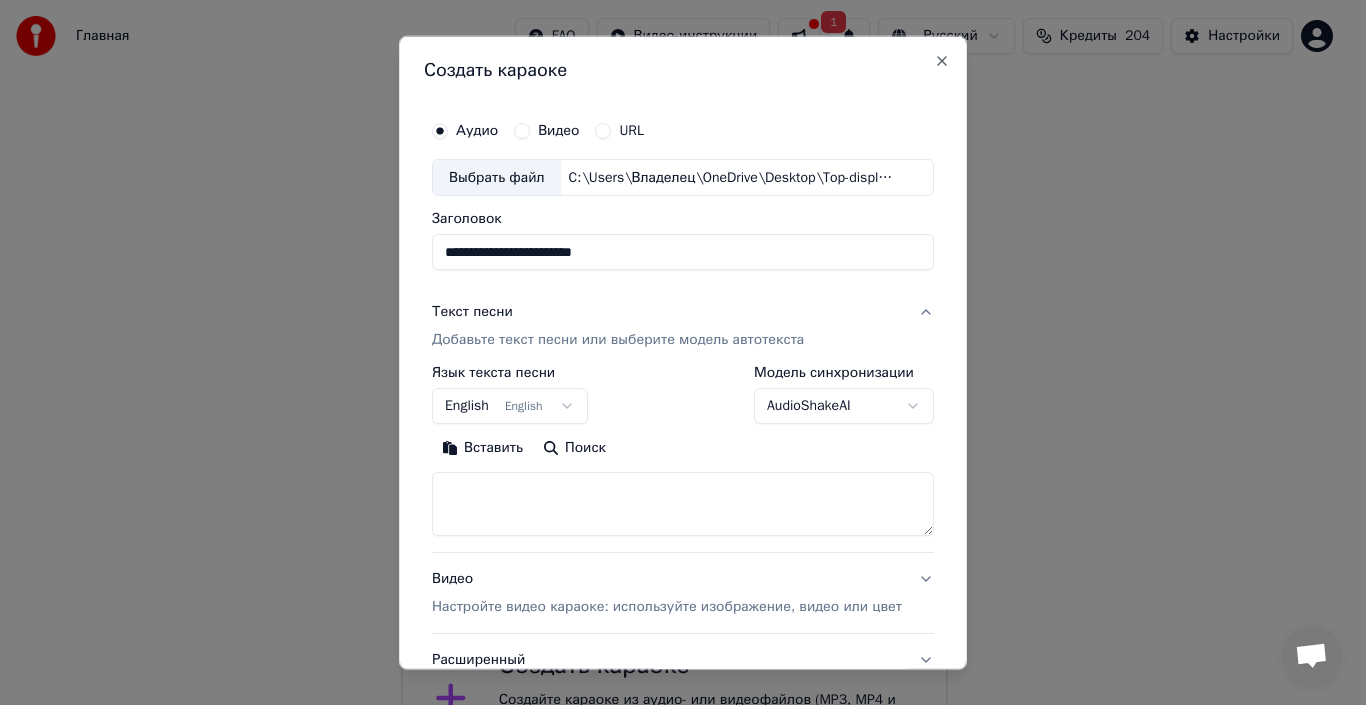 drag, startPoint x: 548, startPoint y: 385, endPoint x: 559, endPoint y: 403, distance: 21.095022 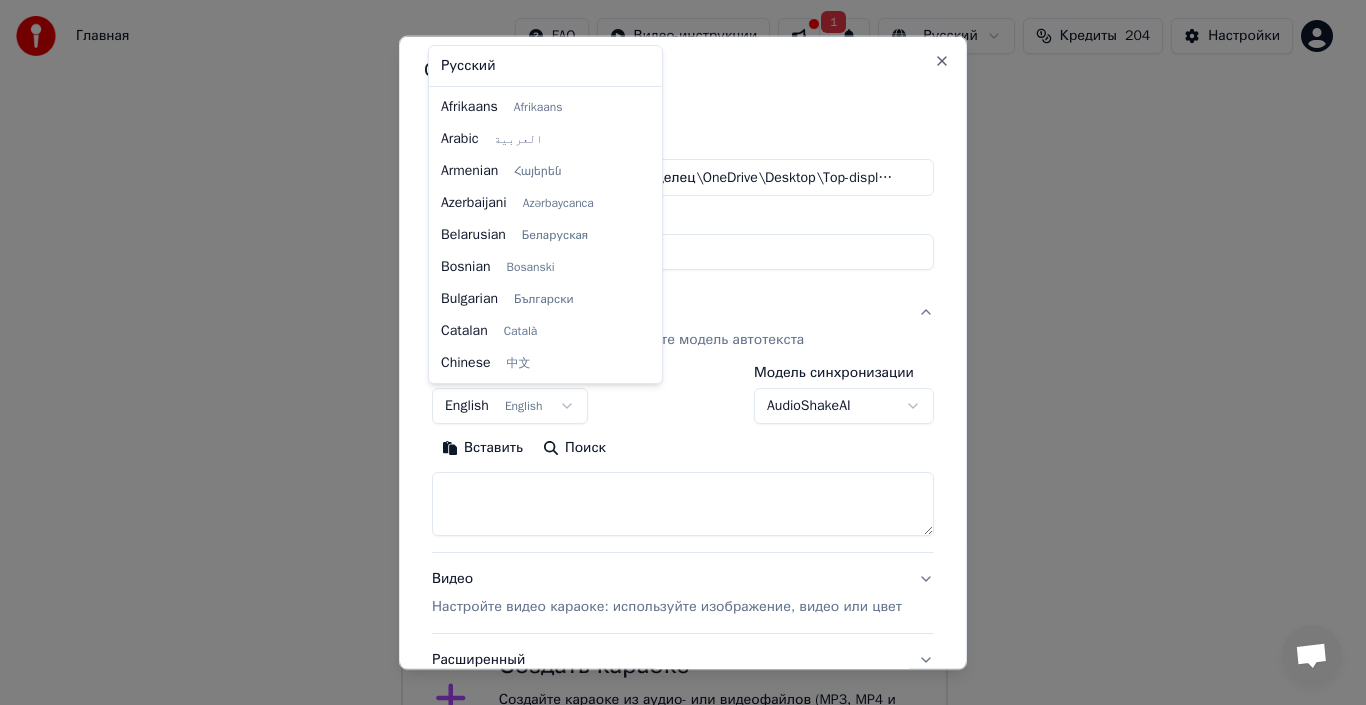 scroll, scrollTop: 160, scrollLeft: 0, axis: vertical 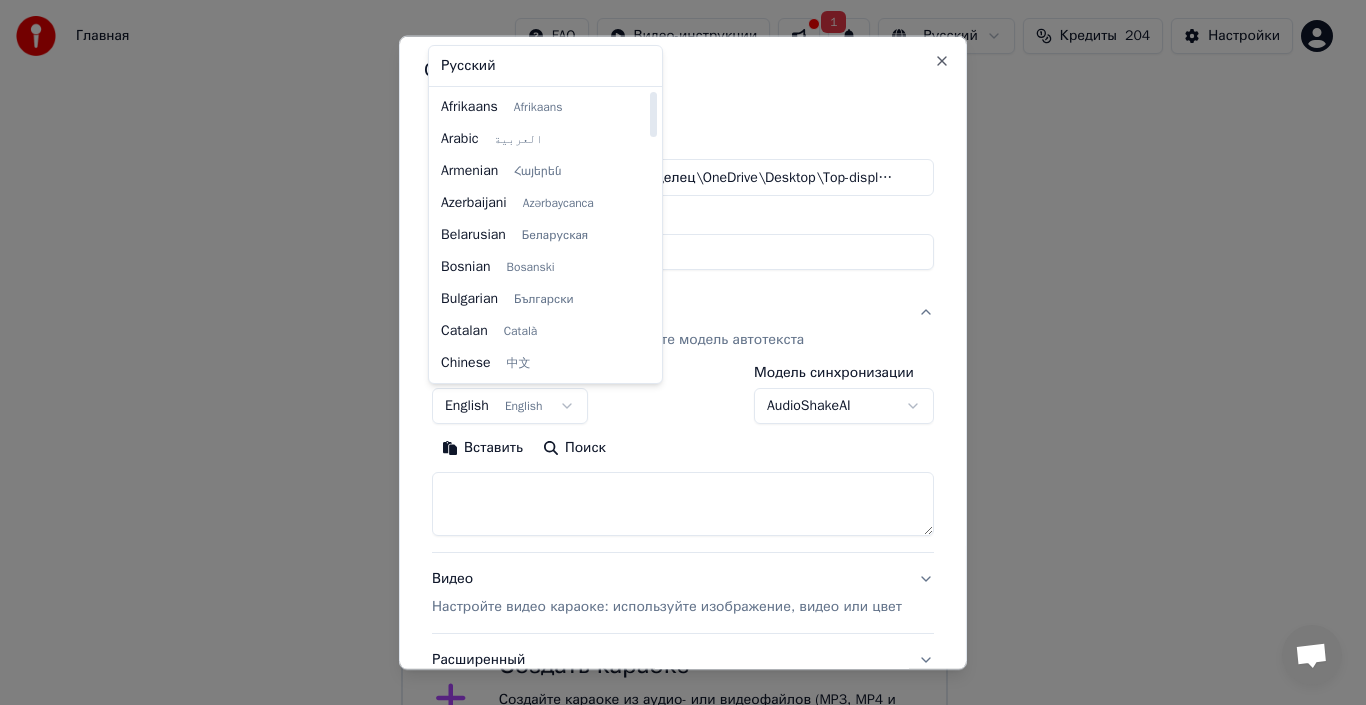 select on "**" 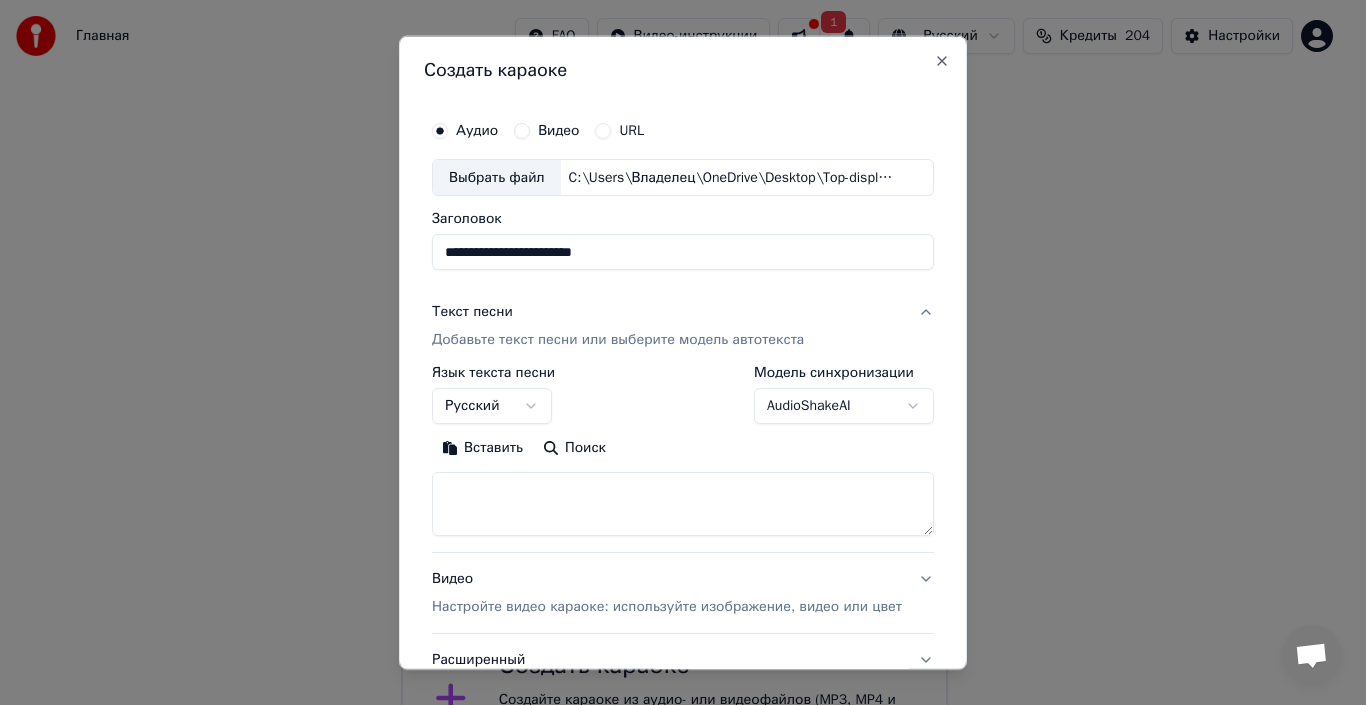 click on "Главная FAQ Видео-инструкции 1 Русский Кредиты 204 Настройки Добро пожаловать в Youka Смотреть видео-инструкцию Библиотека Получите доступ и управляйте всеми караоке-треками, которые вы создали. Редактируйте, организуйте и совершенствуйте свои проекты. Создать караоке Создайте караоке из аудио- или видеофайлов (MP3, MP4 и других), или вставьте URL, чтобы мгновенно создать караоке-видео с синхронизированными текстами. Youka может быть заблокирован в России Если у вас возникают проблемы при создании караоке, попробуйте использовать VPN для доступа к Youka. Аудио Видео URL" at bounding box center [674, 490] 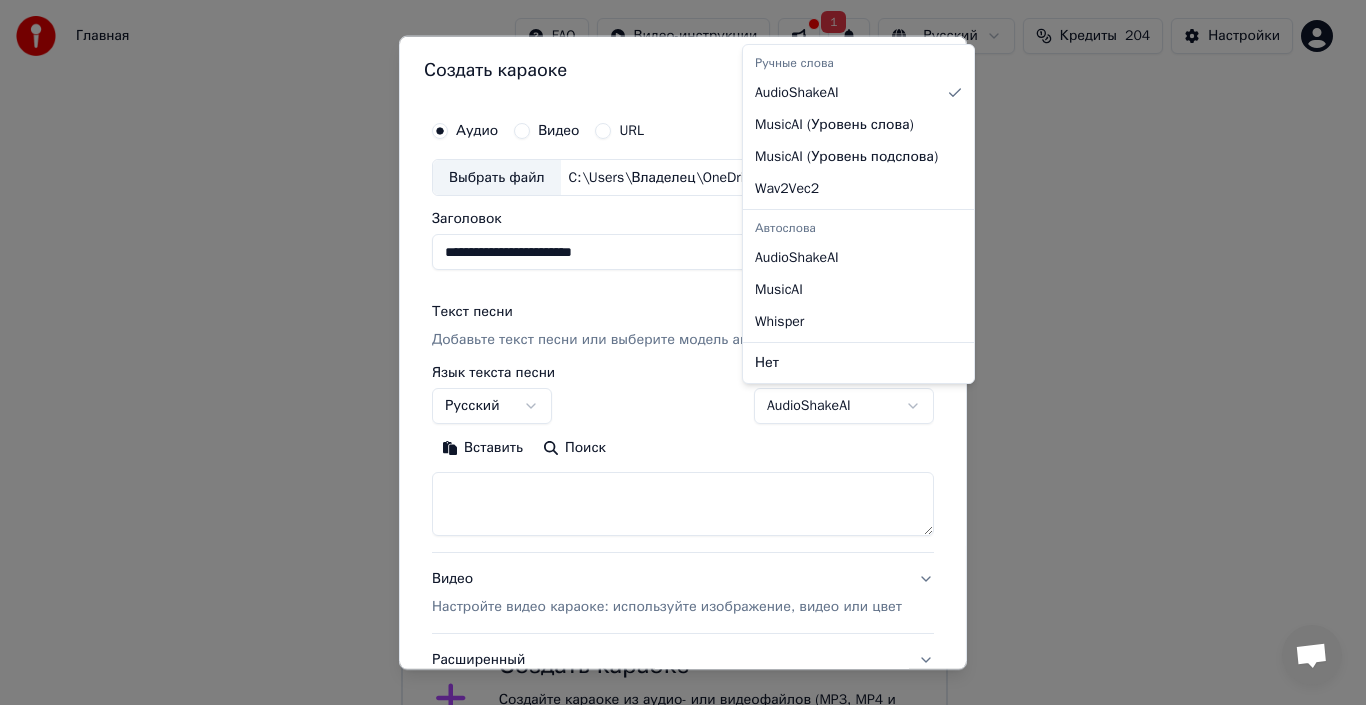 select on "********" 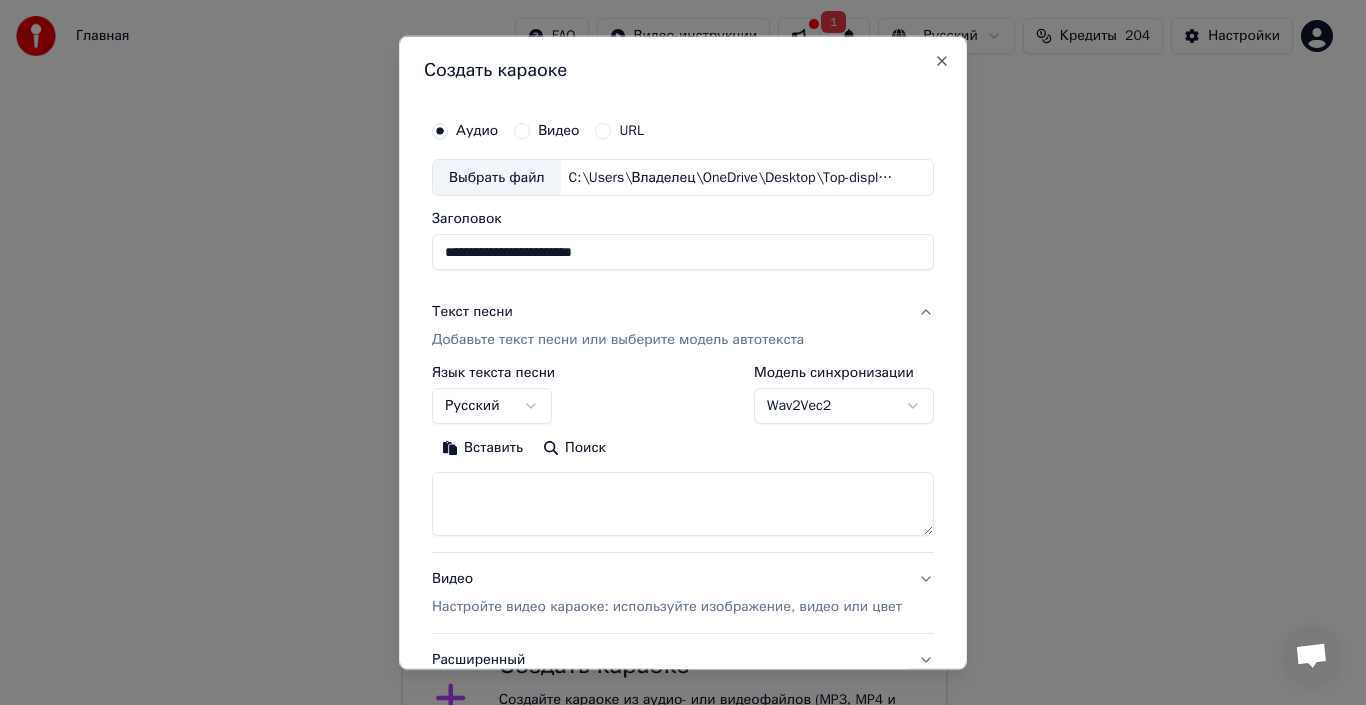 click at bounding box center [683, 504] 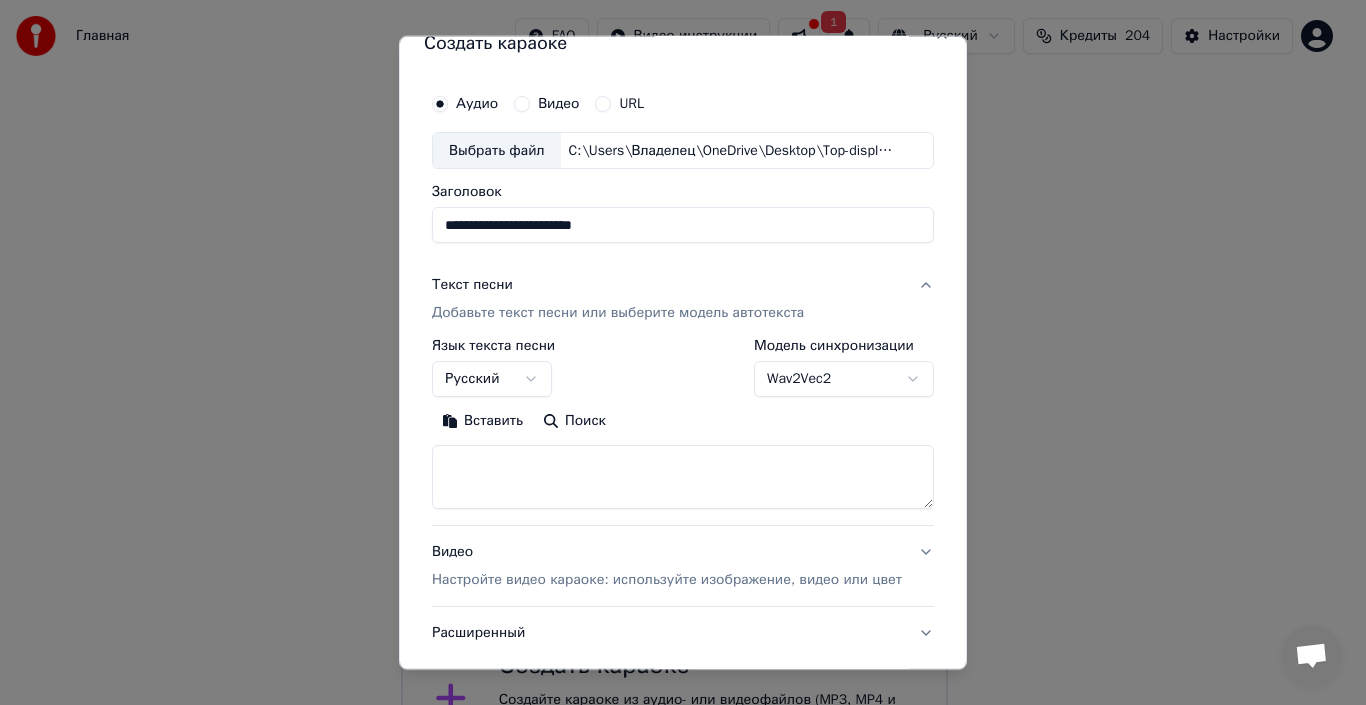 scroll, scrollTop: 100, scrollLeft: 0, axis: vertical 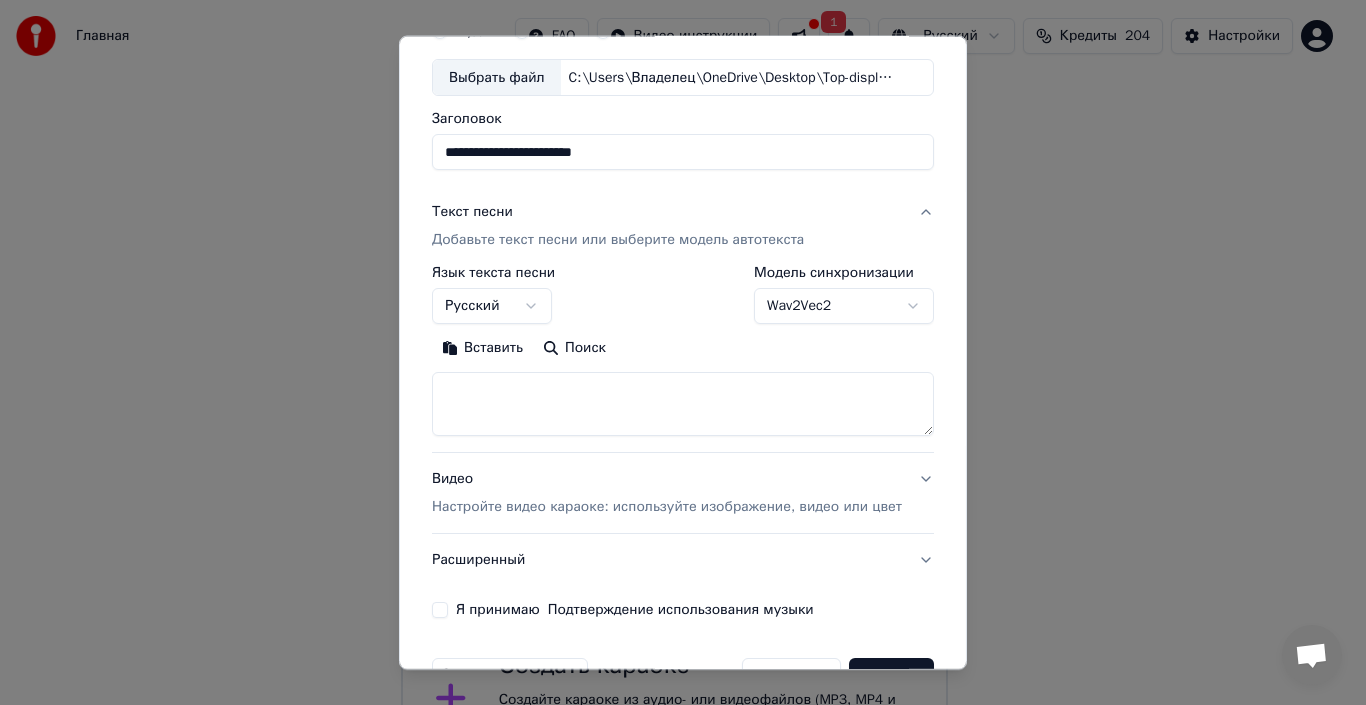 click on "Я принимаю   Подтверждение использования музыки" at bounding box center (440, 610) 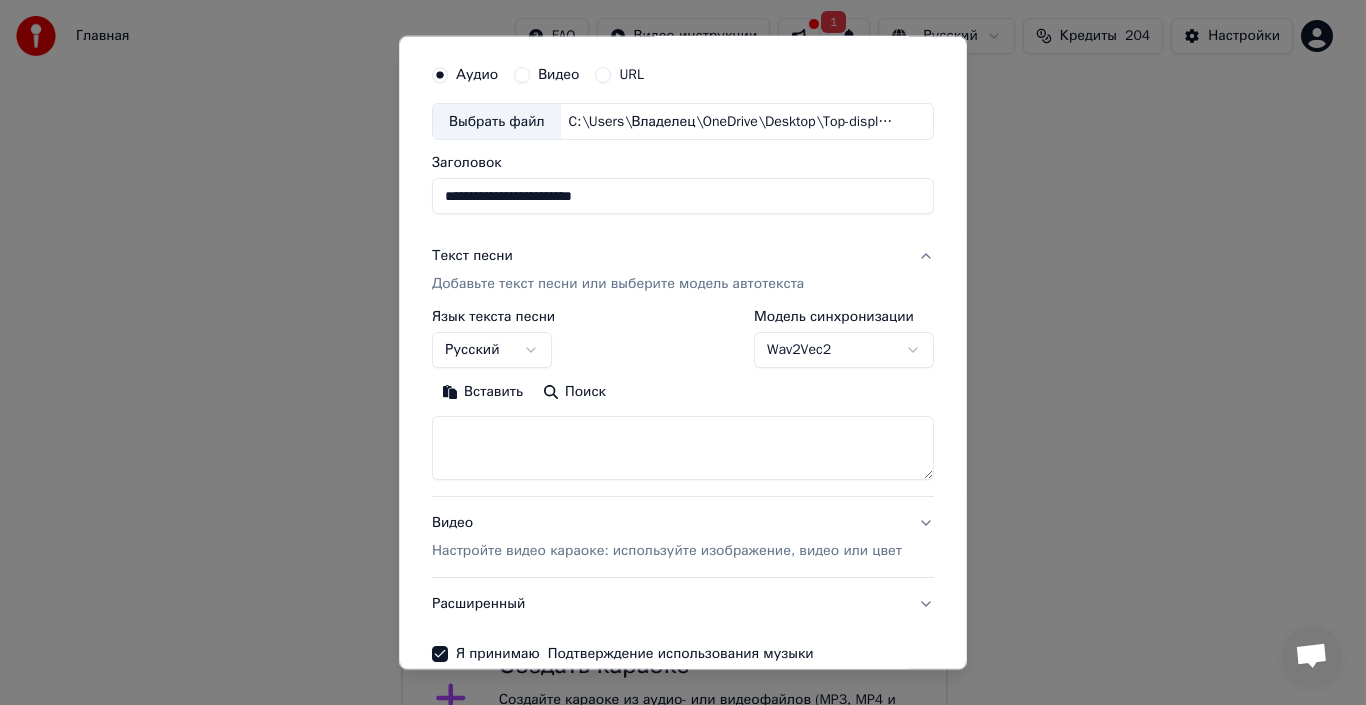 scroll, scrollTop: 133, scrollLeft: 0, axis: vertical 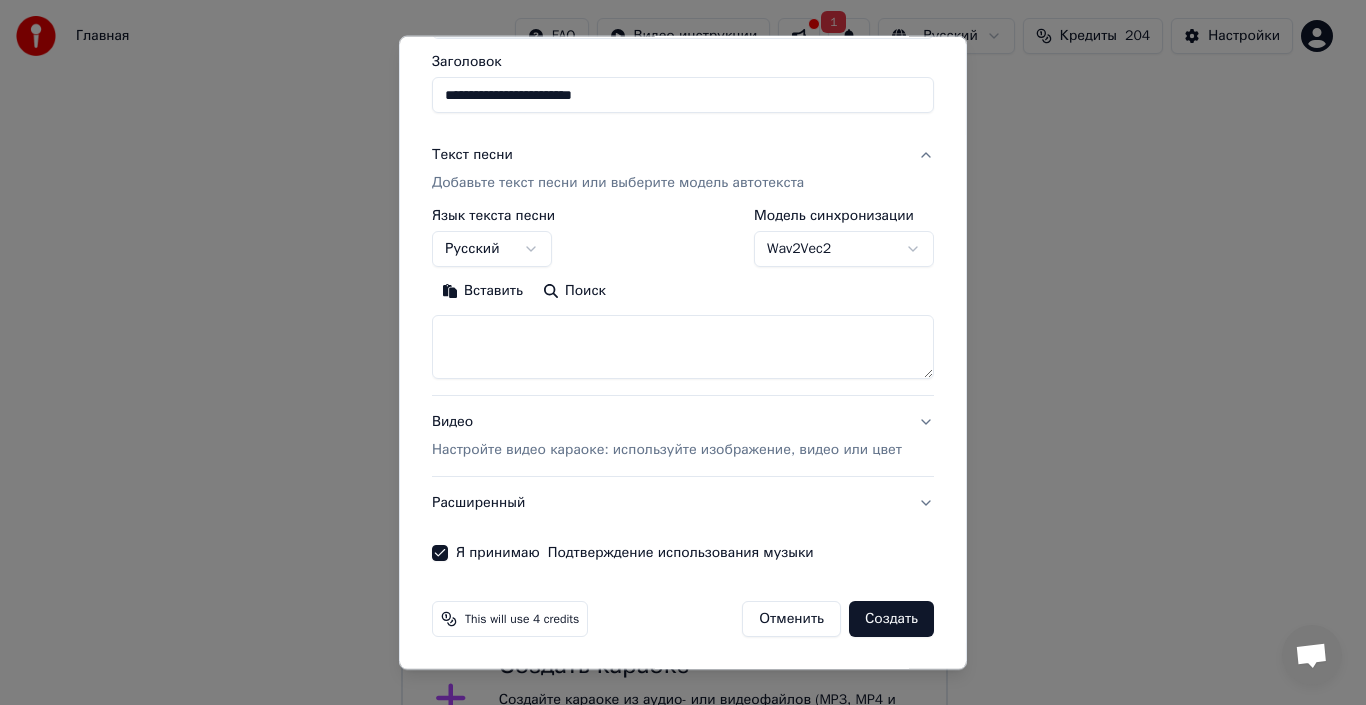 click on "Видео Настройте видео караоке: используйте изображение, видео или цвет" at bounding box center [667, 436] 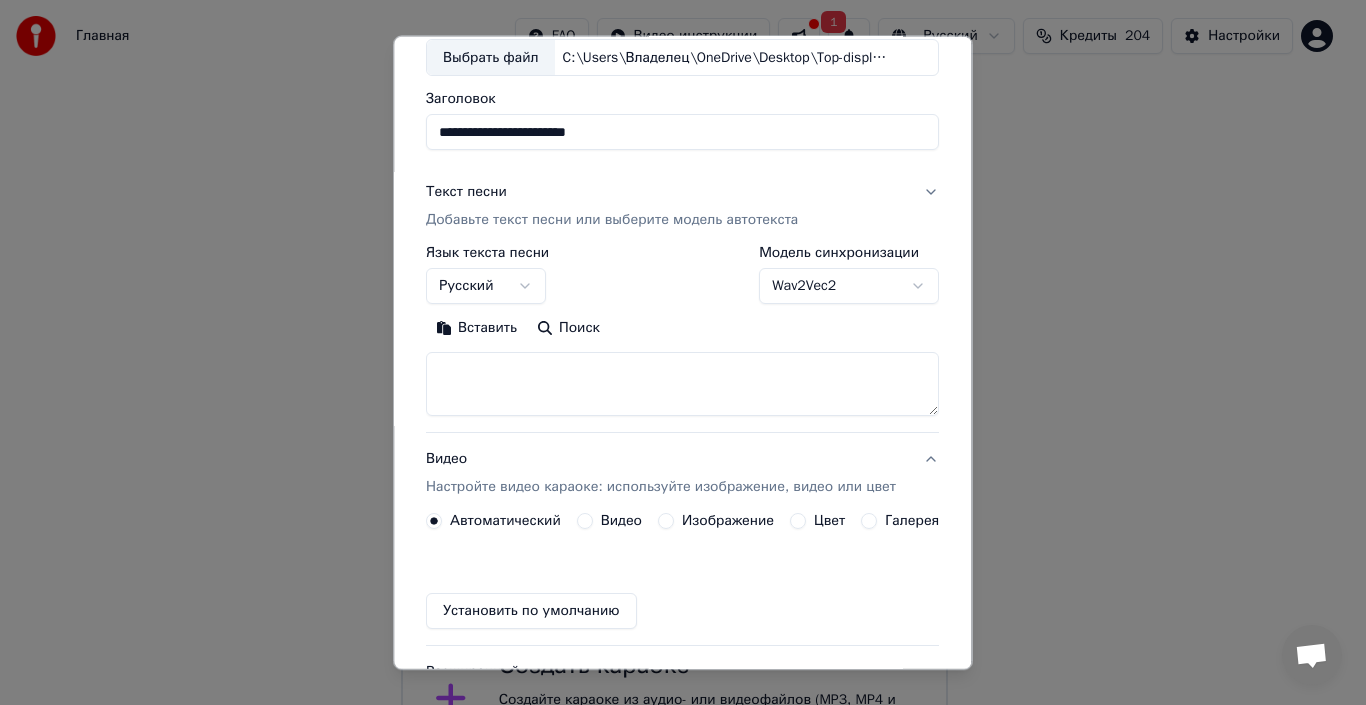 scroll, scrollTop: 103, scrollLeft: 0, axis: vertical 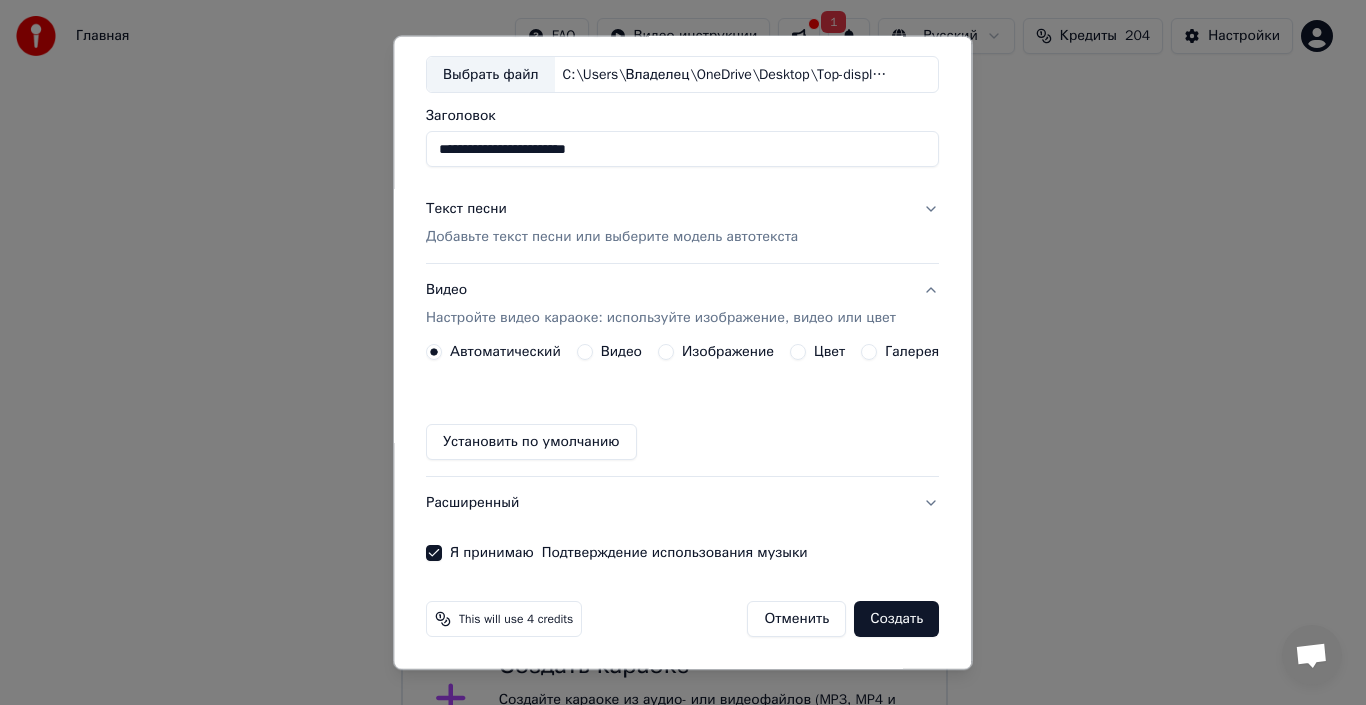 click on "Изображение" at bounding box center (728, 352) 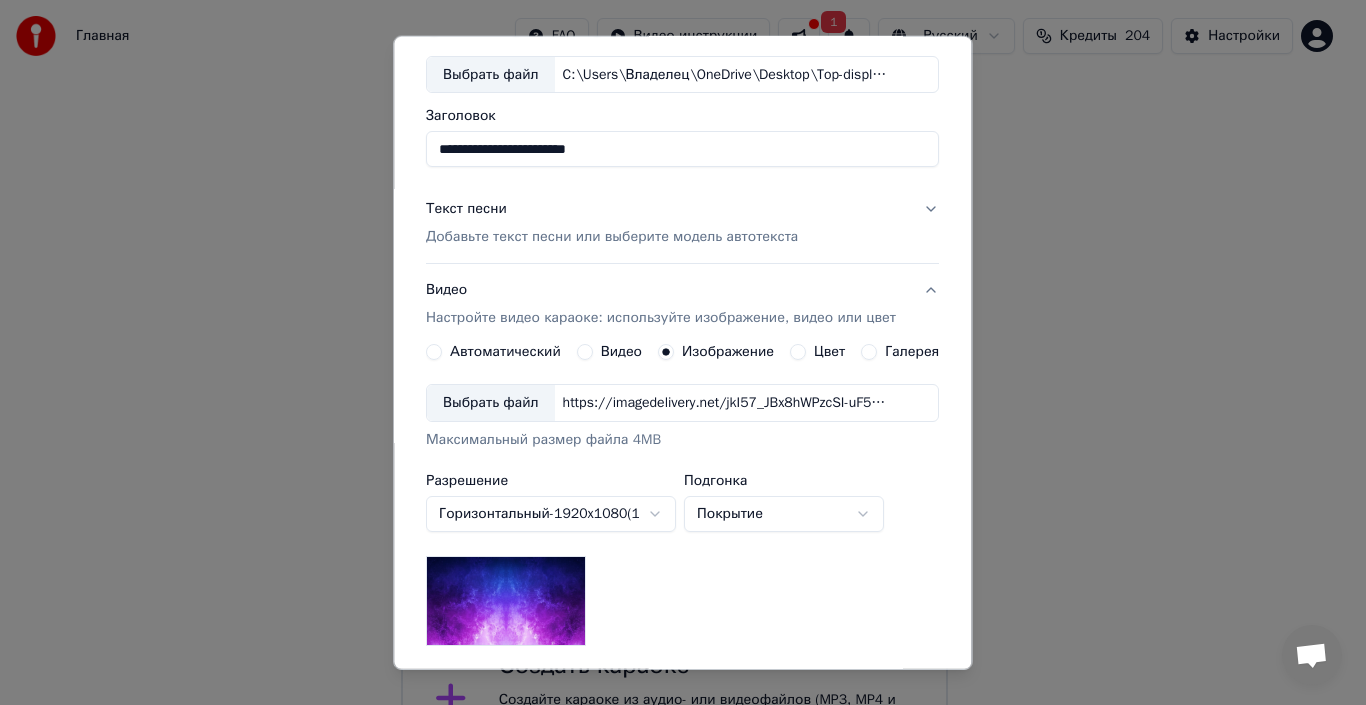 click on "Выбрать файл" at bounding box center (491, 403) 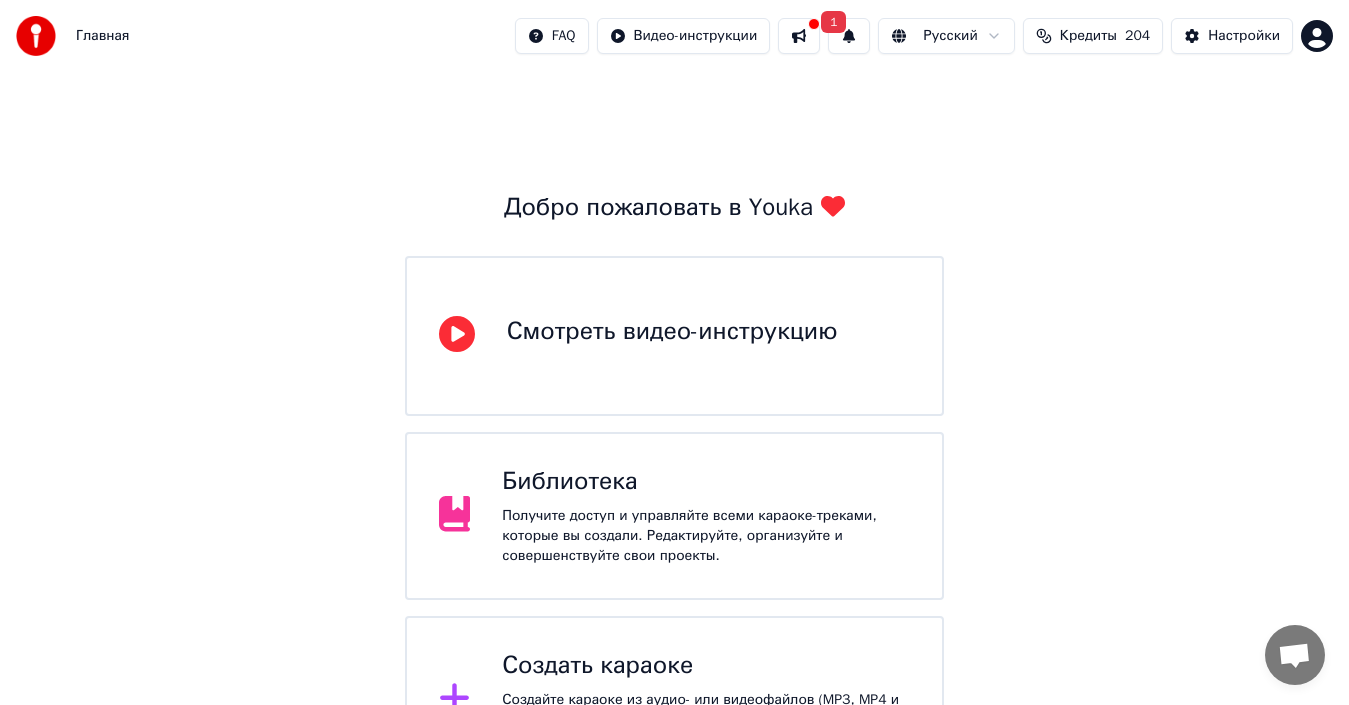 click on "Создать караоке" at bounding box center (706, 666) 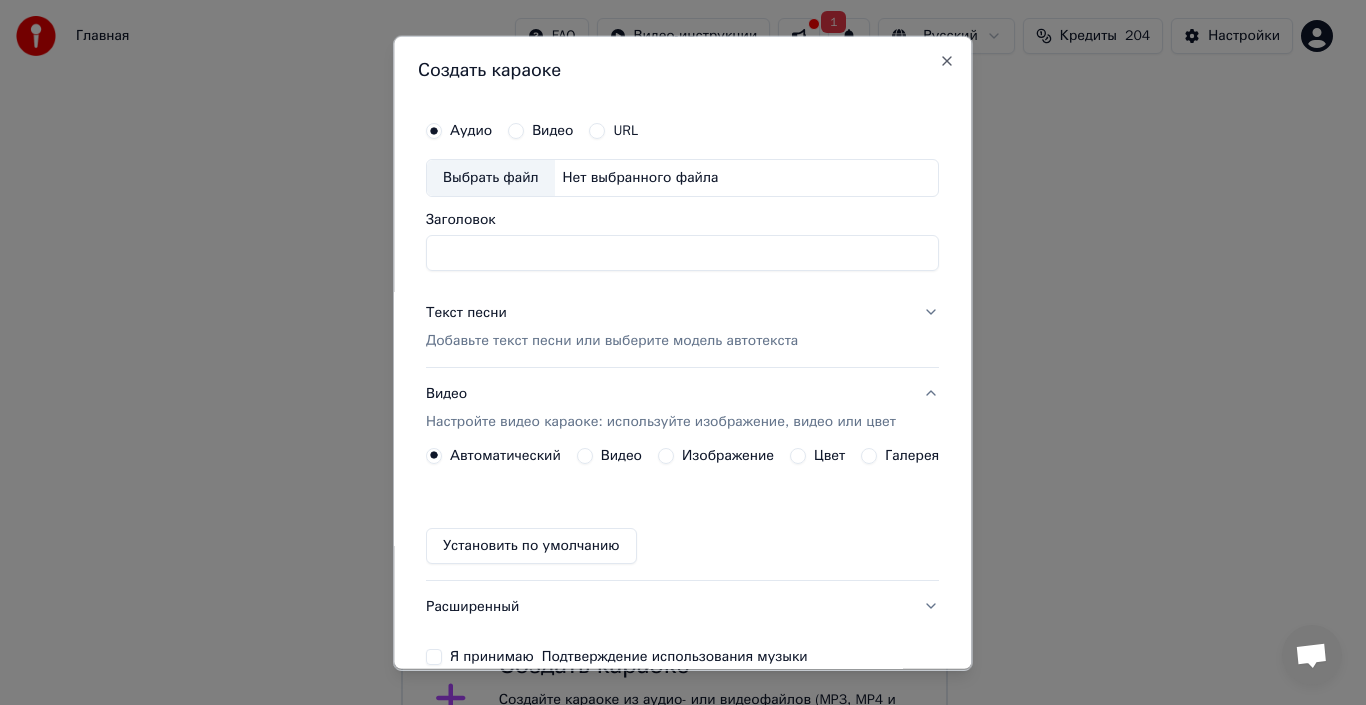 click on "Выбрать файл" at bounding box center [491, 177] 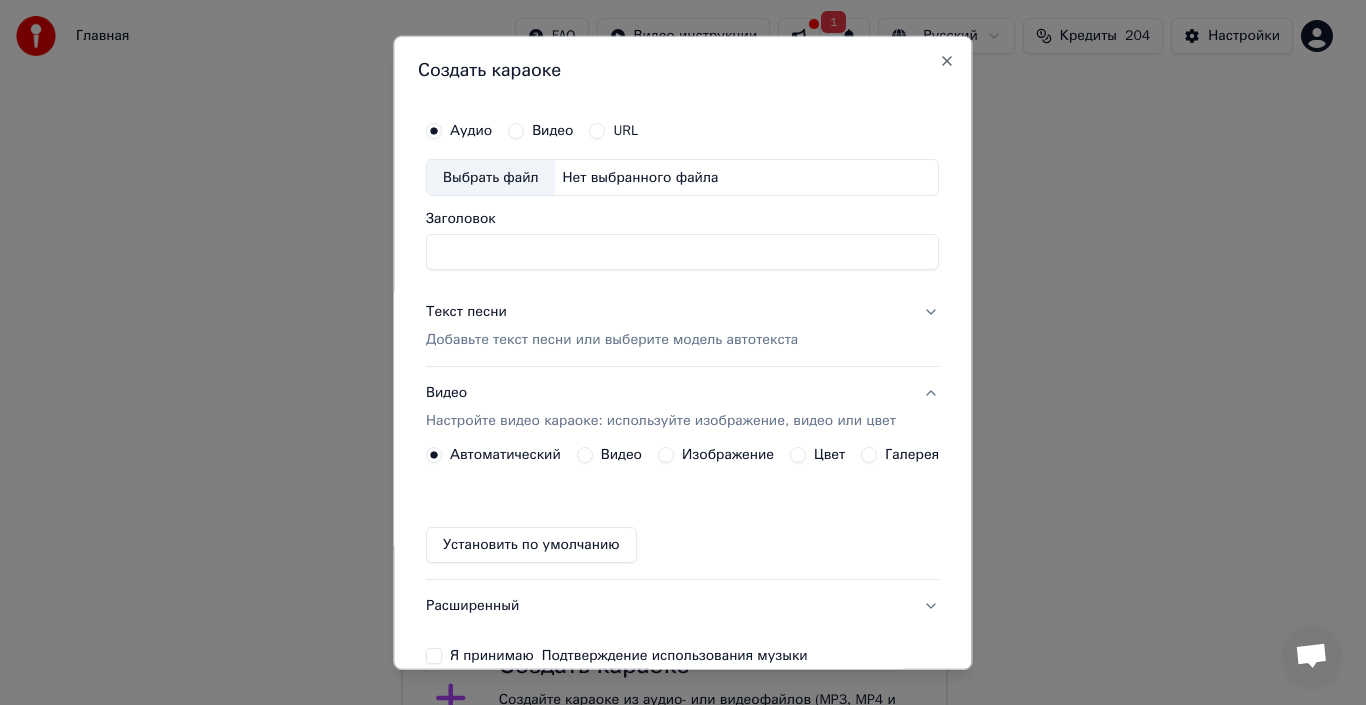 type on "**********" 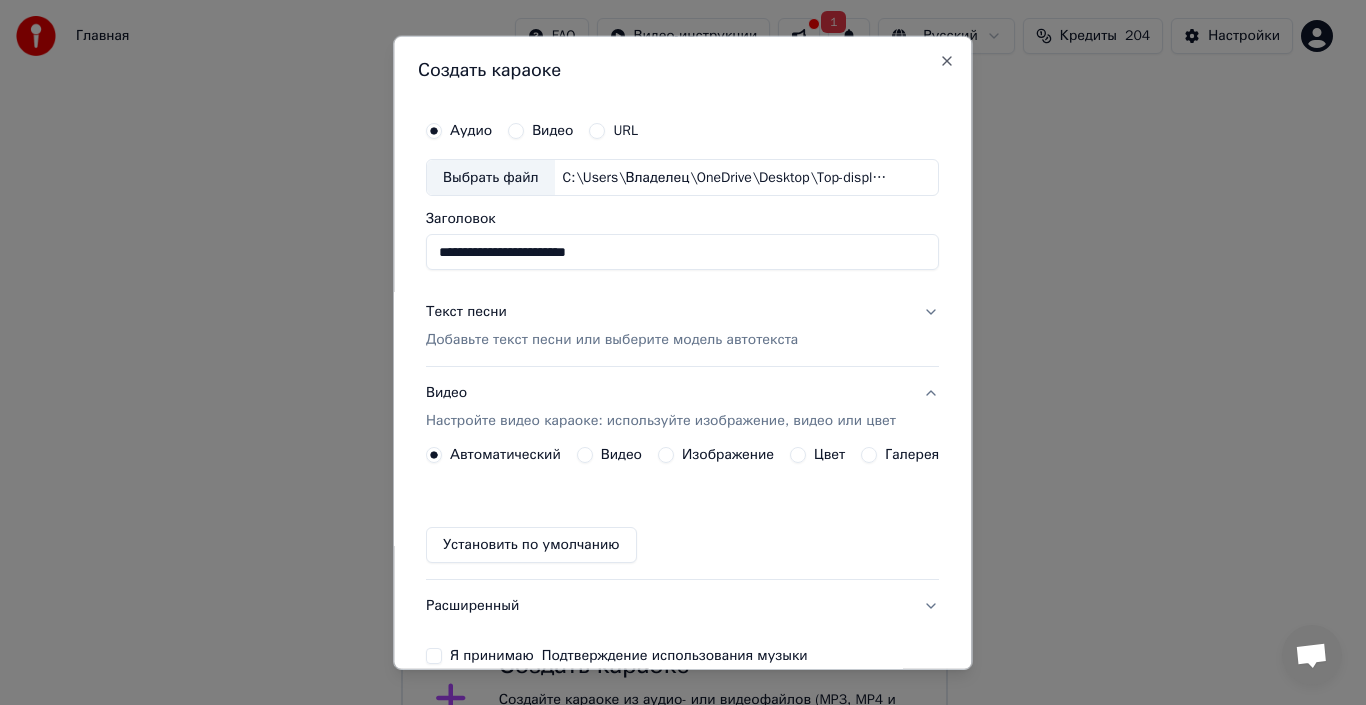 click on "Текст песни Добавьте текст песни или выберите модель автотекста" at bounding box center [612, 326] 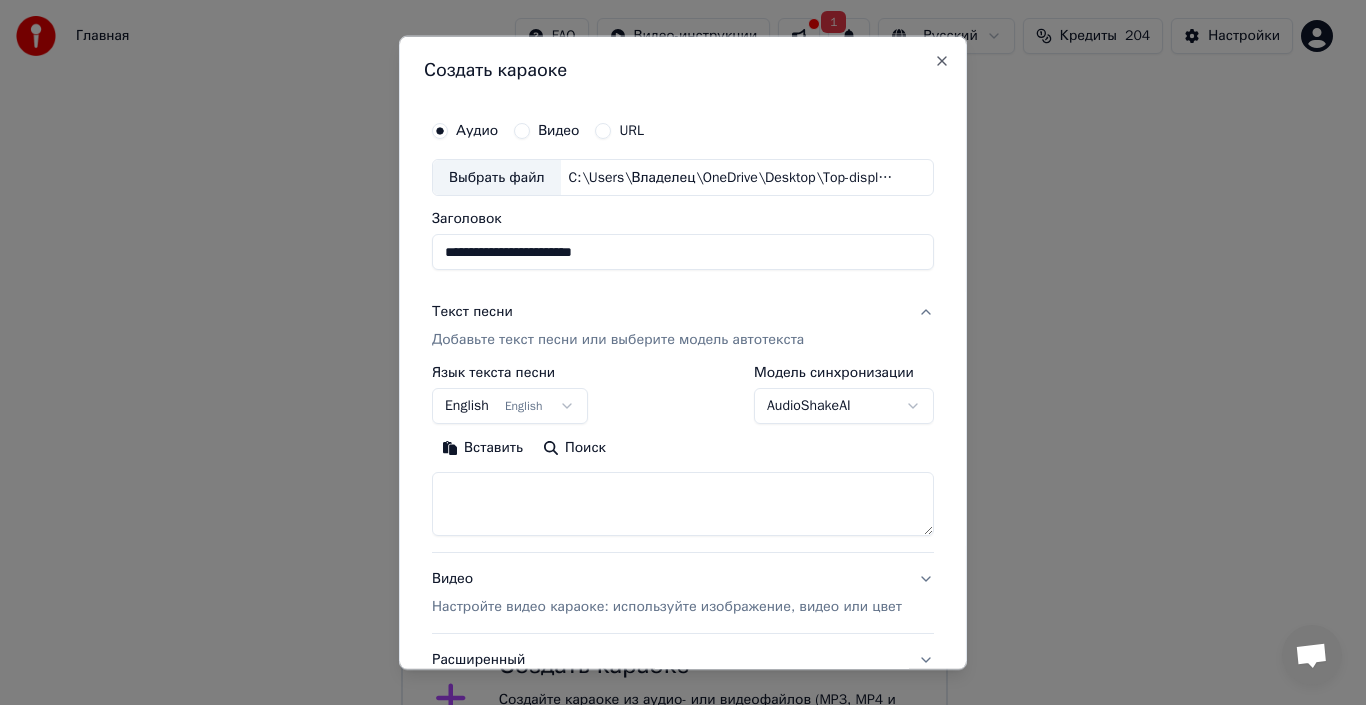 click on "English English" at bounding box center (510, 406) 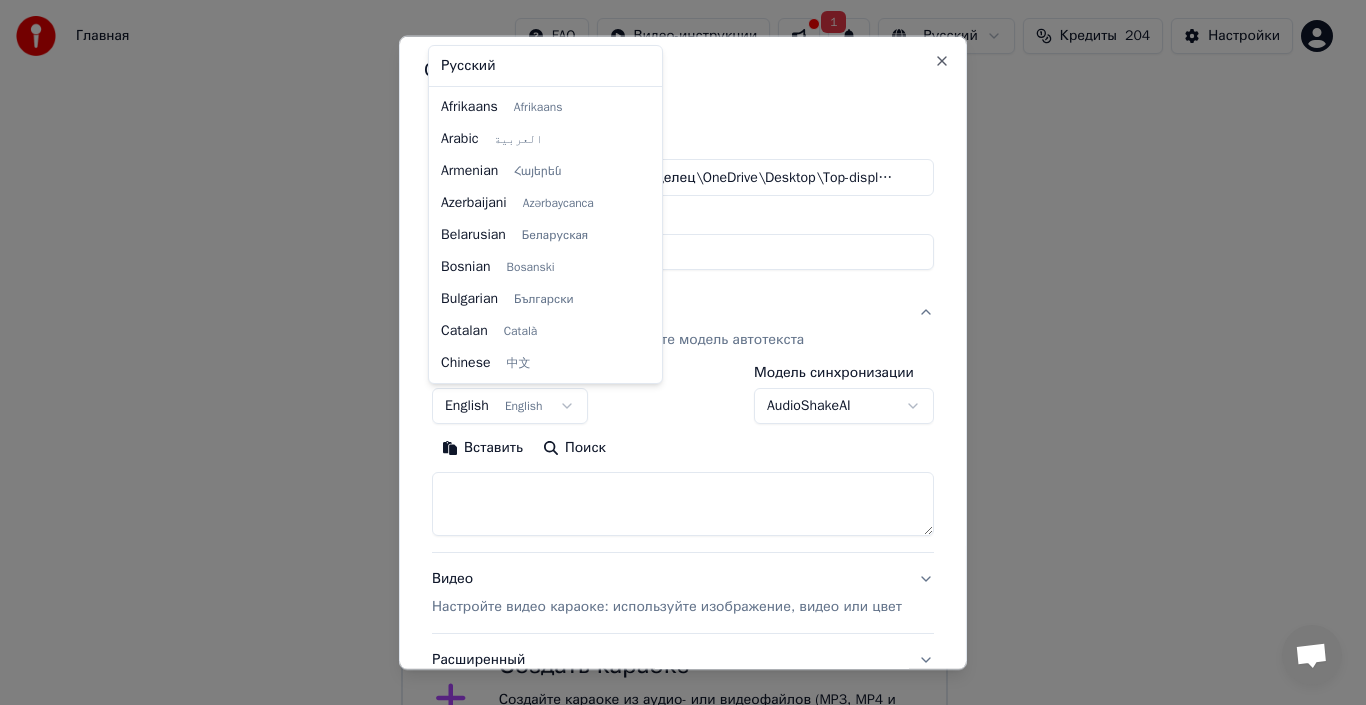 scroll, scrollTop: 160, scrollLeft: 0, axis: vertical 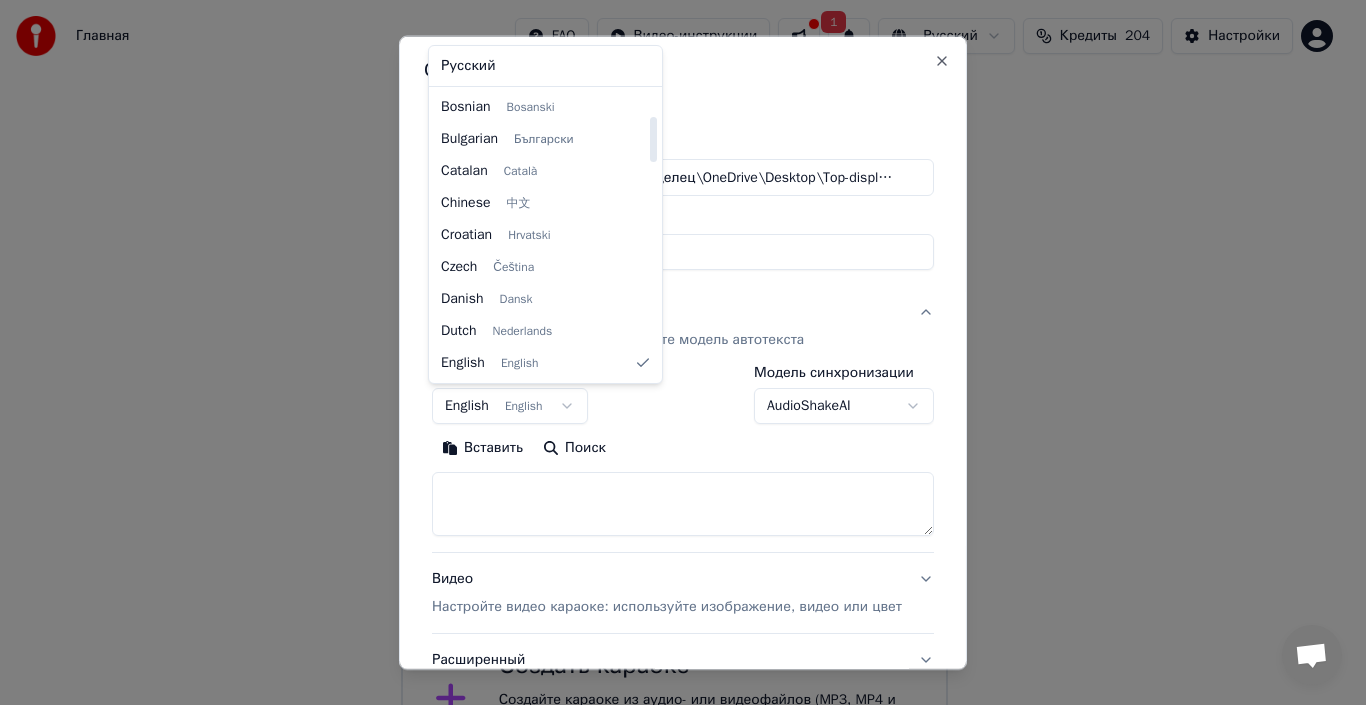 select on "**" 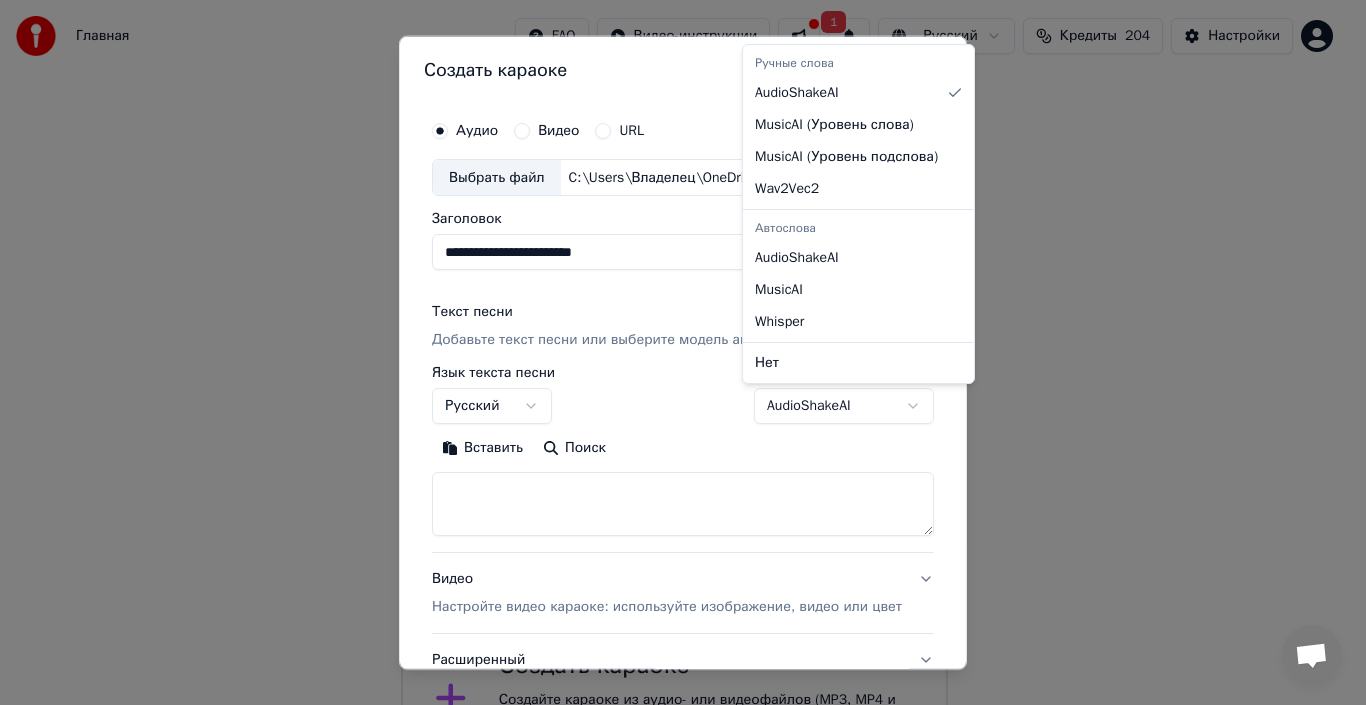 click on "Главная FAQ Видео-инструкции 1 Русский Кредиты 204 Настройки Добро пожаловать в Youka Смотреть видео-инструкцию Библиотека Получите доступ и управляйте всеми караоке-треками, которые вы создали. Редактируйте, организуйте и совершенствуйте свои проекты. Создать караоке Создайте караоке из аудио- или видеофайлов (MP3, MP4 и других), или вставьте URL, чтобы мгновенно создать караоке-видео с синхронизированными текстами. Youka может быть заблокирован в России Если у вас возникают проблемы при создании караоке, попробуйте использовать VPN для доступа к Youka. Аудио Видео URL" at bounding box center [674, 490] 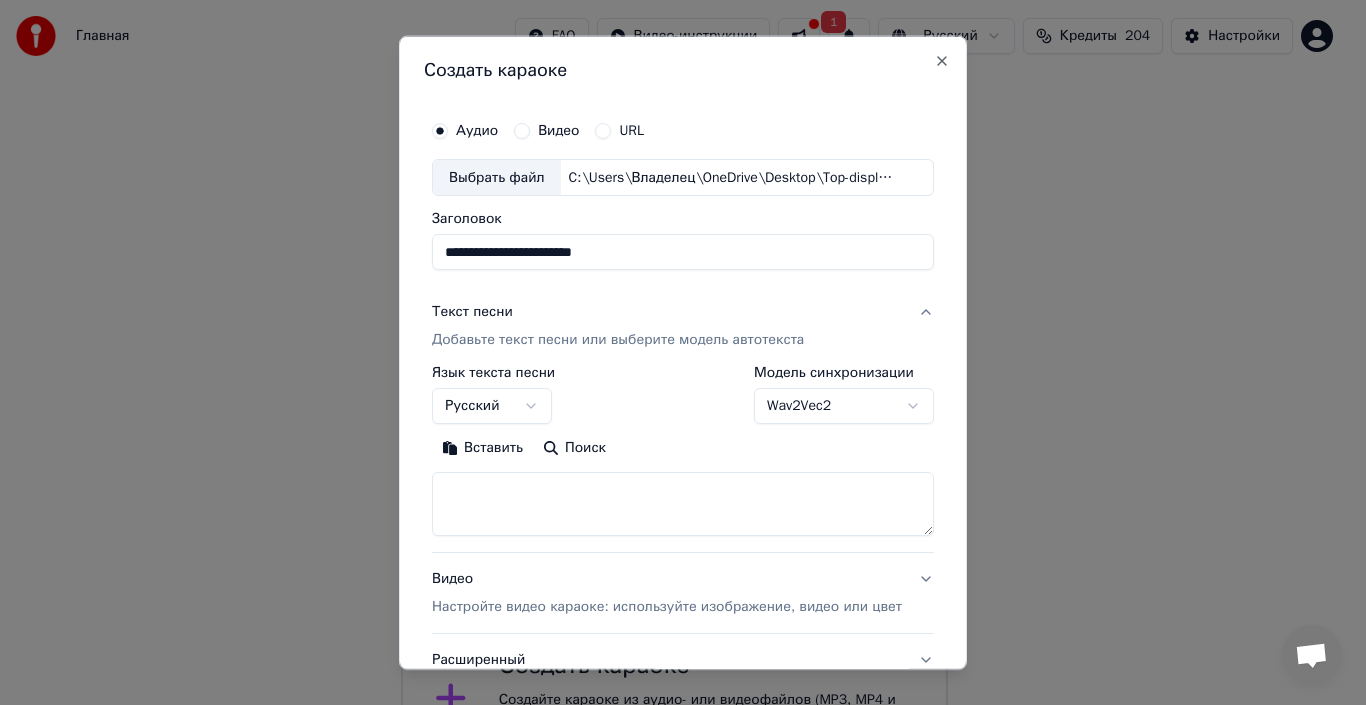click at bounding box center [683, 504] 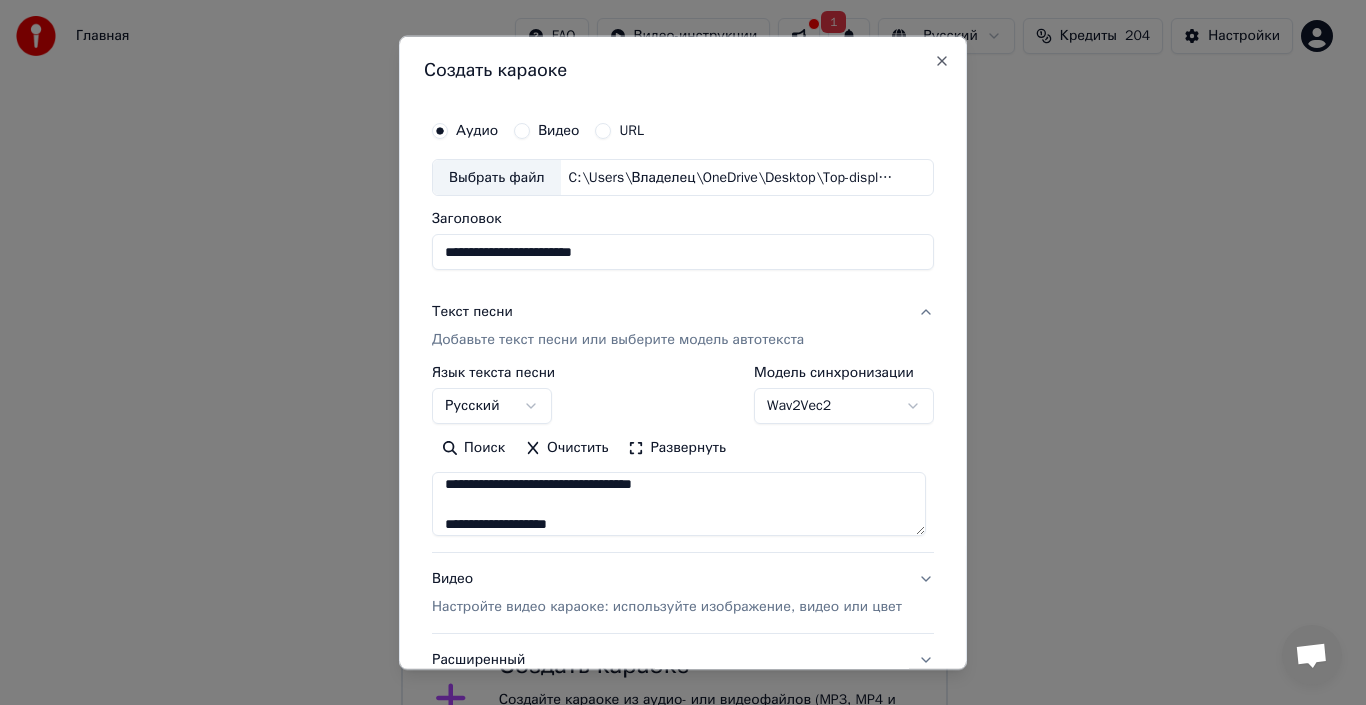 scroll, scrollTop: 194, scrollLeft: 0, axis: vertical 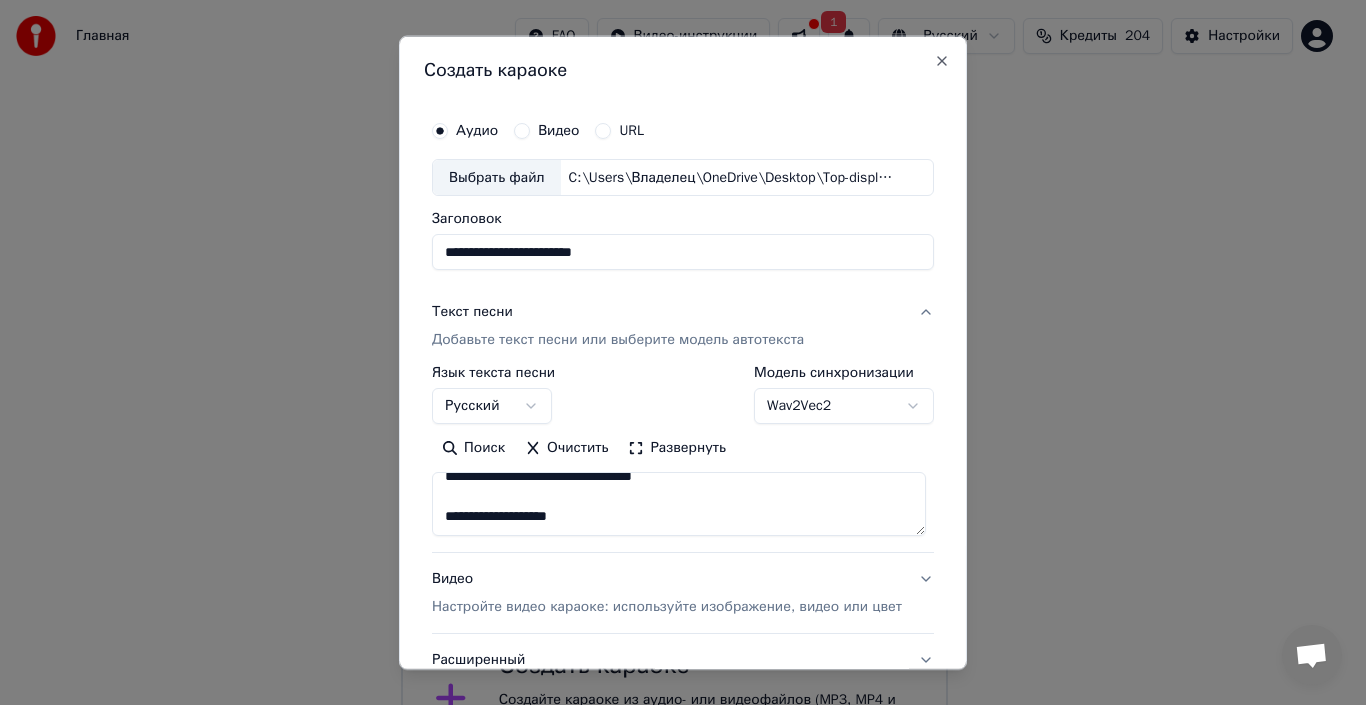 drag, startPoint x: 580, startPoint y: 519, endPoint x: 389, endPoint y: 516, distance: 191.02356 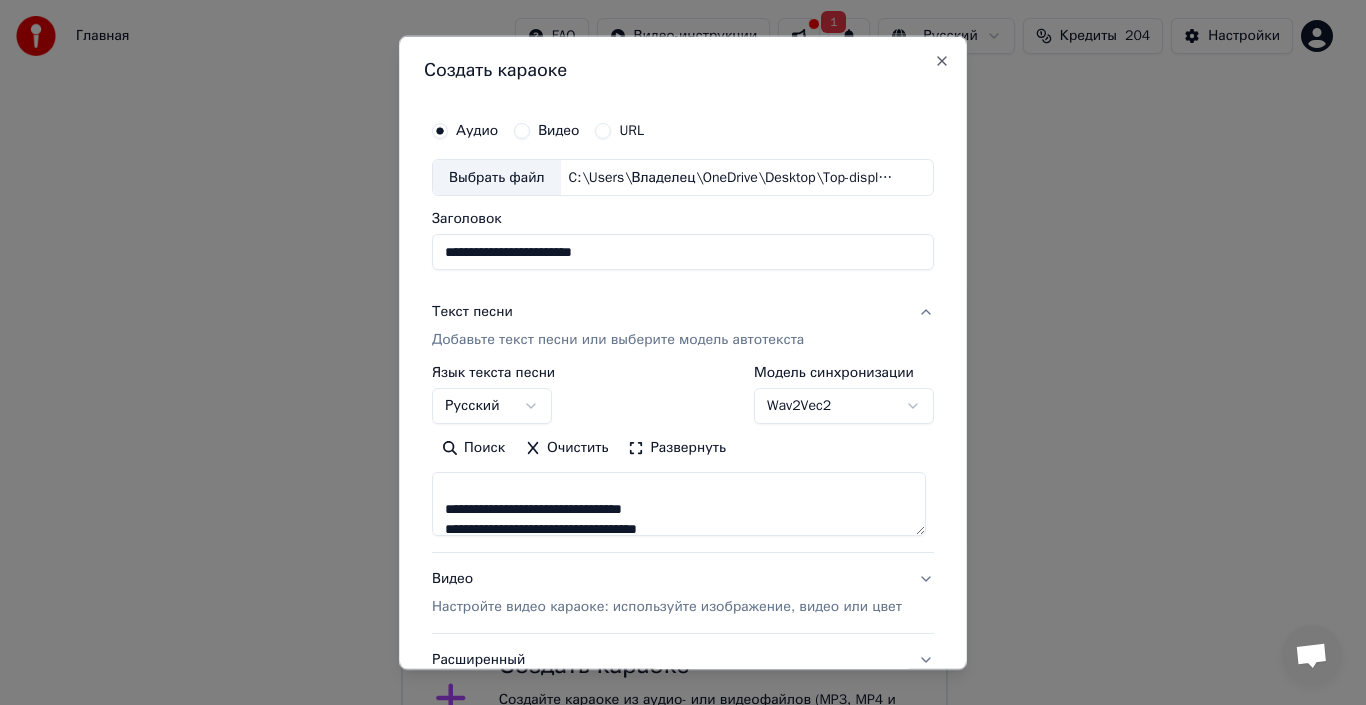 scroll, scrollTop: 174, scrollLeft: 0, axis: vertical 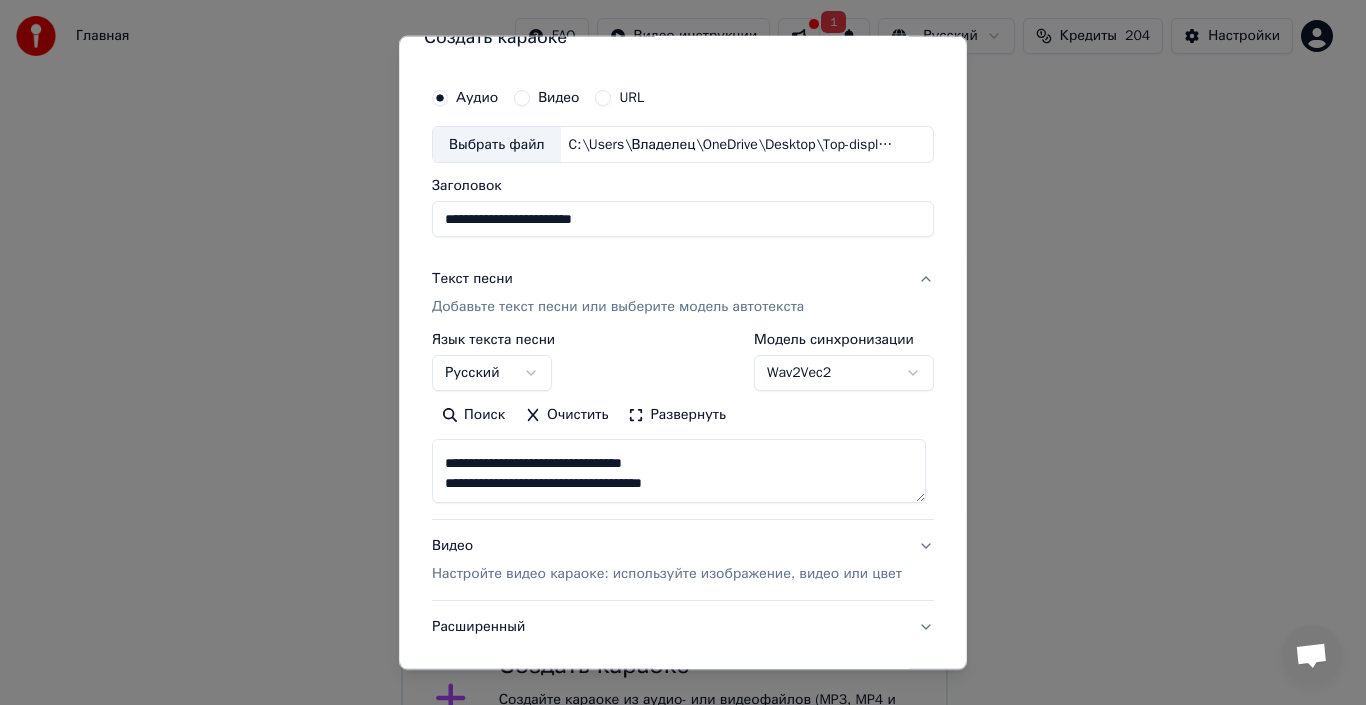 paste on "**********" 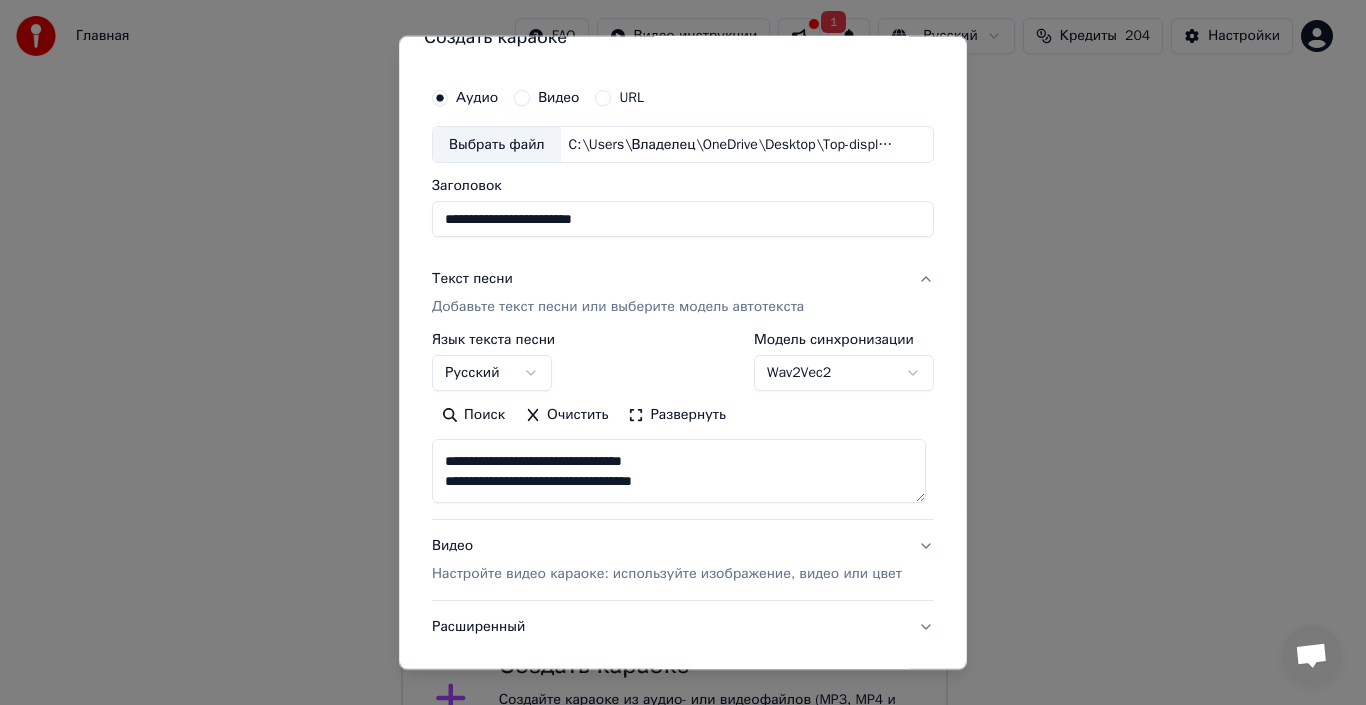 scroll, scrollTop: 414, scrollLeft: 0, axis: vertical 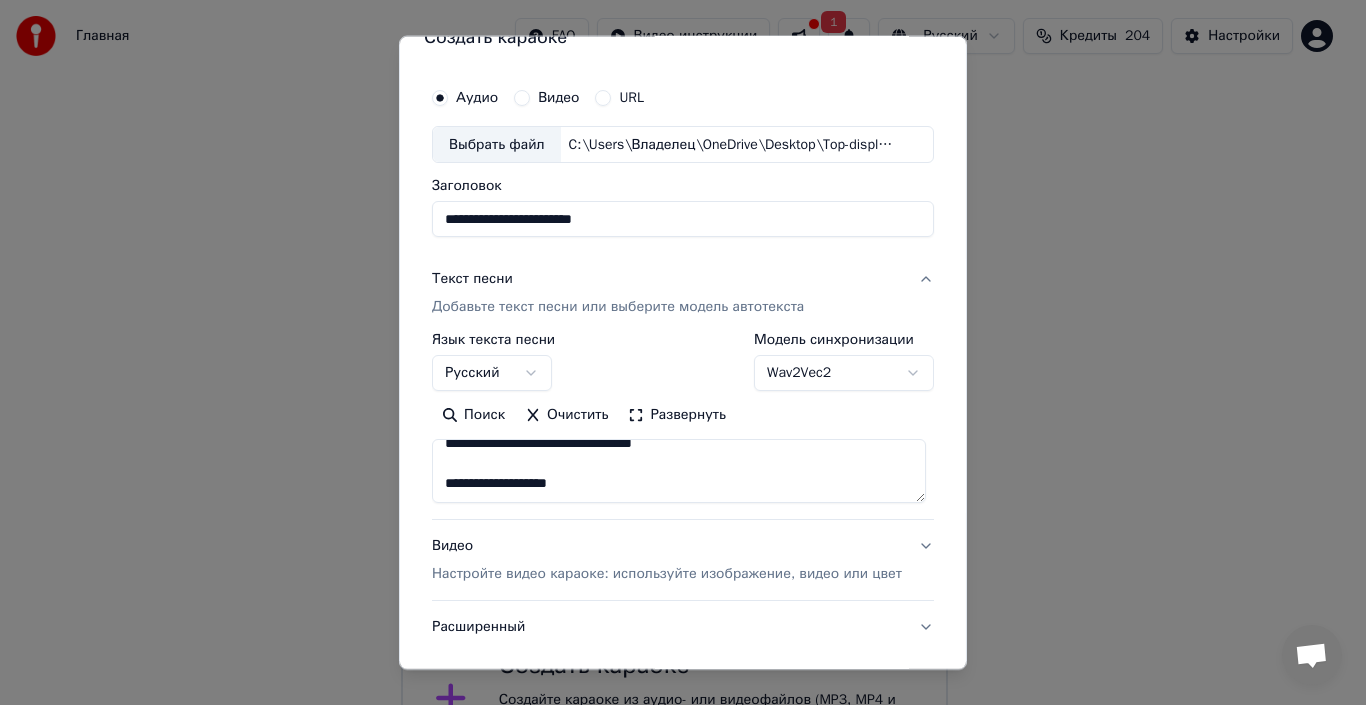 drag, startPoint x: 570, startPoint y: 484, endPoint x: 434, endPoint y: 469, distance: 136.8247 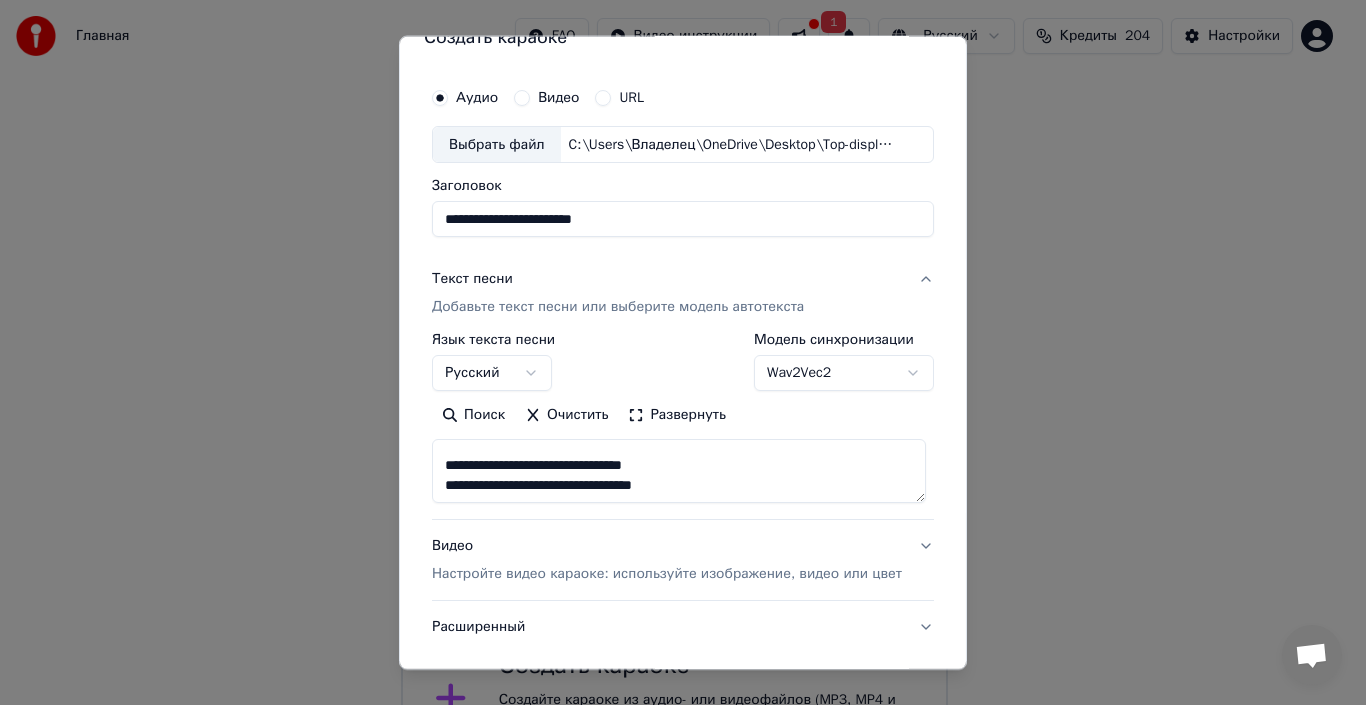 scroll, scrollTop: 374, scrollLeft: 0, axis: vertical 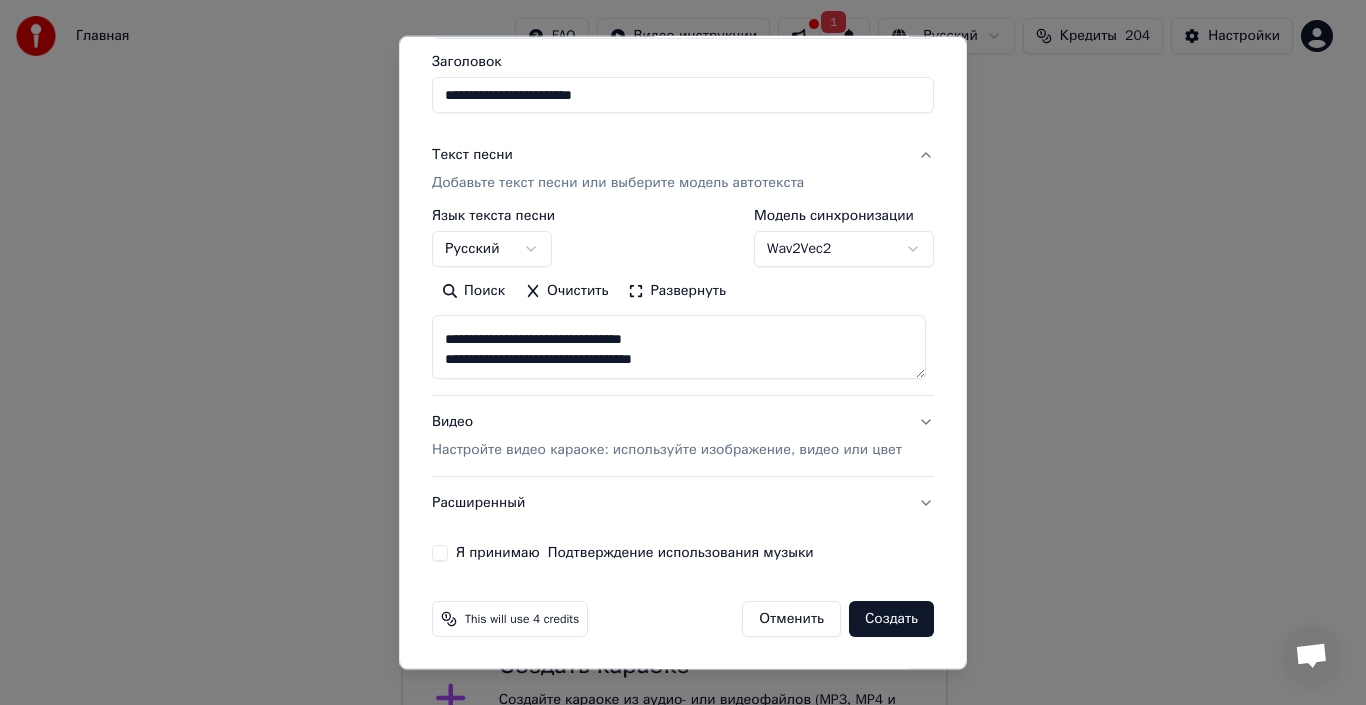 type on "**********" 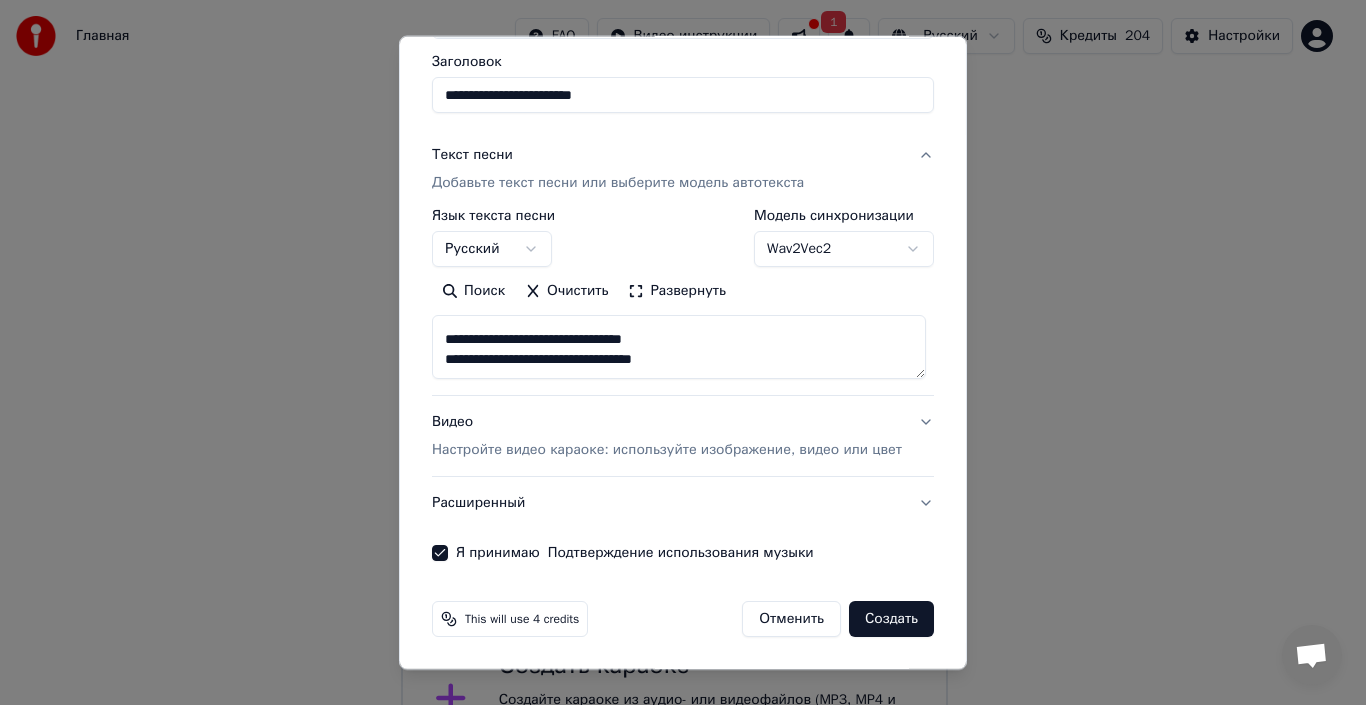 click on "Видео Настройте видео караоке: используйте изображение, видео или цвет" at bounding box center [667, 436] 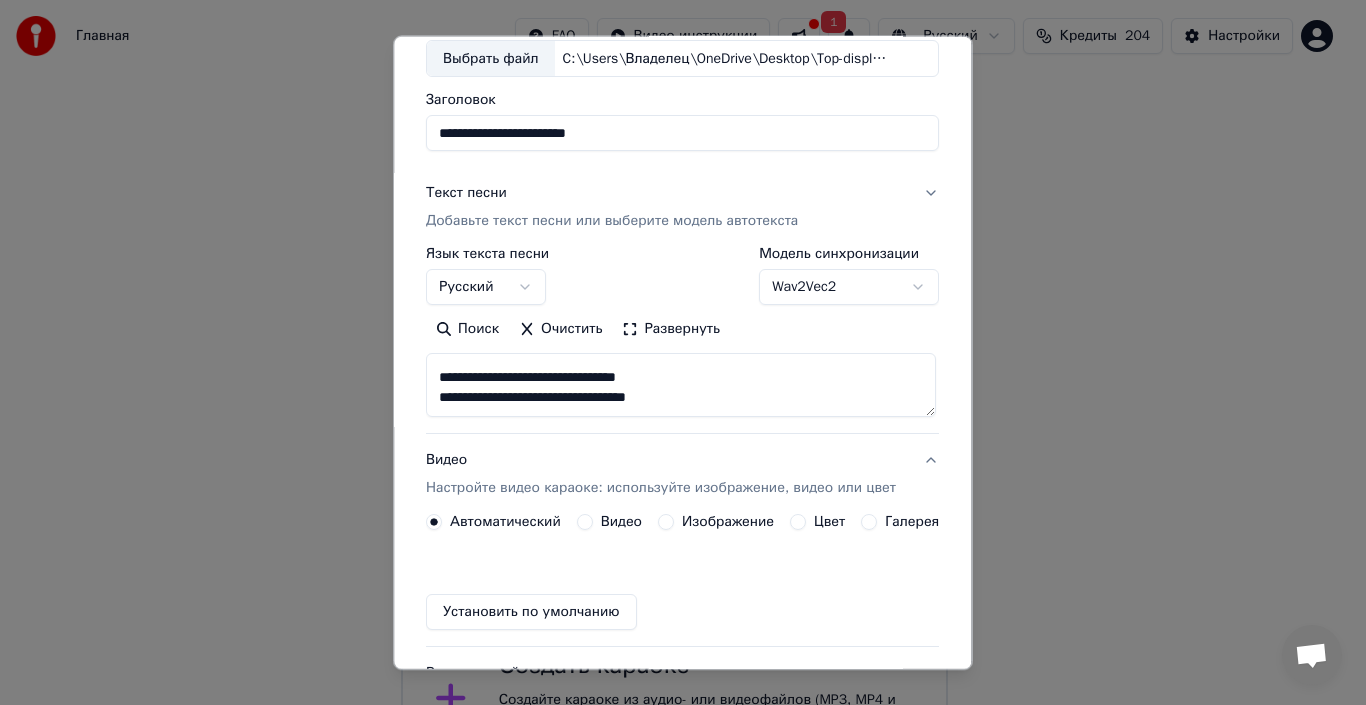 scroll, scrollTop: 103, scrollLeft: 0, axis: vertical 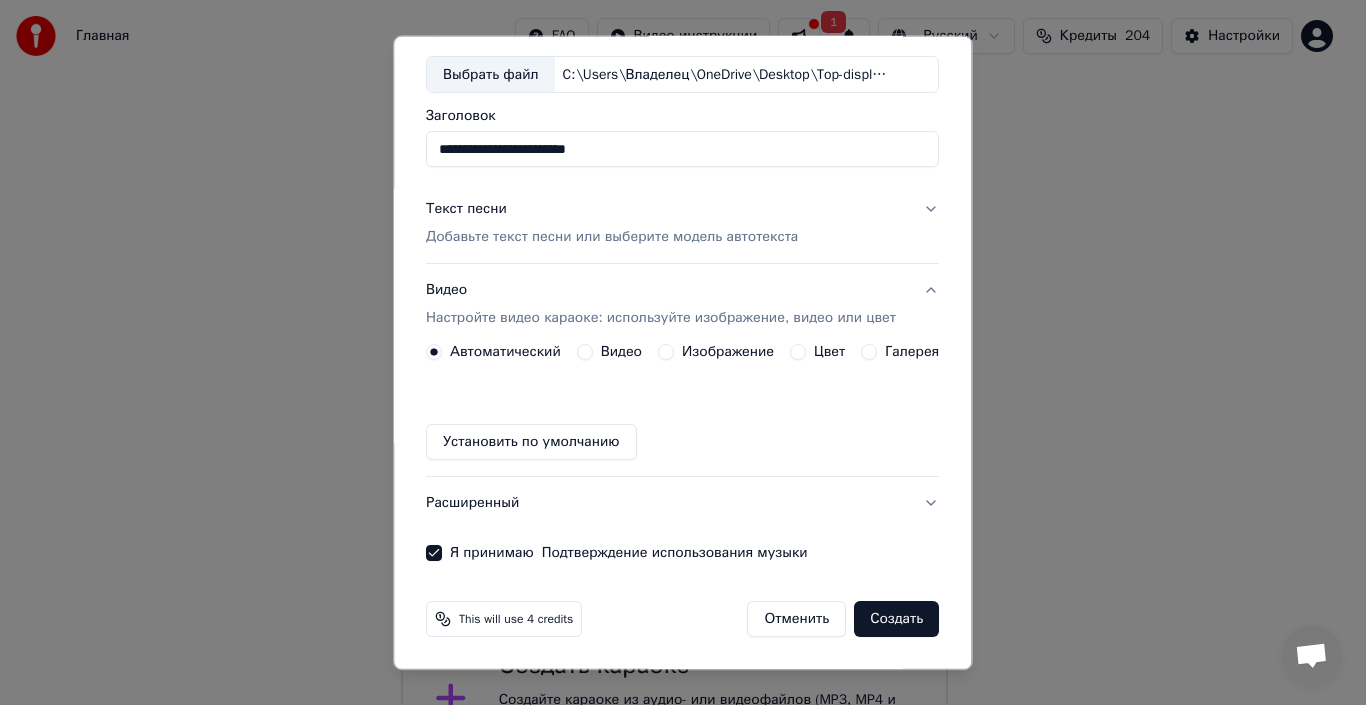 click on "Изображение" at bounding box center [728, 352] 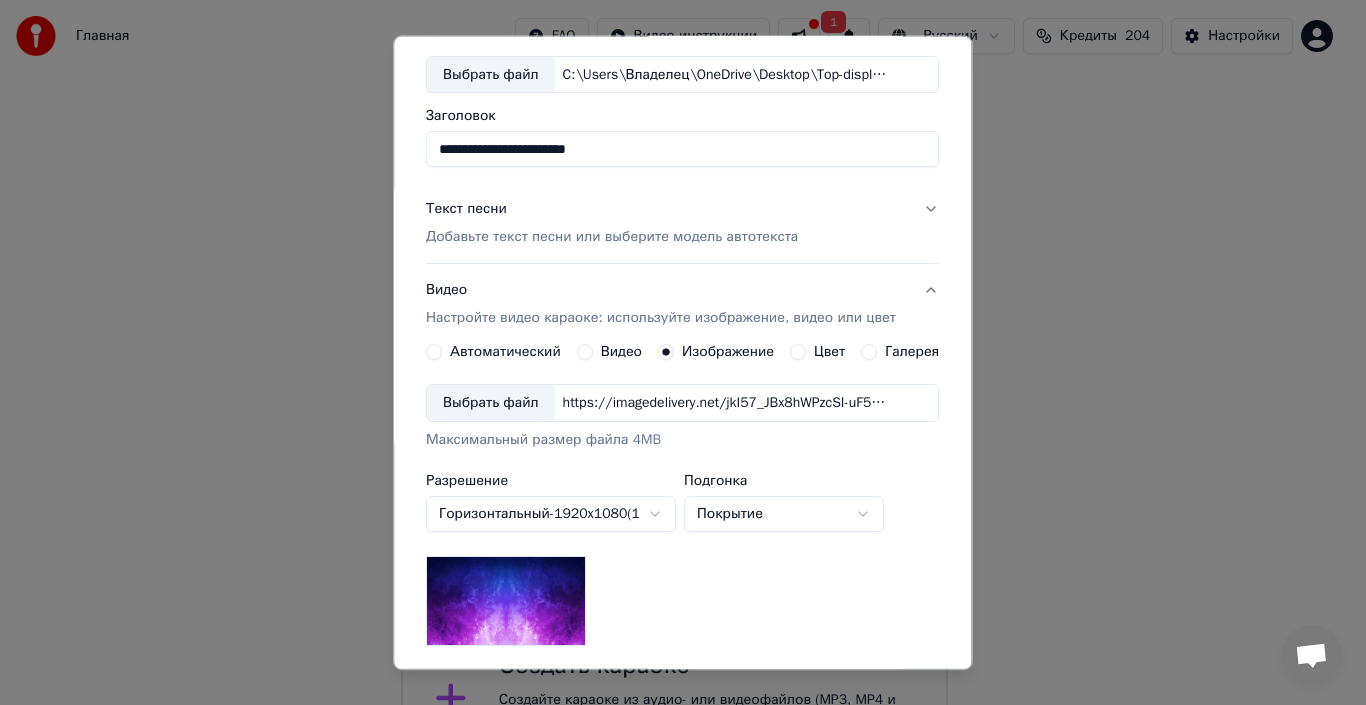 click on "Выбрать файл" at bounding box center [491, 403] 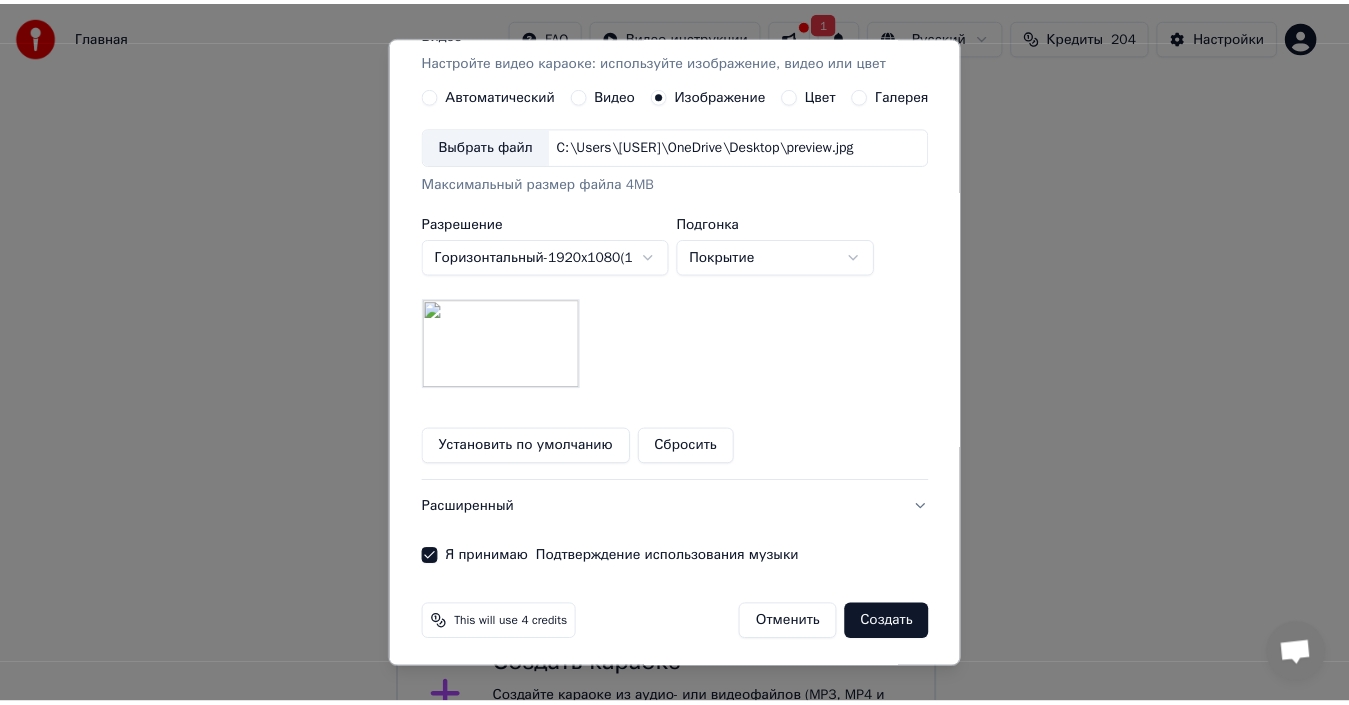 scroll, scrollTop: 365, scrollLeft: 0, axis: vertical 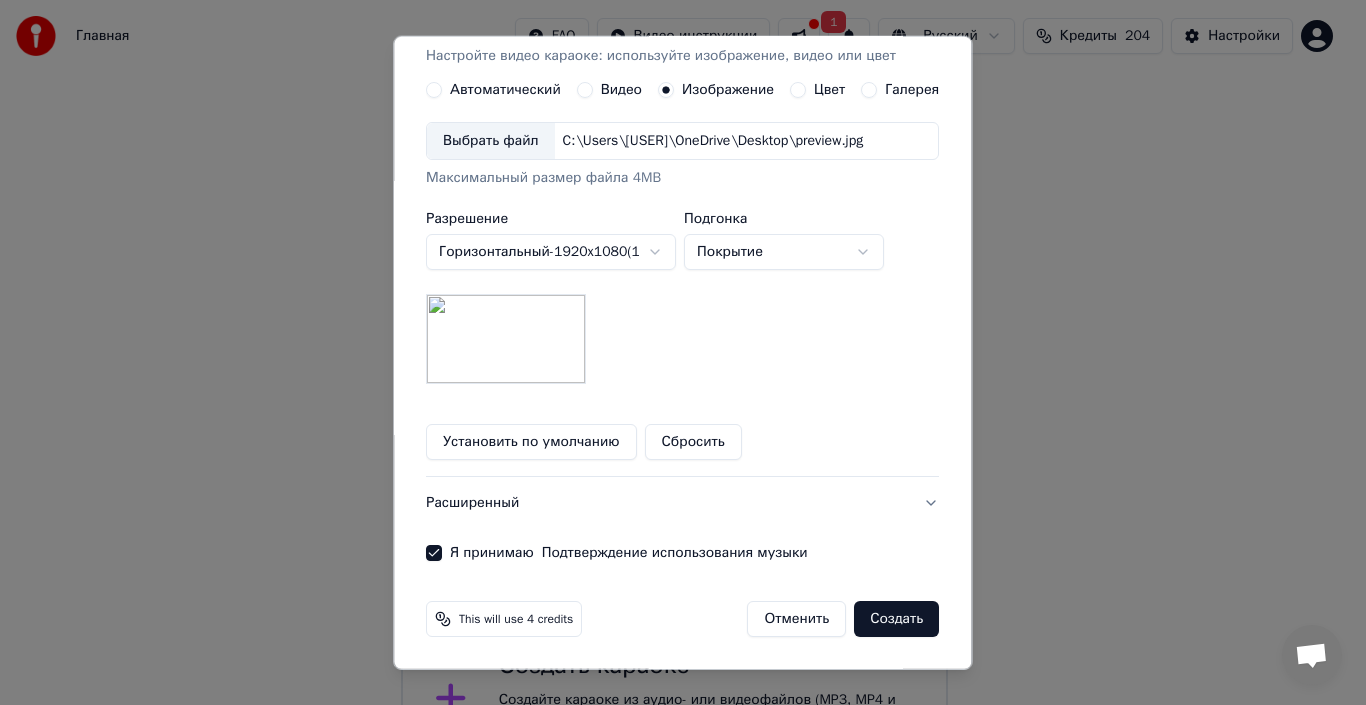 click on "Создать" at bounding box center [897, 619] 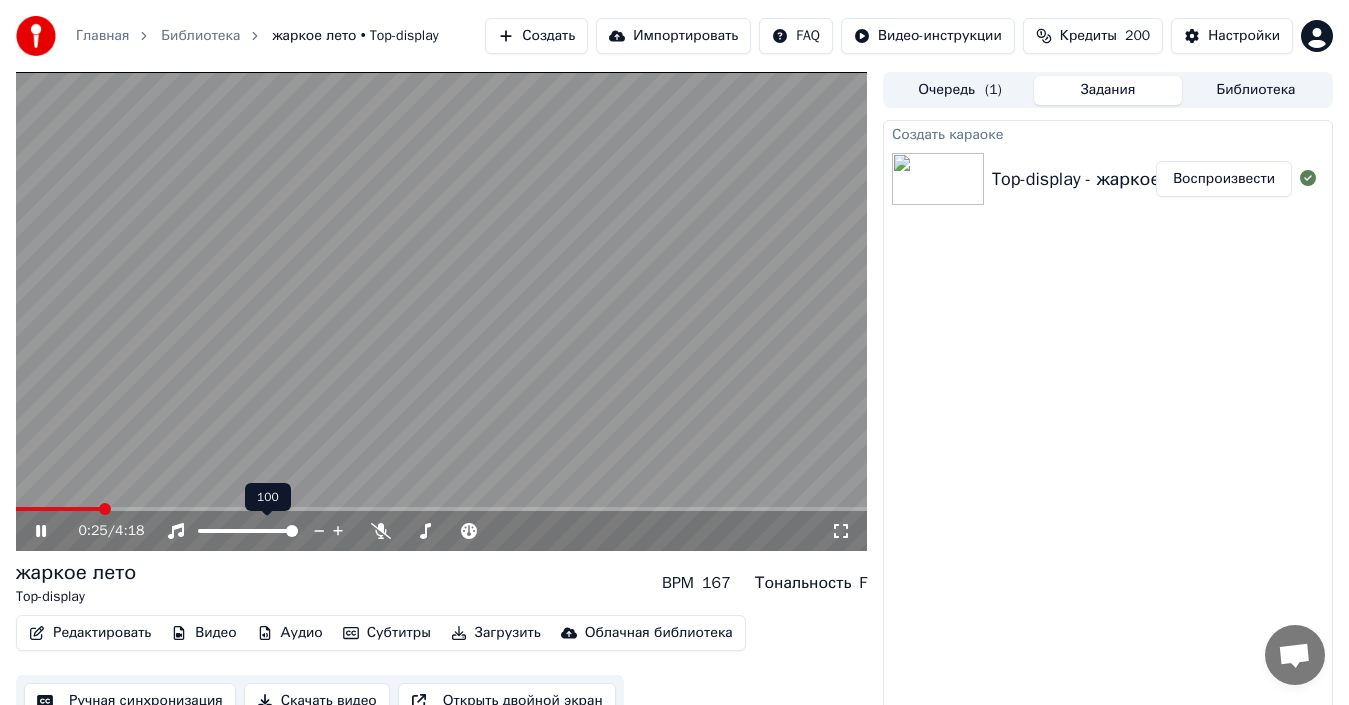 click at bounding box center (266, 531) 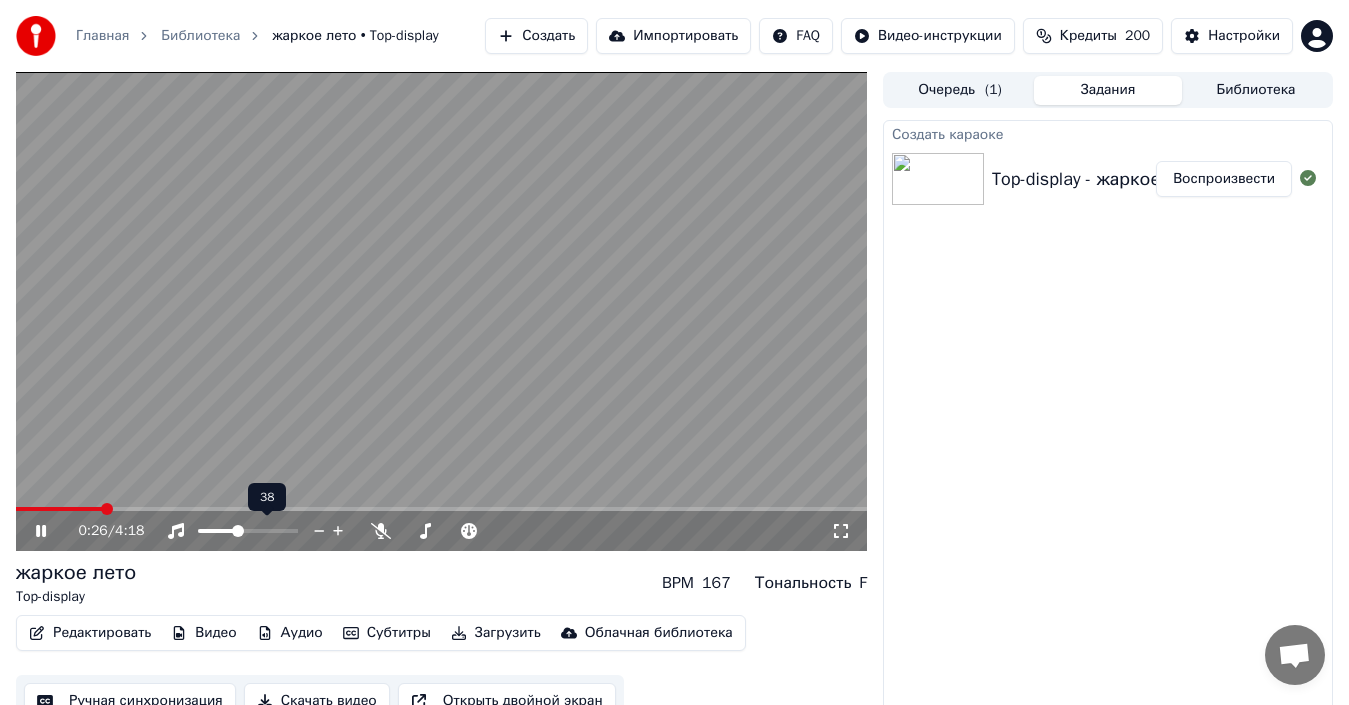 click at bounding box center (217, 531) 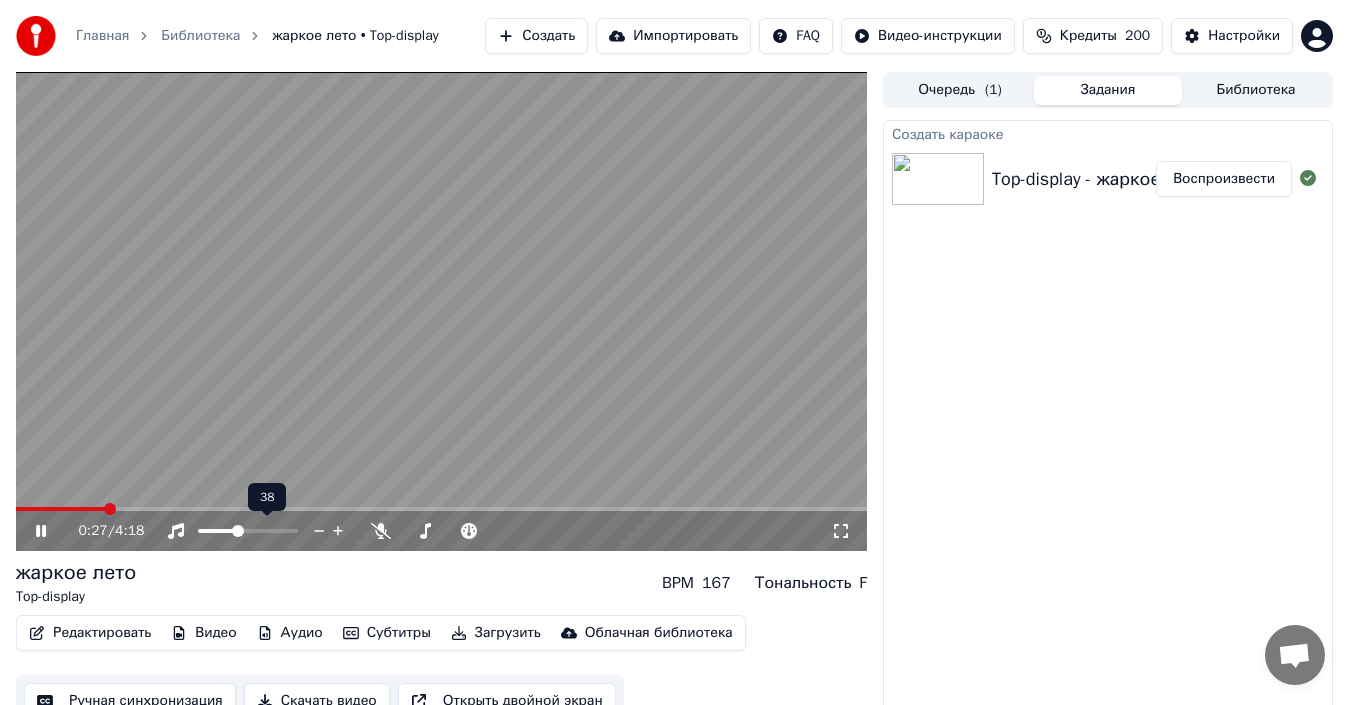 drag, startPoint x: 227, startPoint y: 527, endPoint x: 211, endPoint y: 530, distance: 16.27882 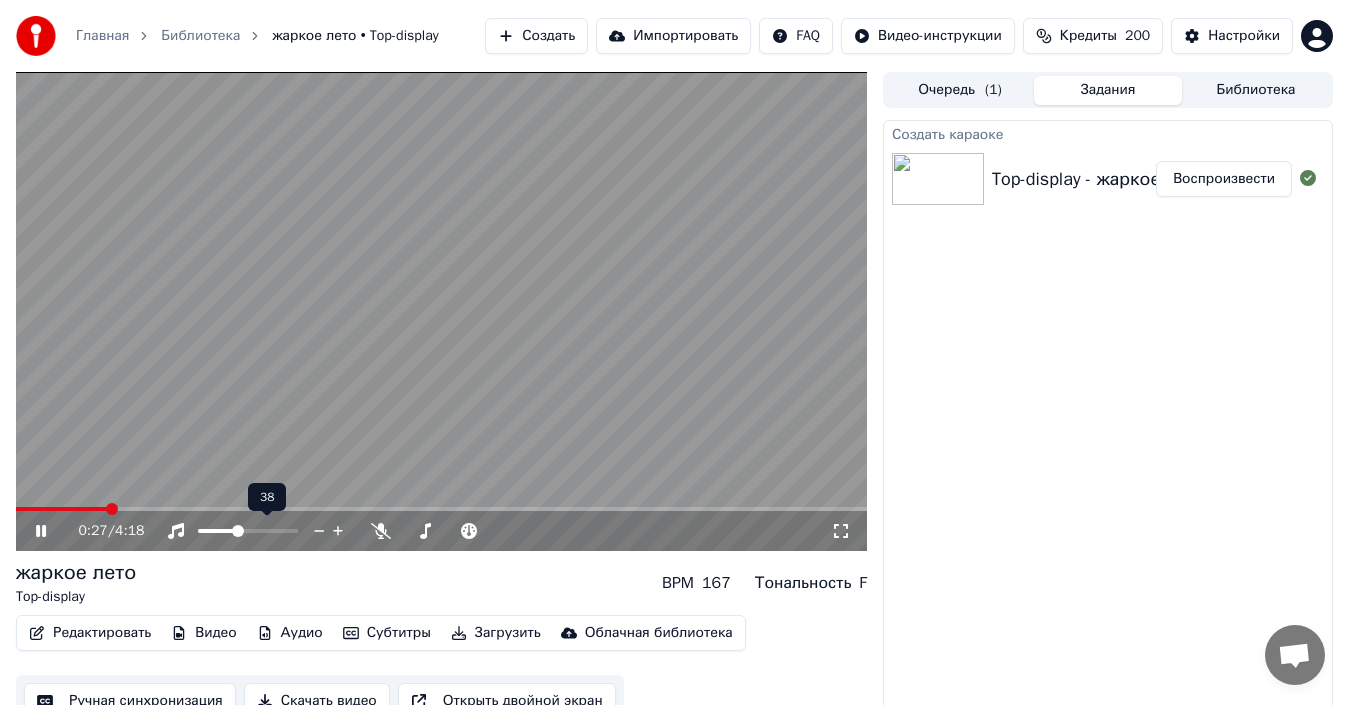click on "0:27  /  4:18" at bounding box center [441, 529] 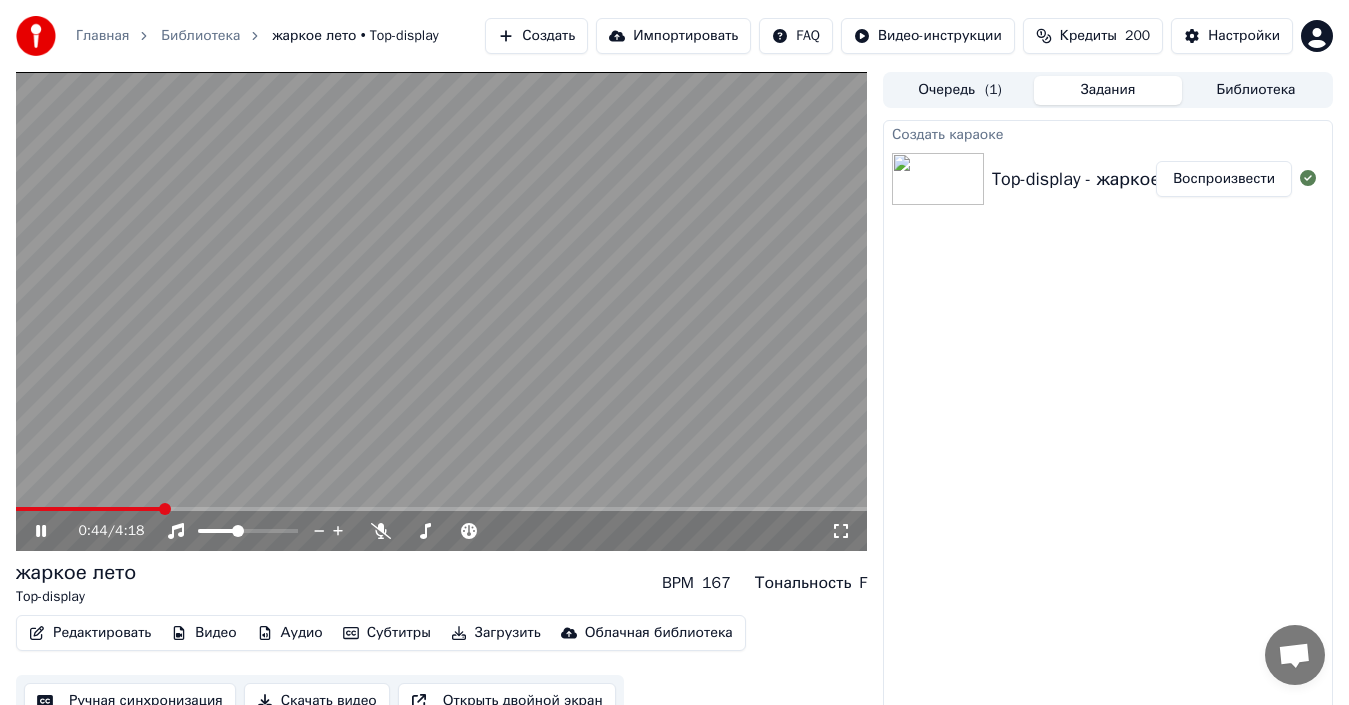 click at bounding box center (441, 509) 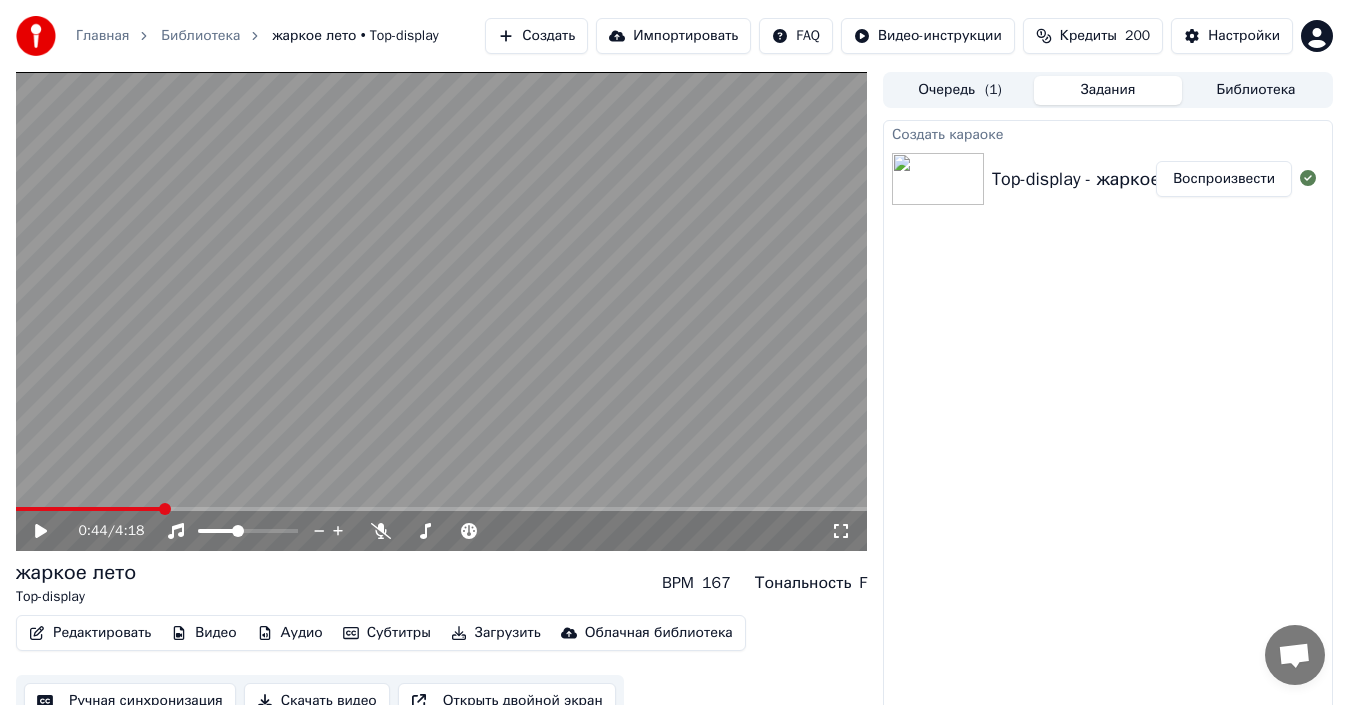 click at bounding box center (441, 311) 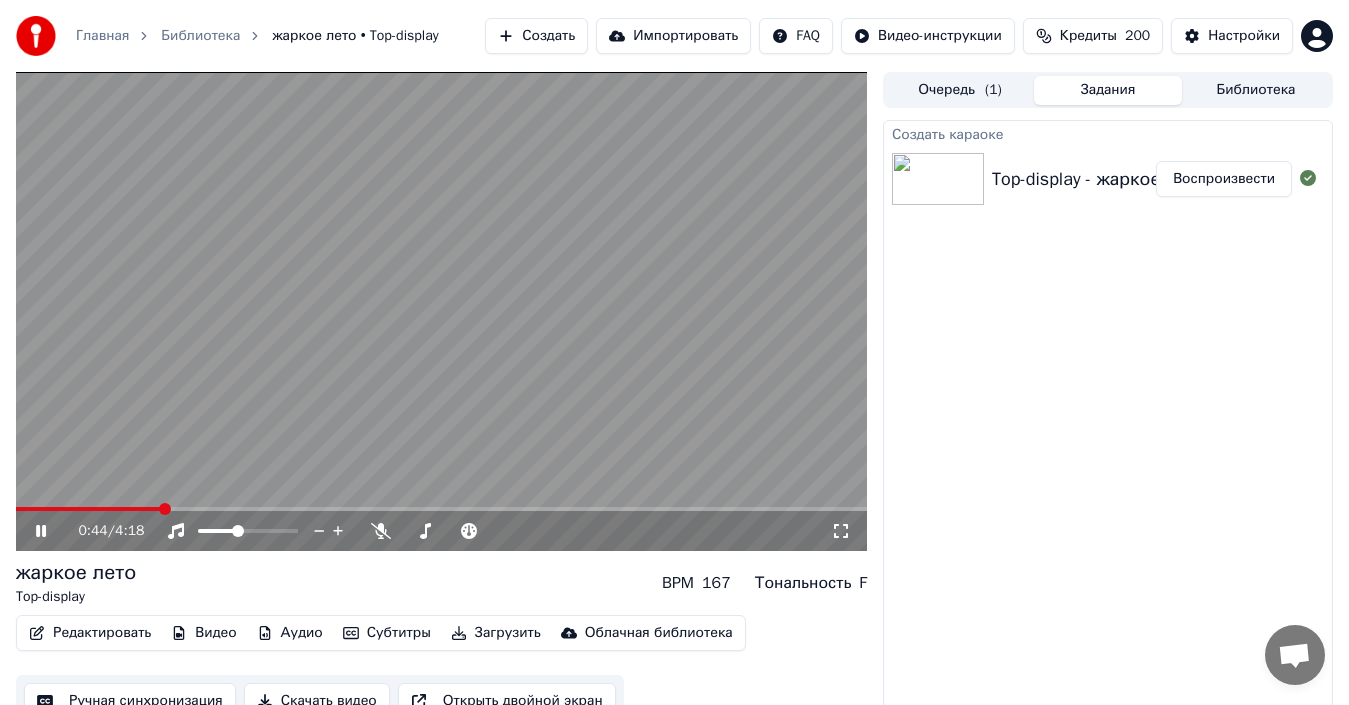 click at bounding box center (441, 509) 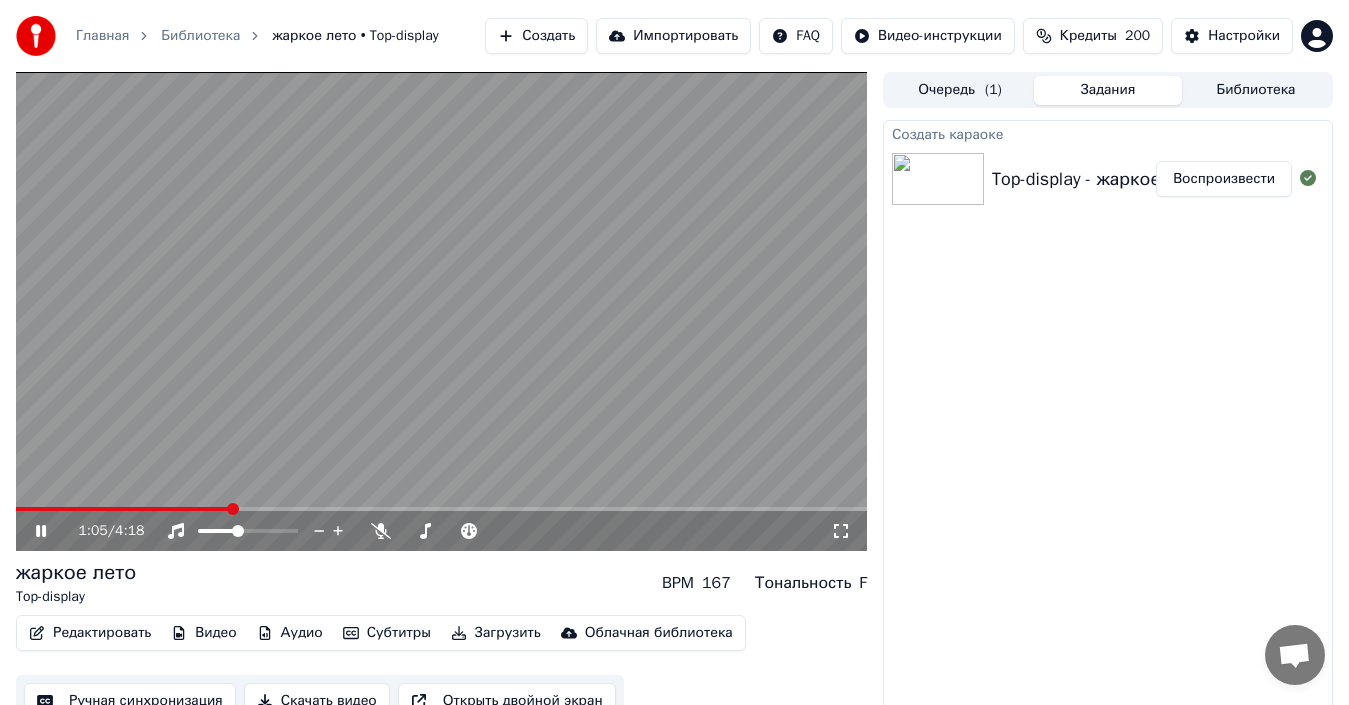 click at bounding box center (123, 509) 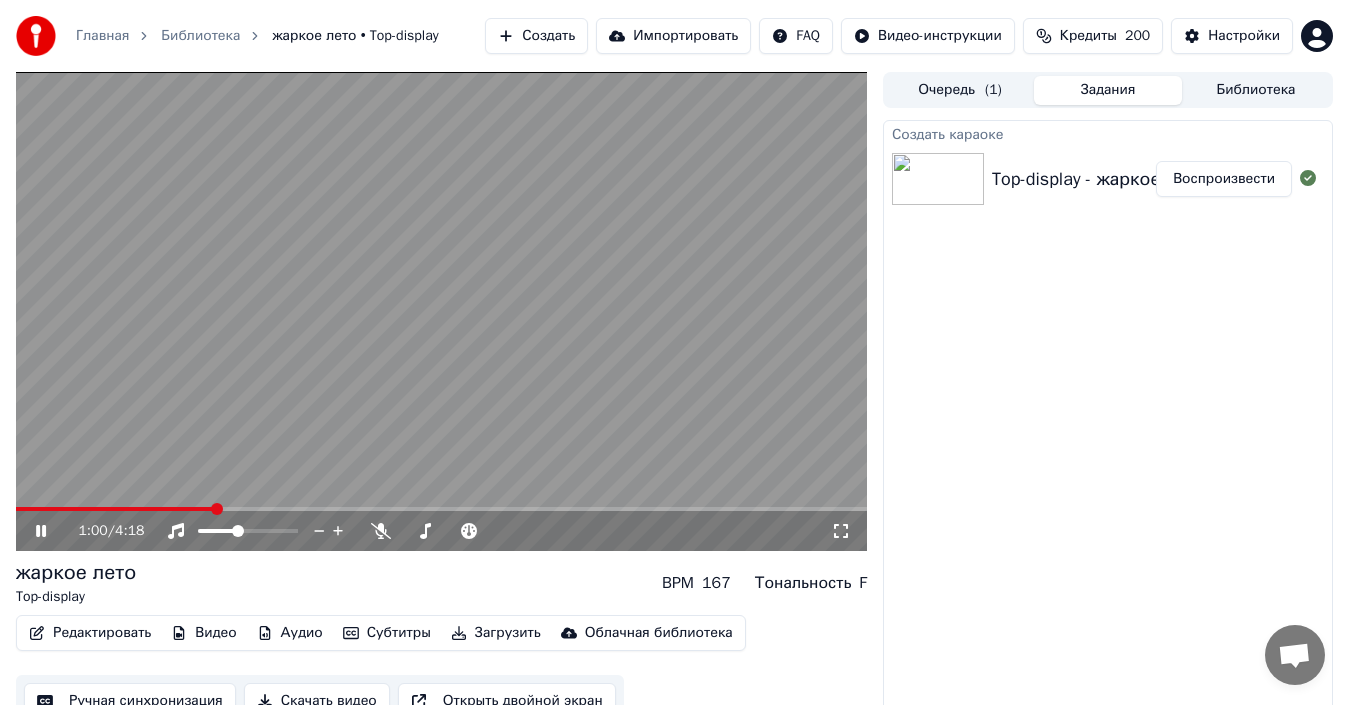 click at bounding box center [114, 509] 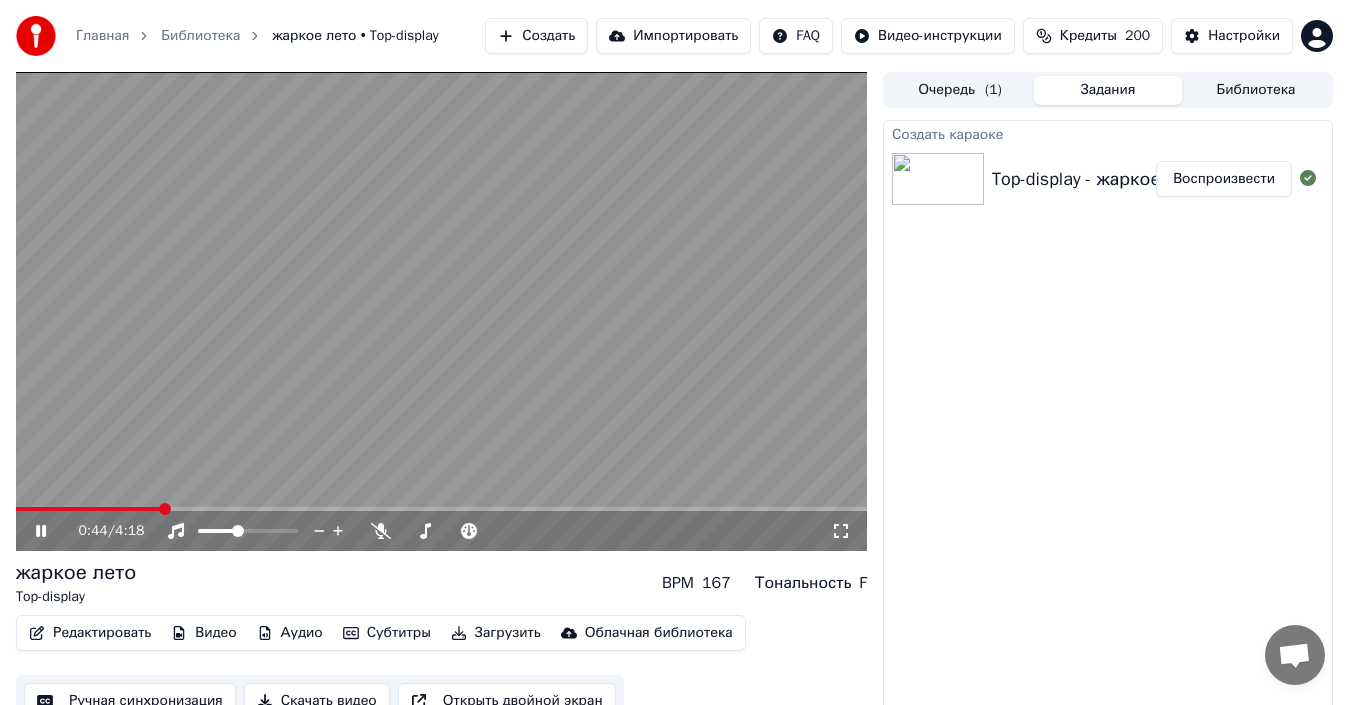 click at bounding box center [88, 509] 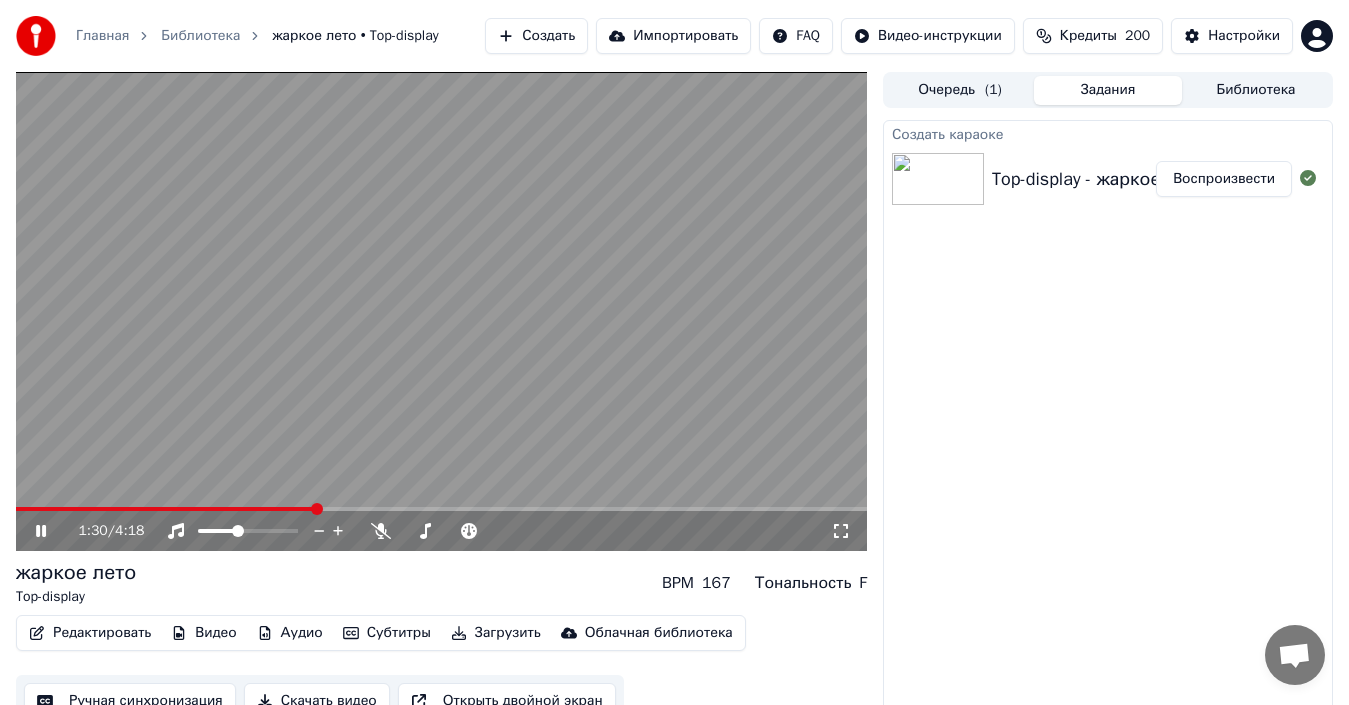 click at bounding box center [441, 311] 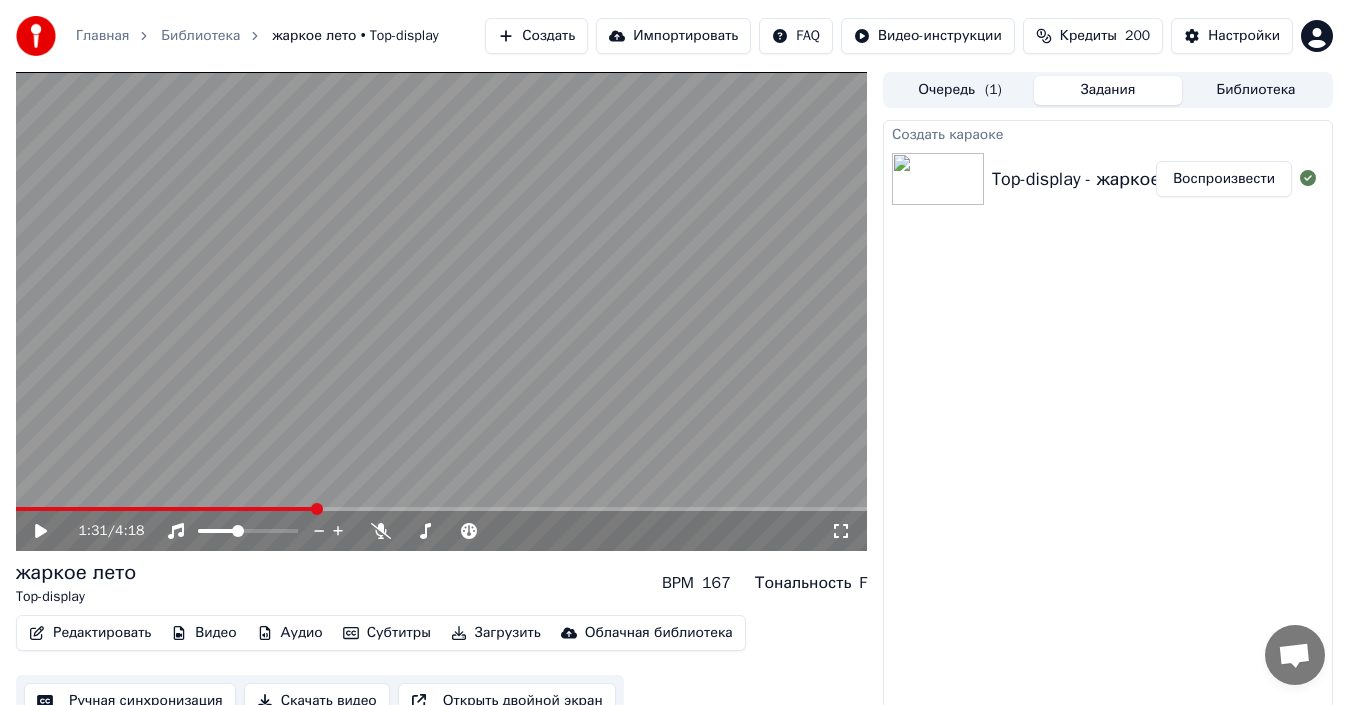 click at bounding box center (441, 311) 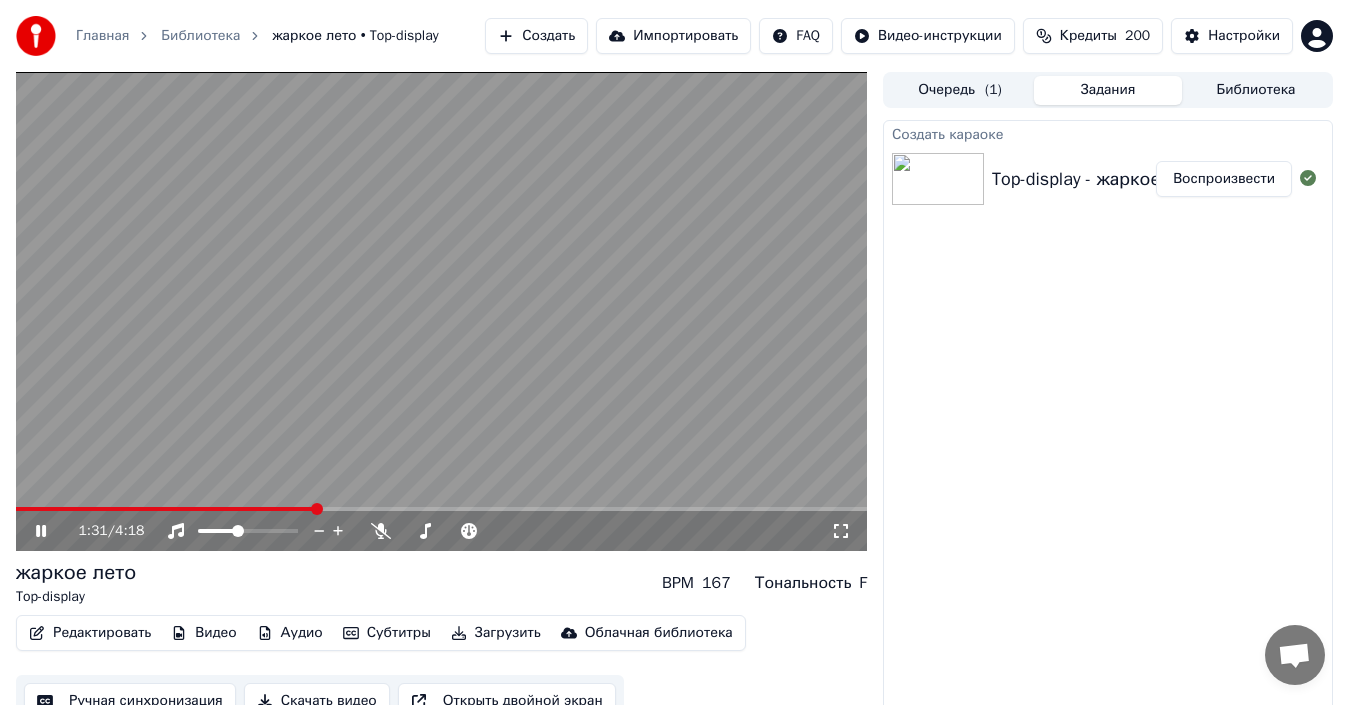 click at bounding box center (166, 509) 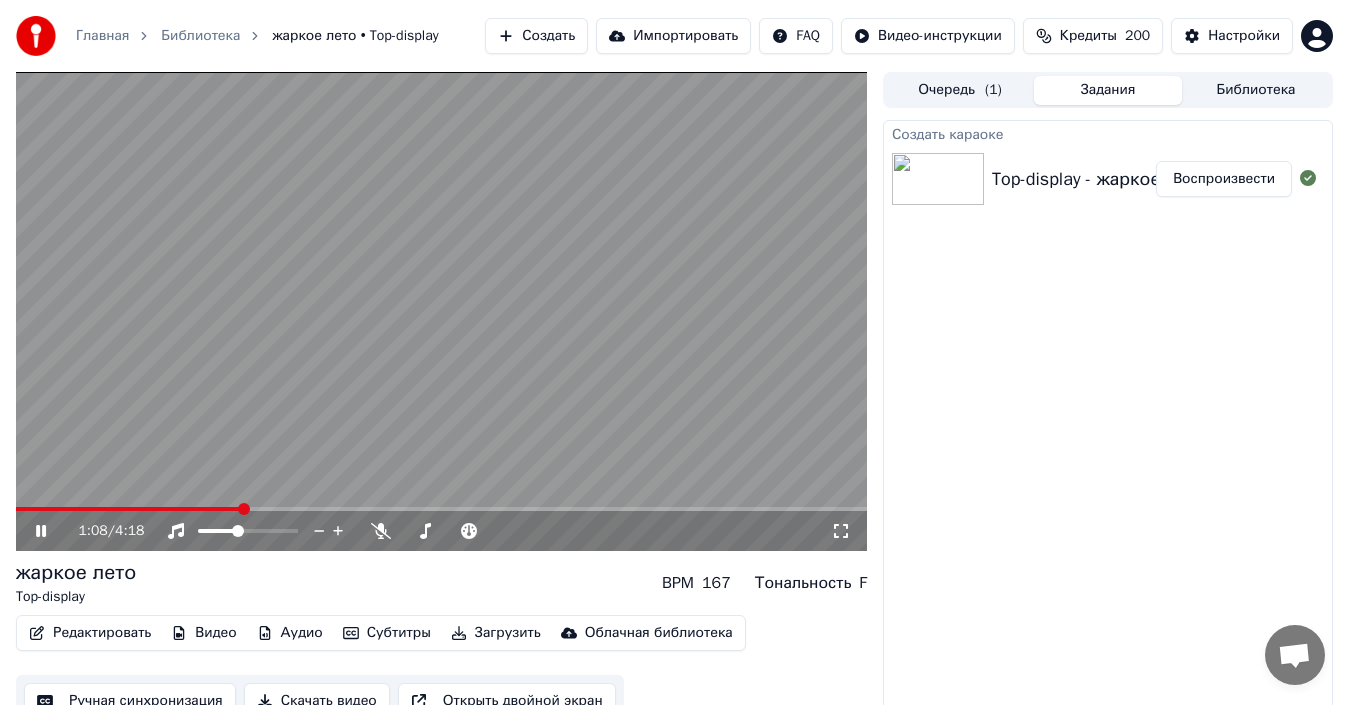 click at bounding box center (244, 509) 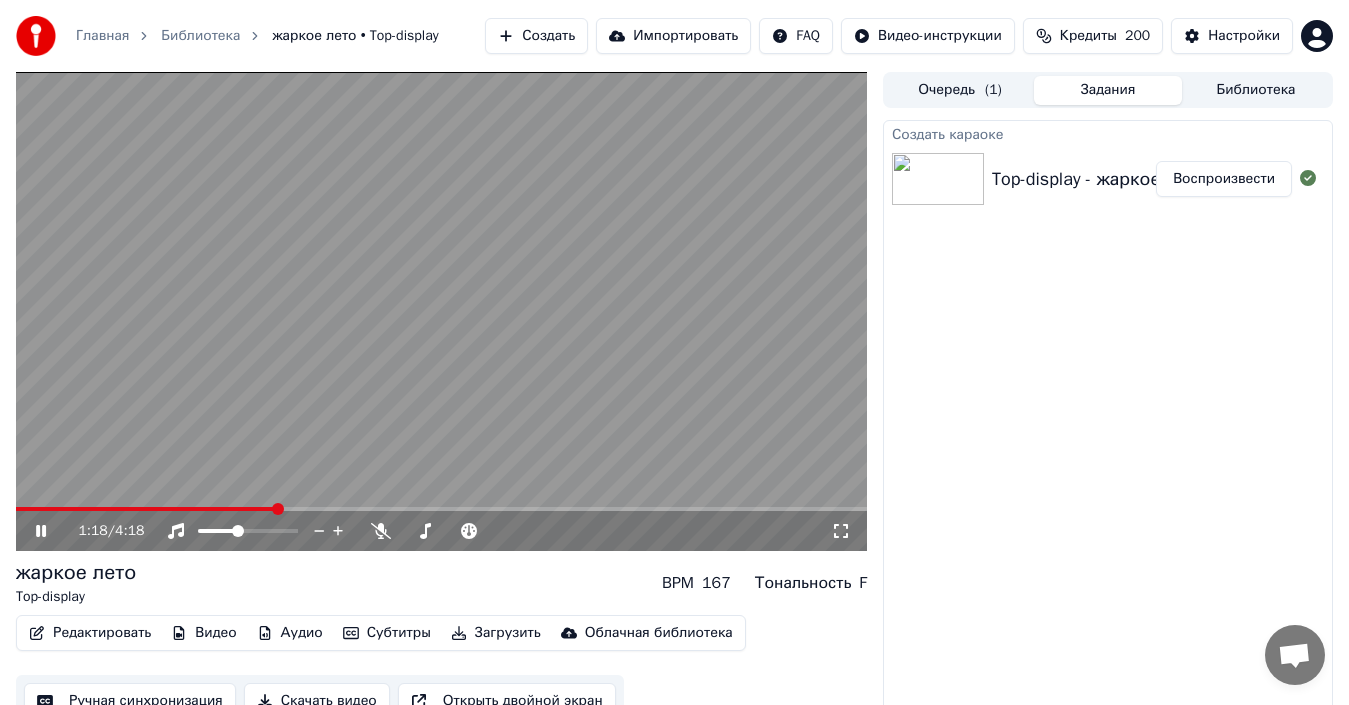 scroll, scrollTop: 22, scrollLeft: 0, axis: vertical 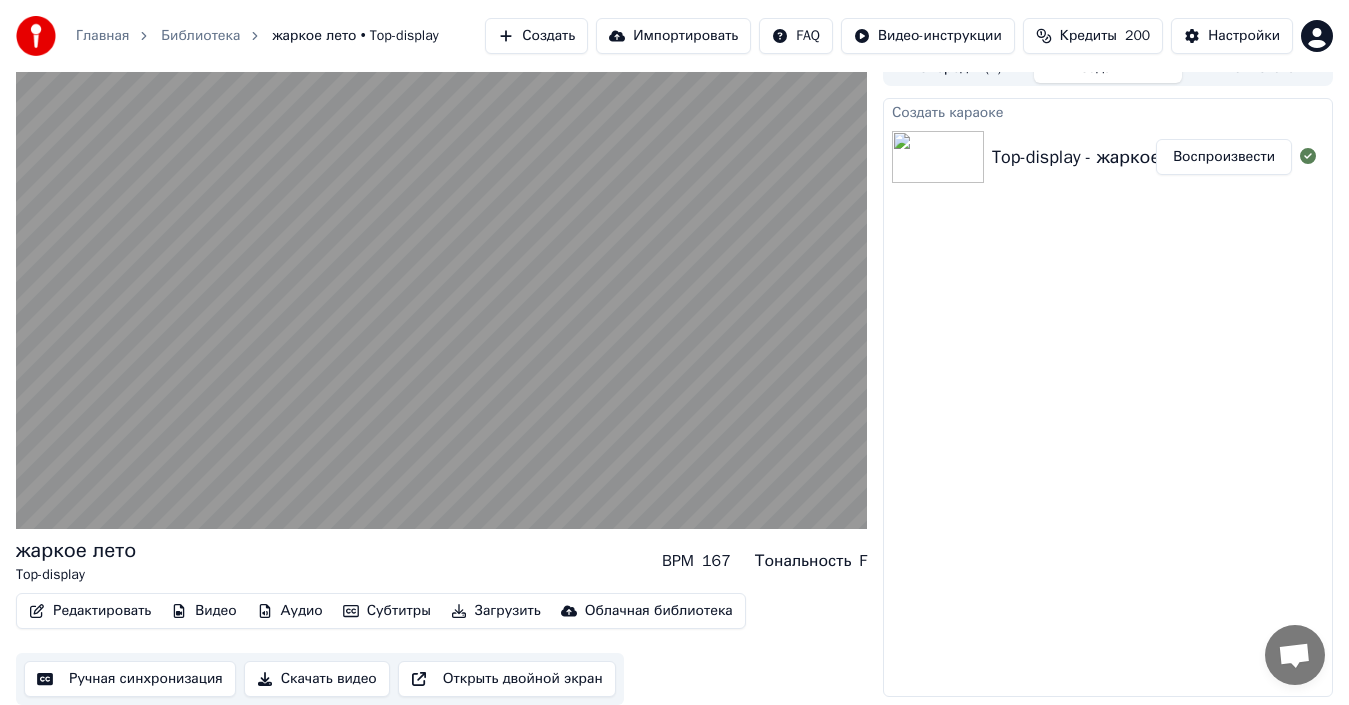 click on "Редактировать" at bounding box center [90, 611] 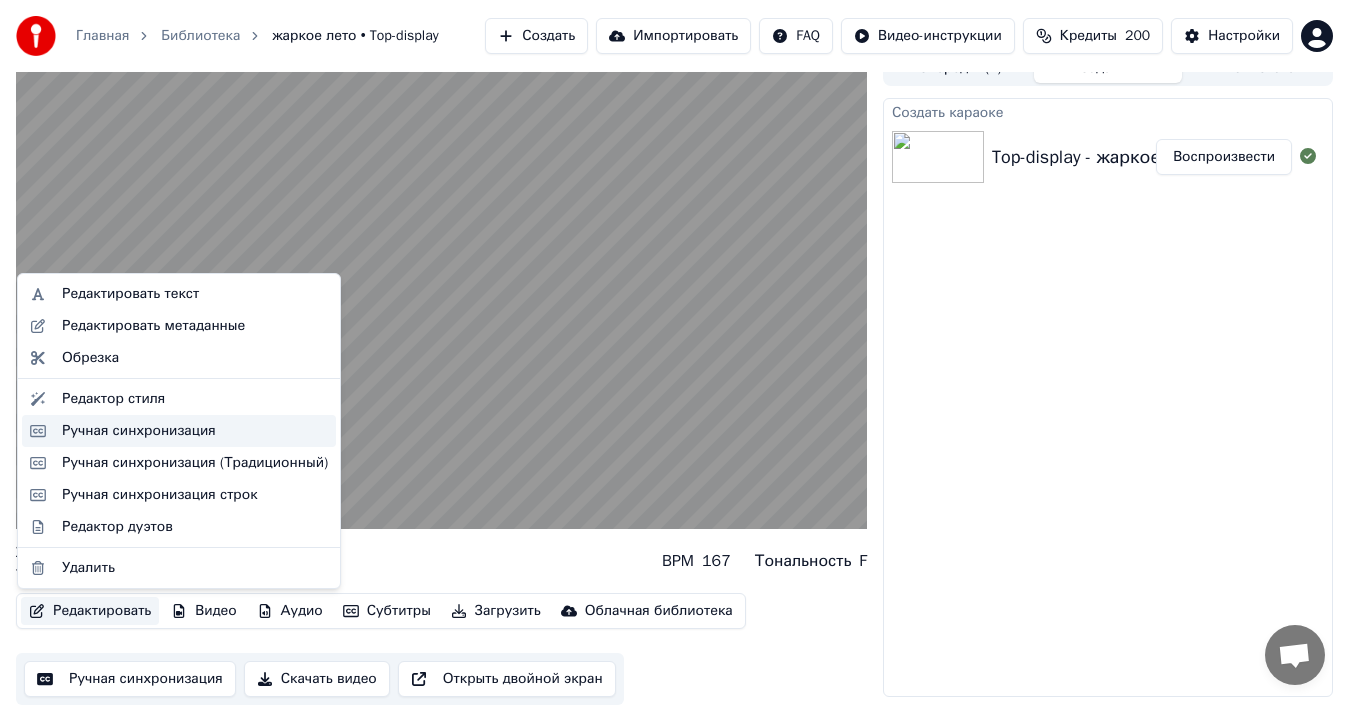 click on "Ручная синхронизация" at bounding box center [139, 431] 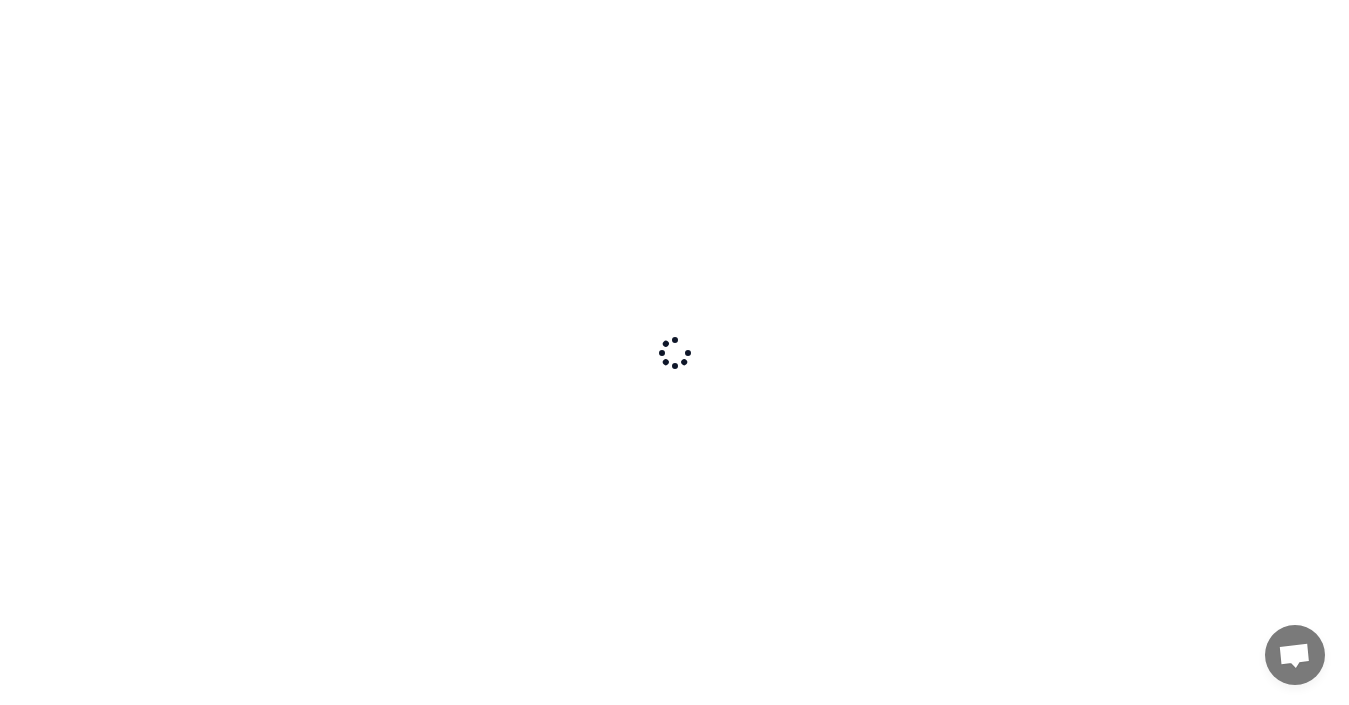scroll, scrollTop: 0, scrollLeft: 0, axis: both 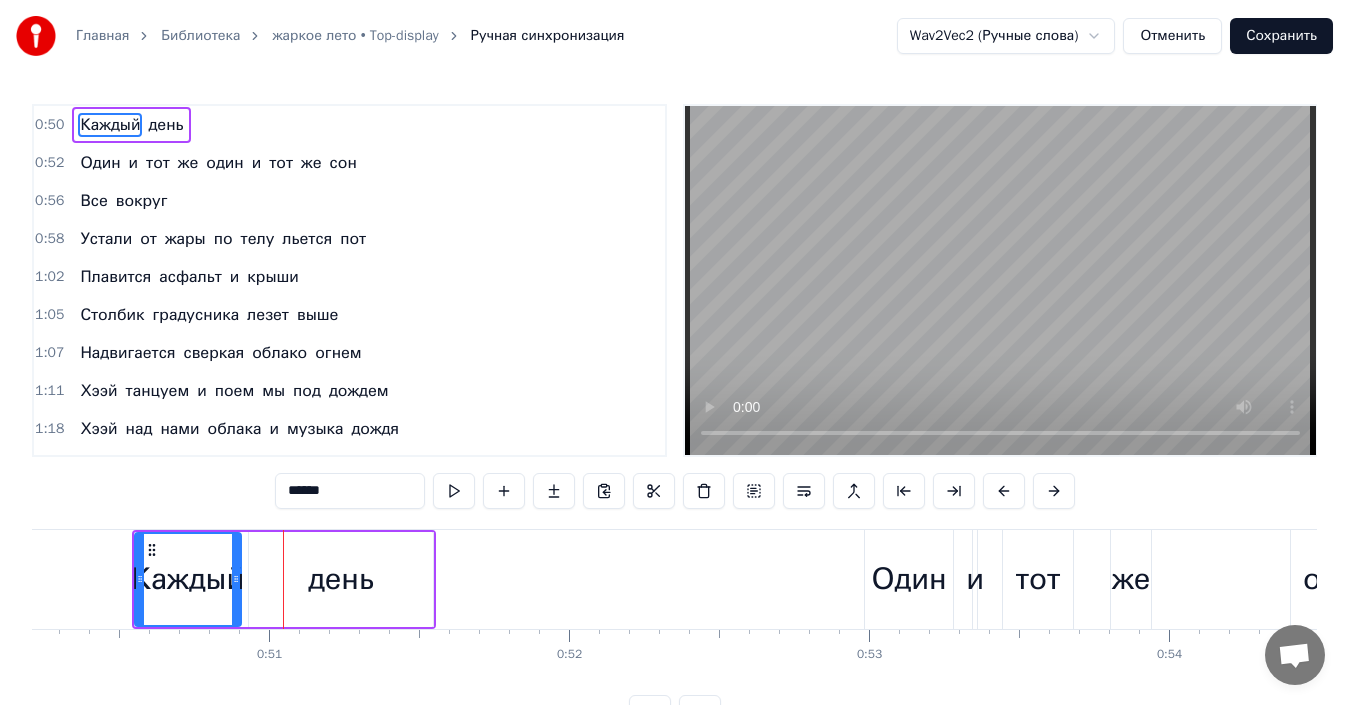 type 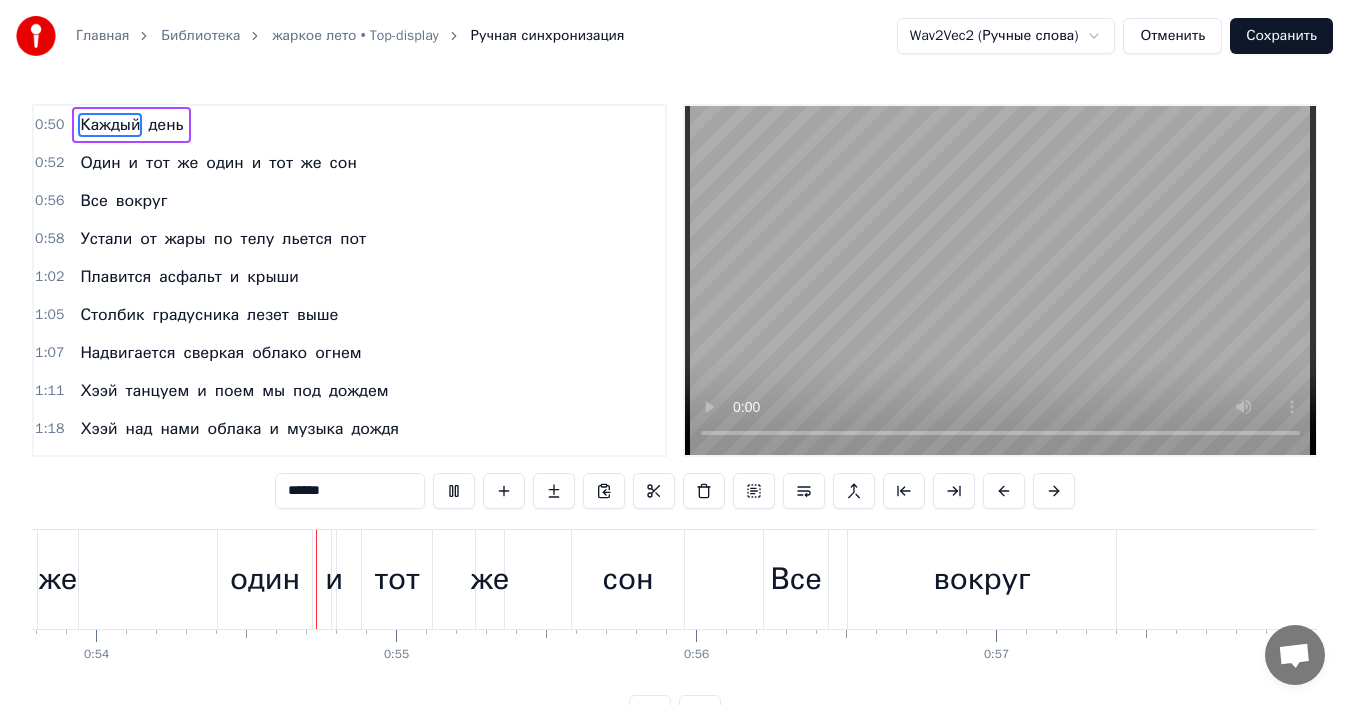 scroll, scrollTop: 0, scrollLeft: 16172, axis: horizontal 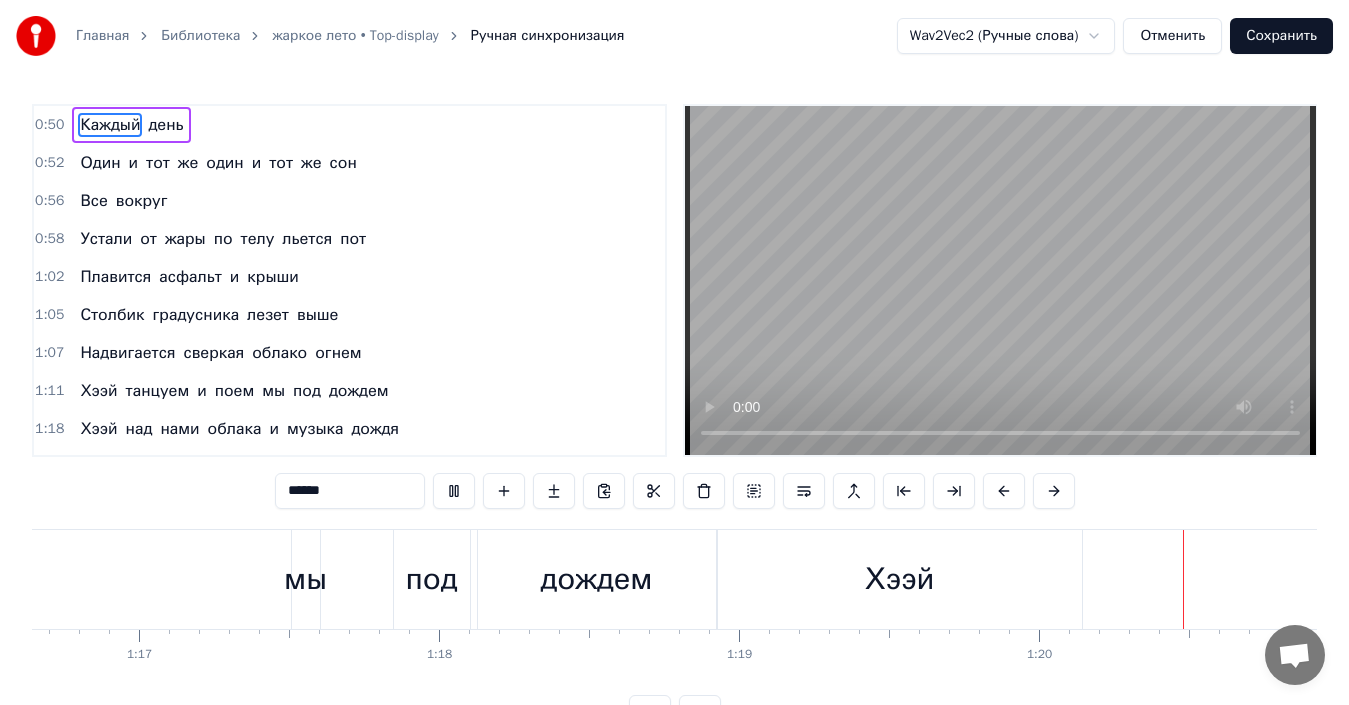 click on "Отменить" at bounding box center [1172, 36] 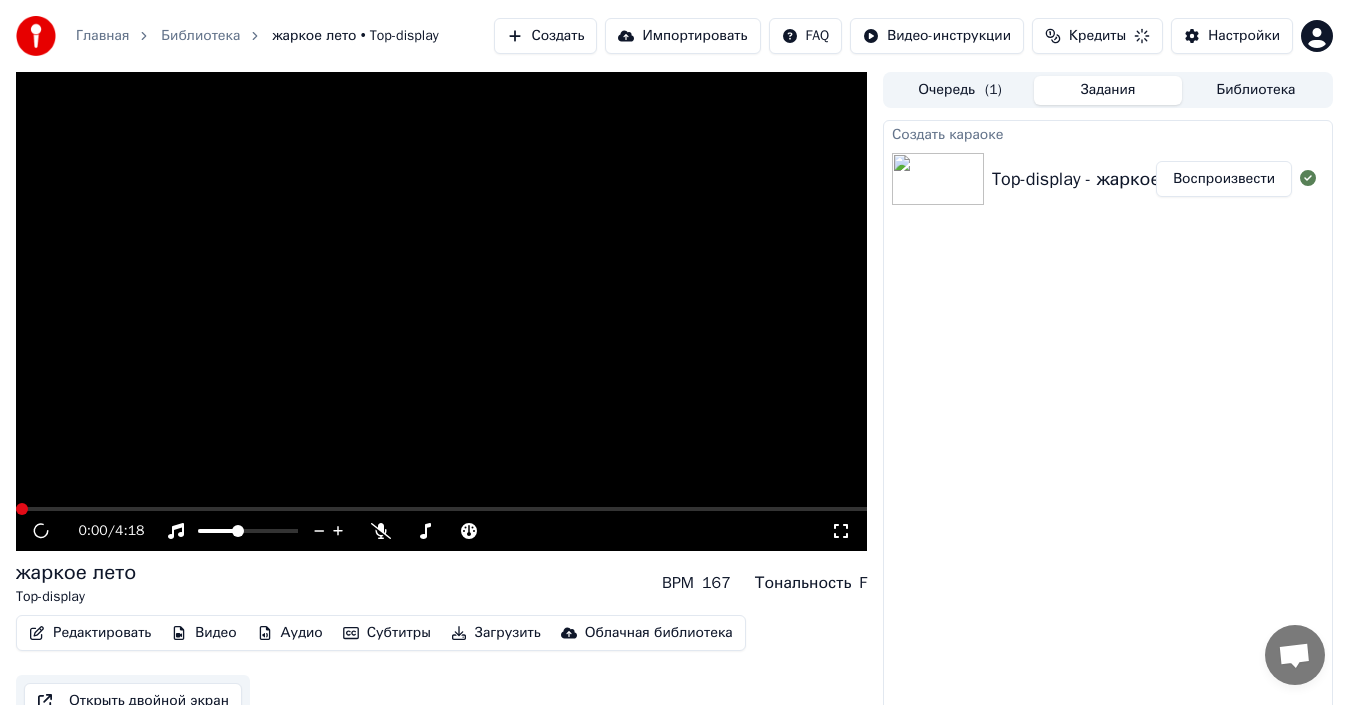 scroll, scrollTop: 14, scrollLeft: 0, axis: vertical 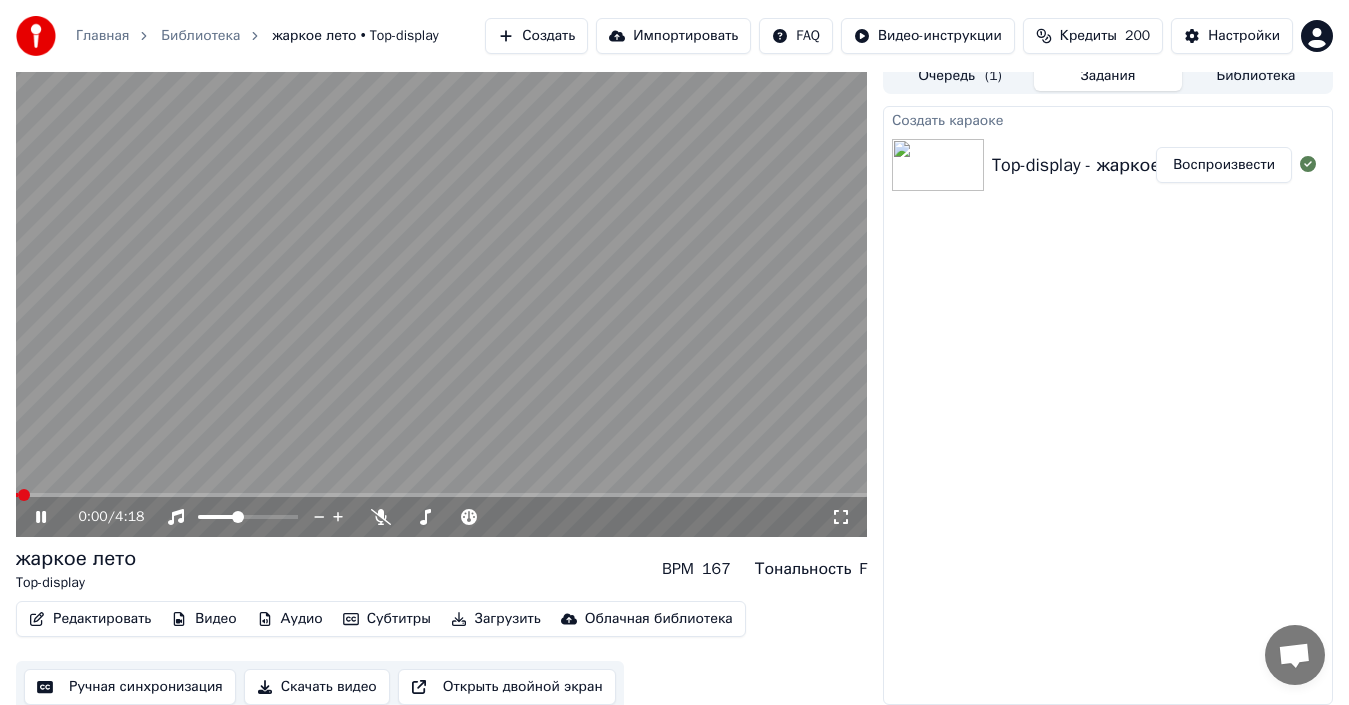 click on "Субтитры" at bounding box center (387, 619) 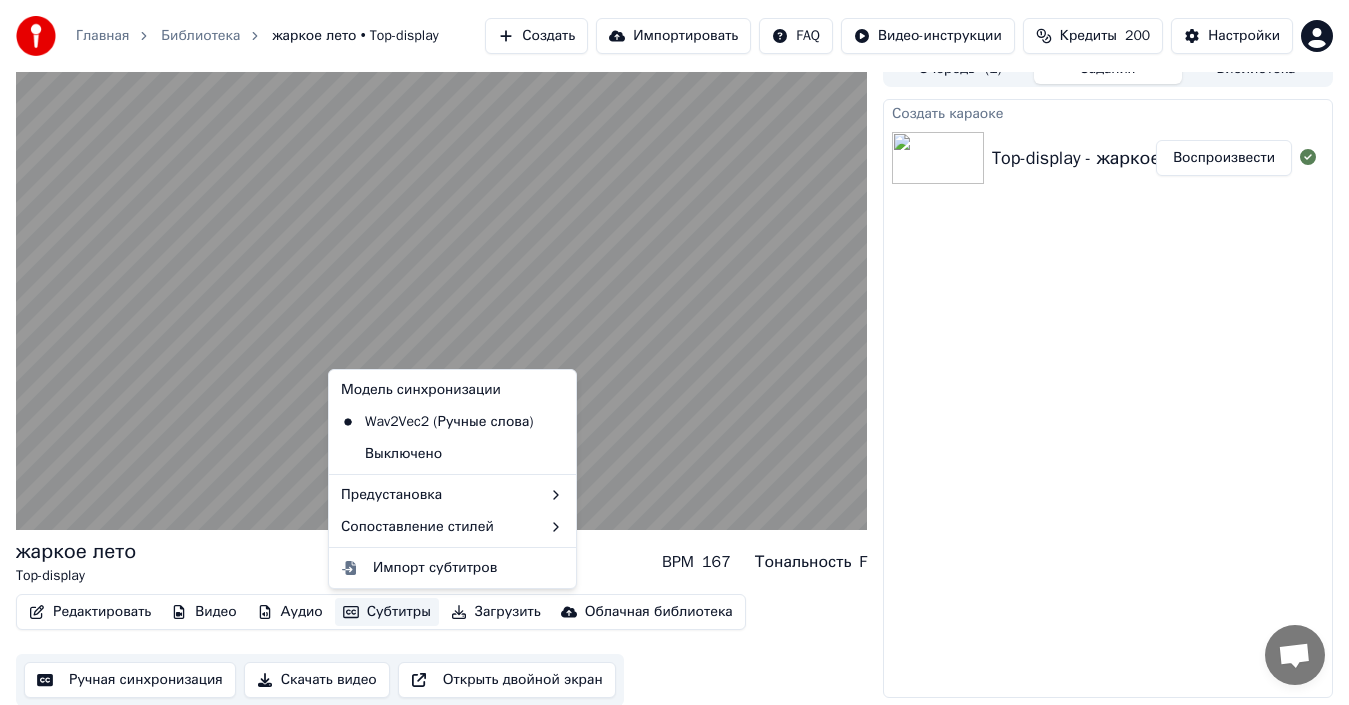scroll, scrollTop: 22, scrollLeft: 0, axis: vertical 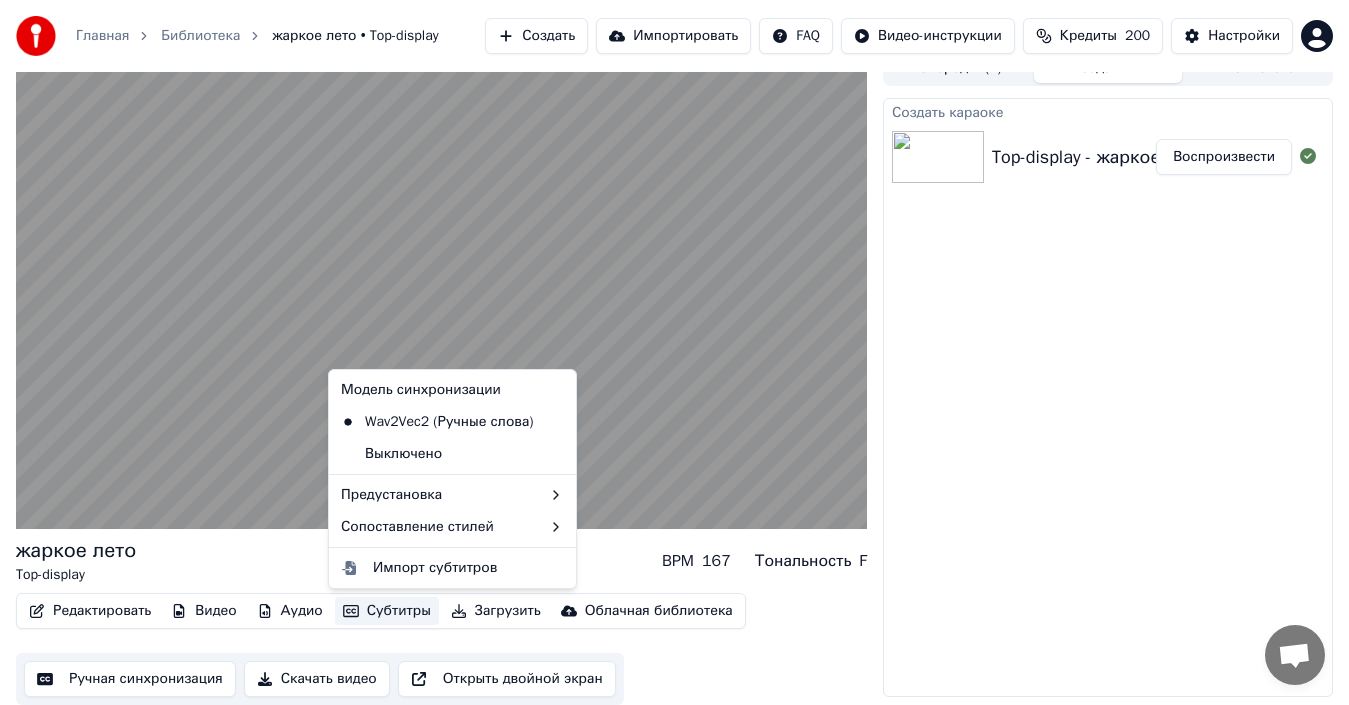 click on "Создать караоке Top-display - жаркое лето Воспроизвести" at bounding box center (1108, 397) 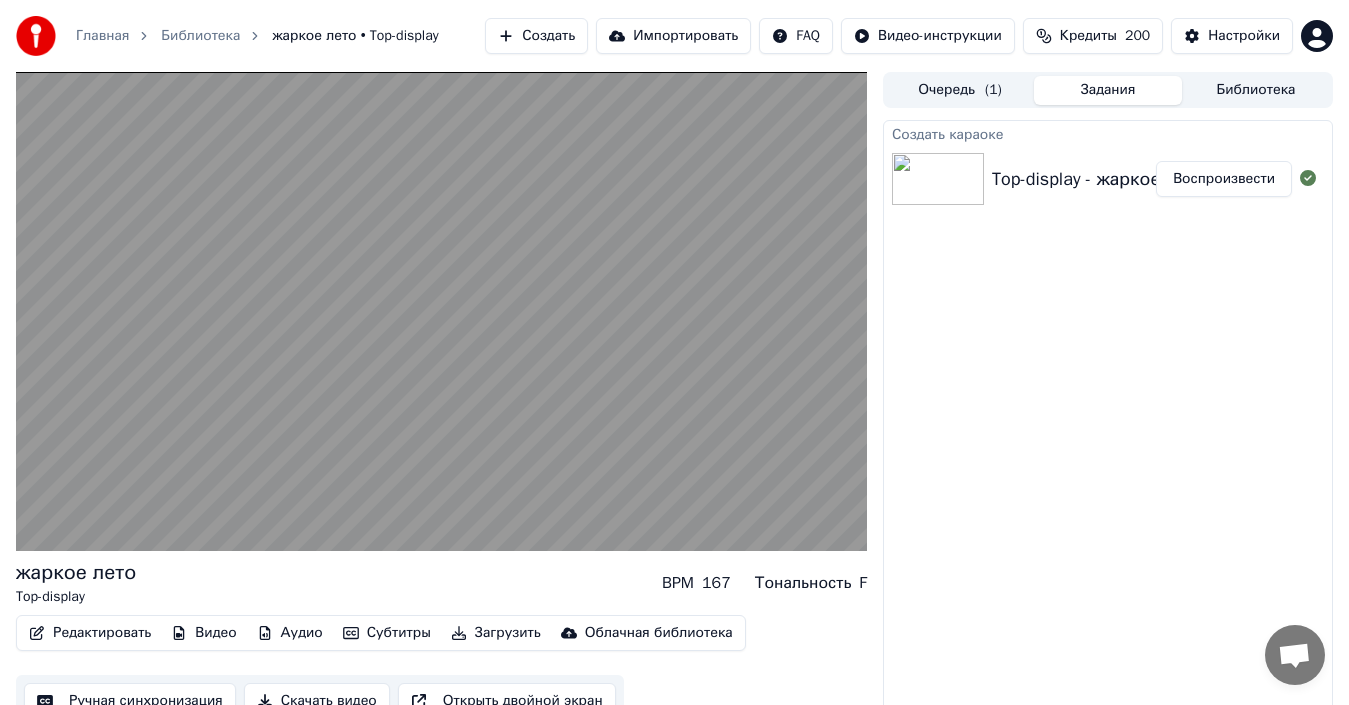 scroll, scrollTop: 22, scrollLeft: 0, axis: vertical 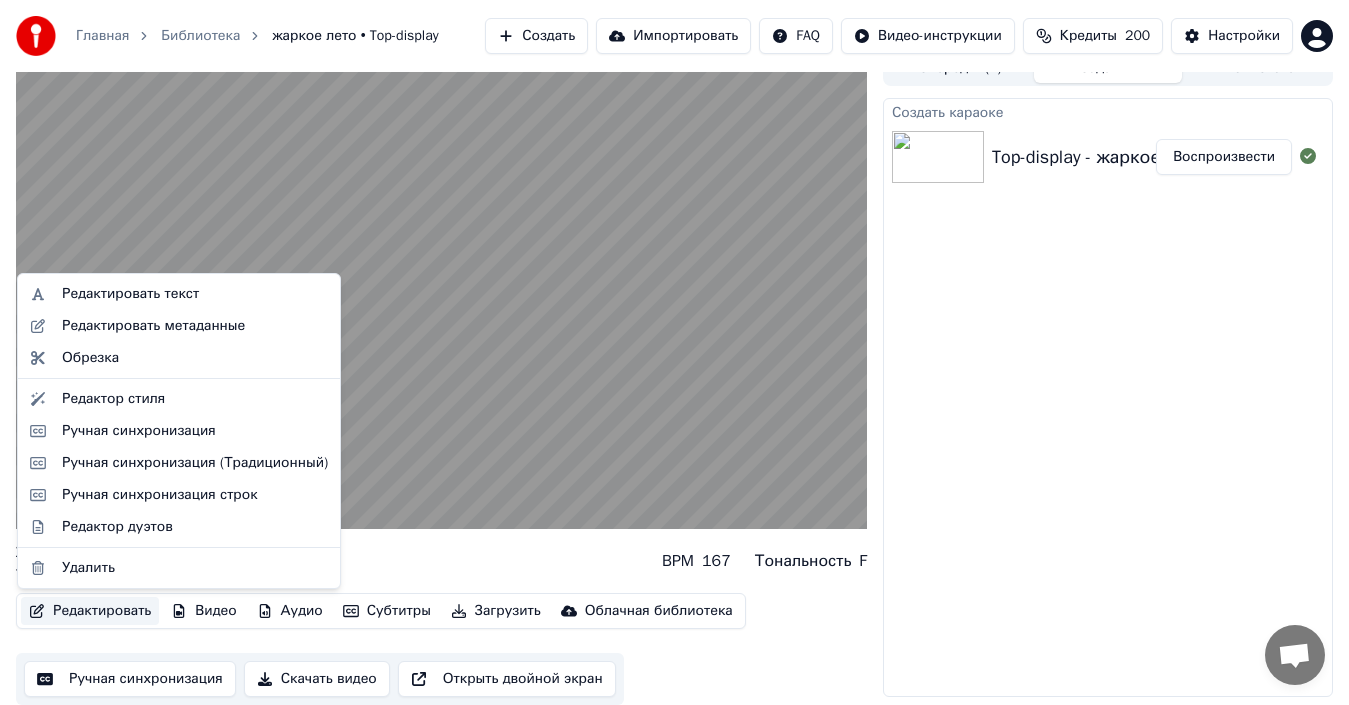 click on "Редактировать Видео Аудио Субтитры Загрузить Облачная библиотека Ручная синхронизация Скачать видео Открыть двойной экран" at bounding box center [441, 649] 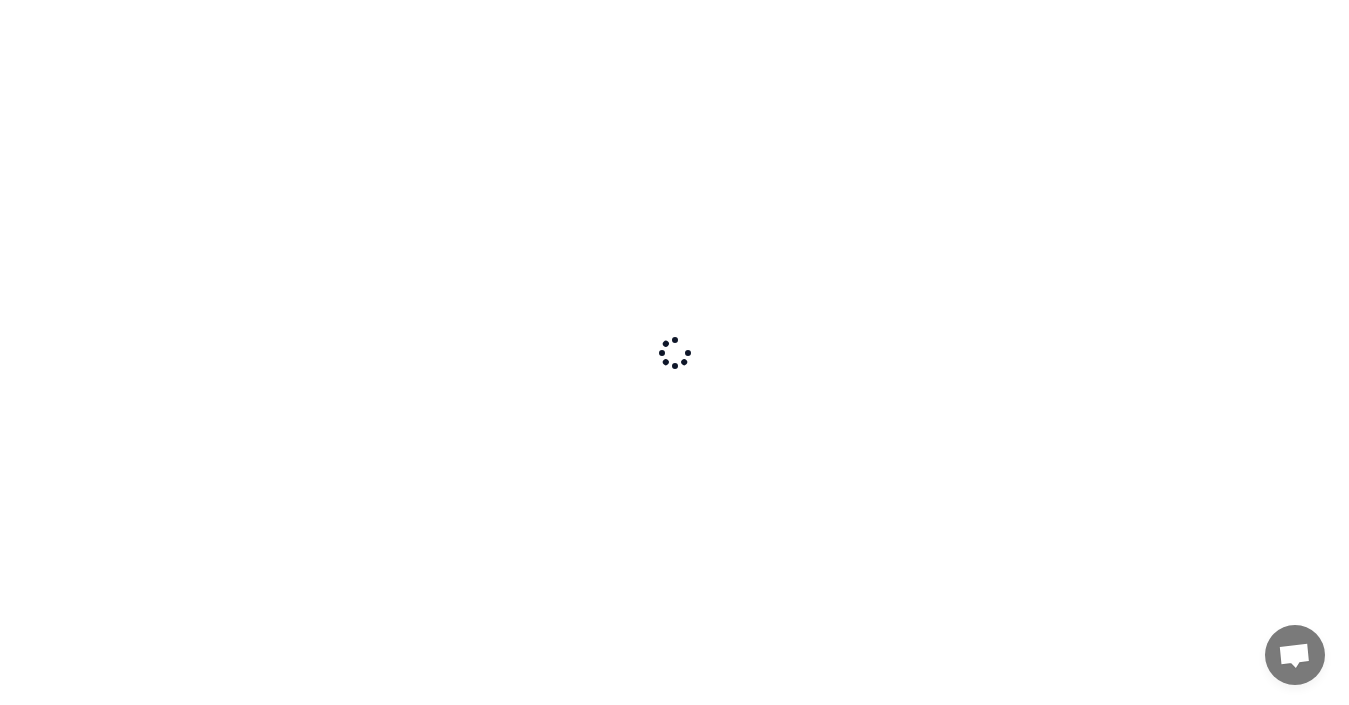 scroll, scrollTop: 0, scrollLeft: 0, axis: both 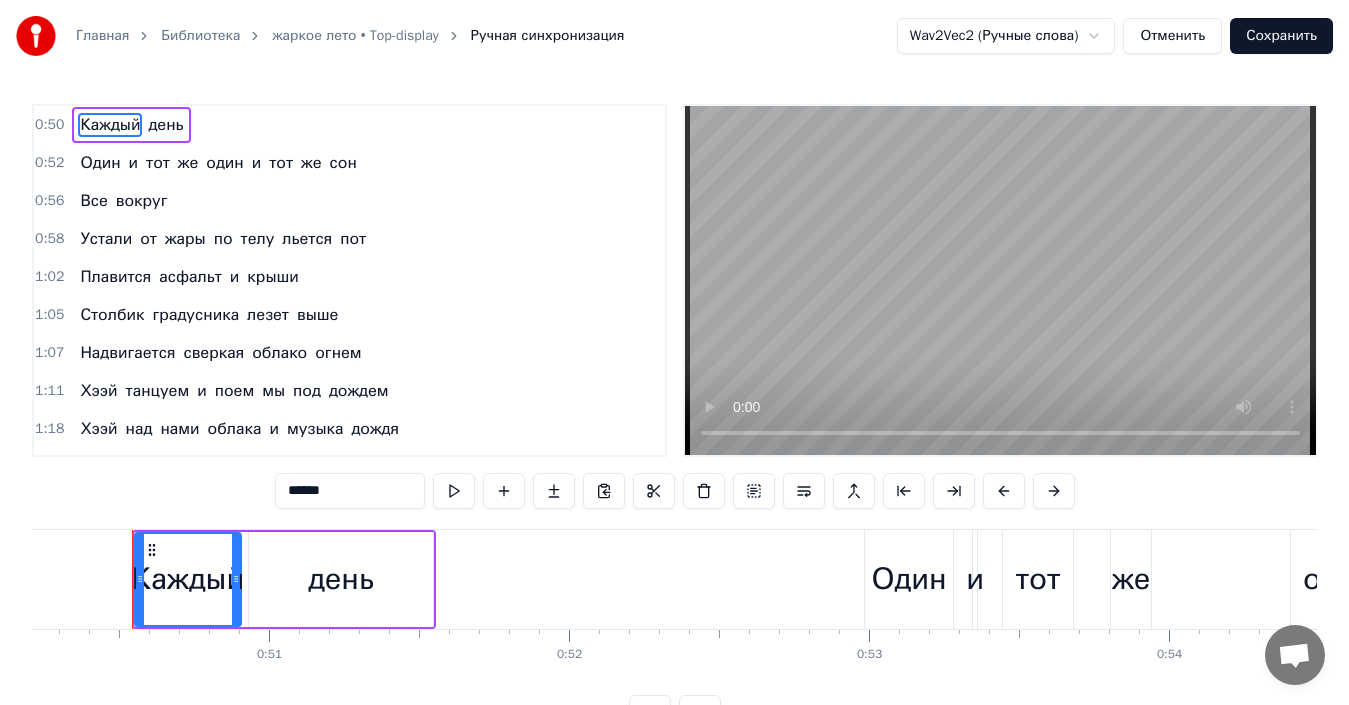 click on "танцуем" at bounding box center [158, 391] 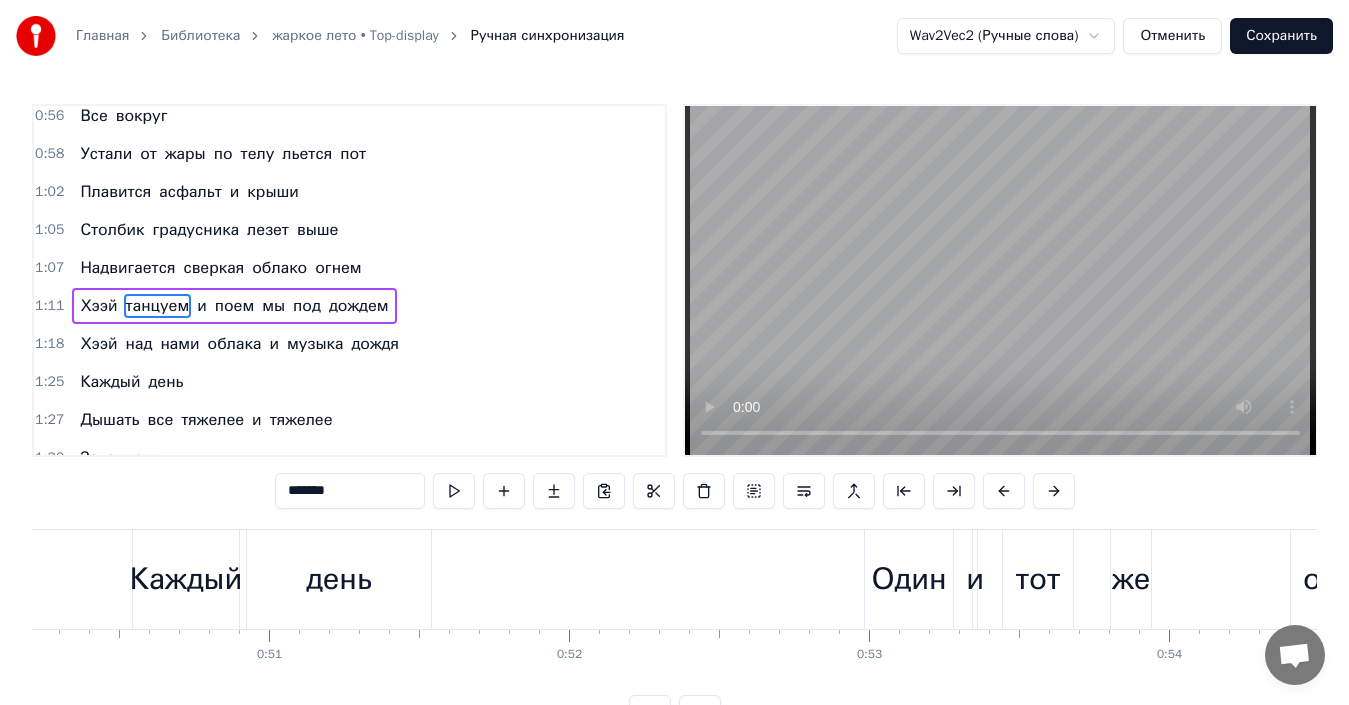 scroll, scrollTop: 110, scrollLeft: 0, axis: vertical 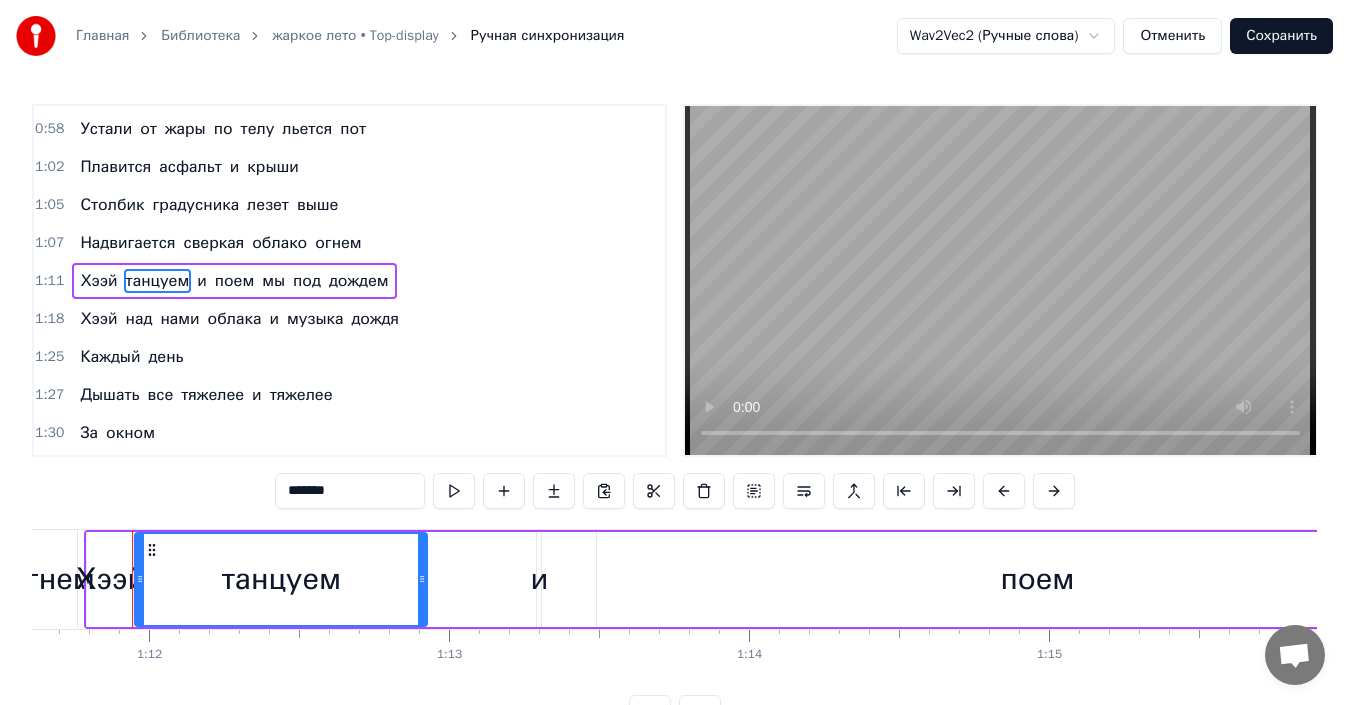 click on "танцуем" at bounding box center [158, 281] 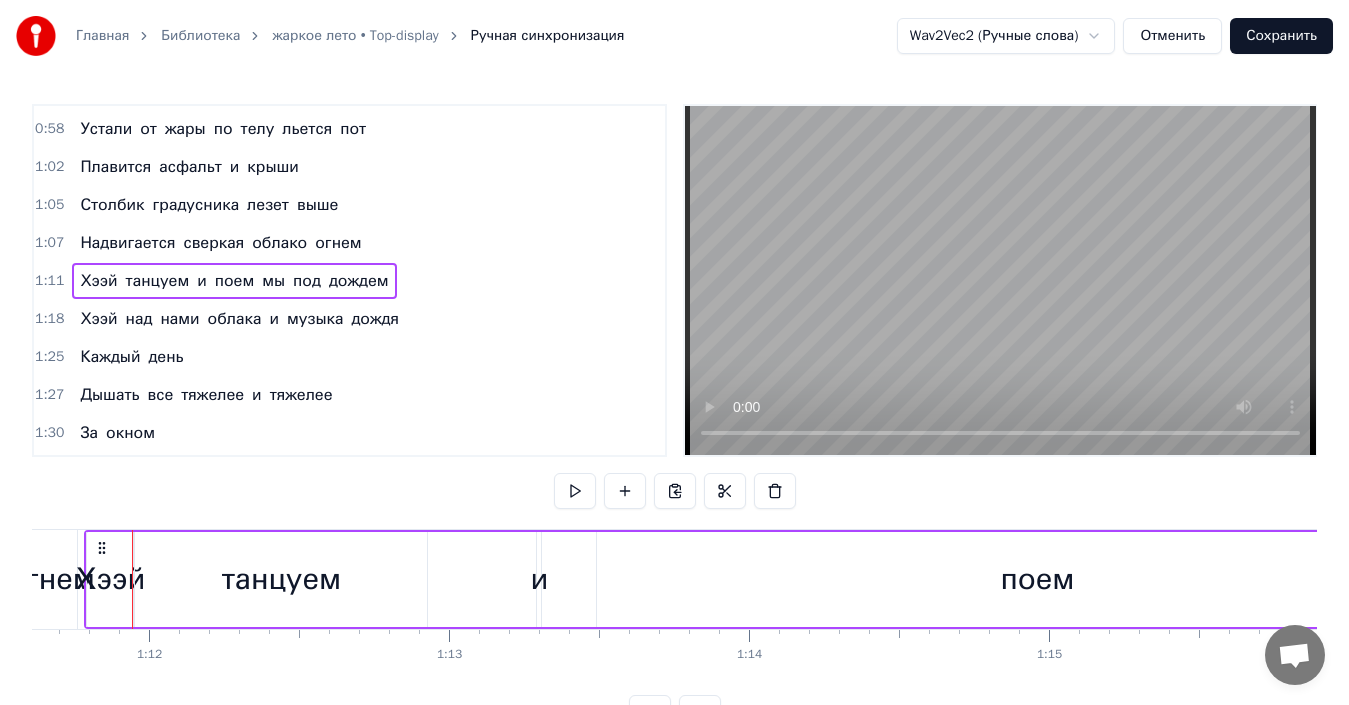 scroll, scrollTop: 0, scrollLeft: 21435, axis: horizontal 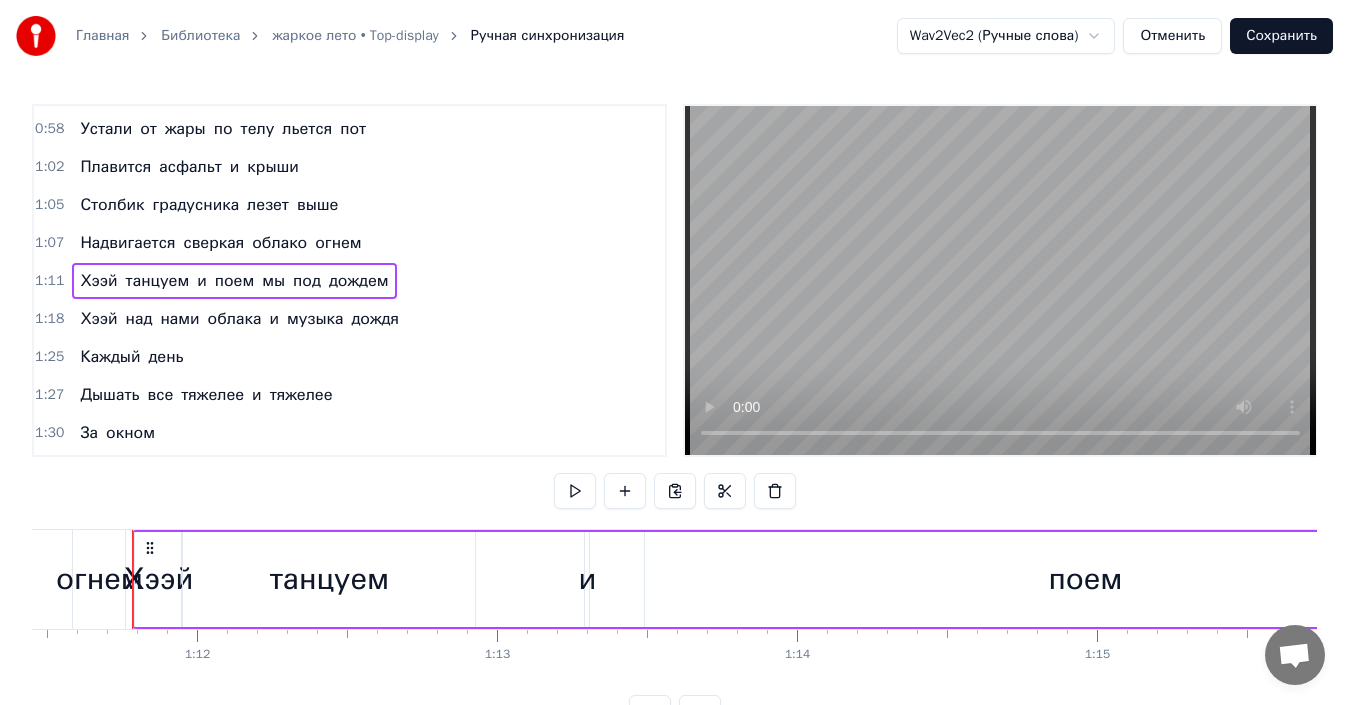 click on "Хээй" at bounding box center (98, 281) 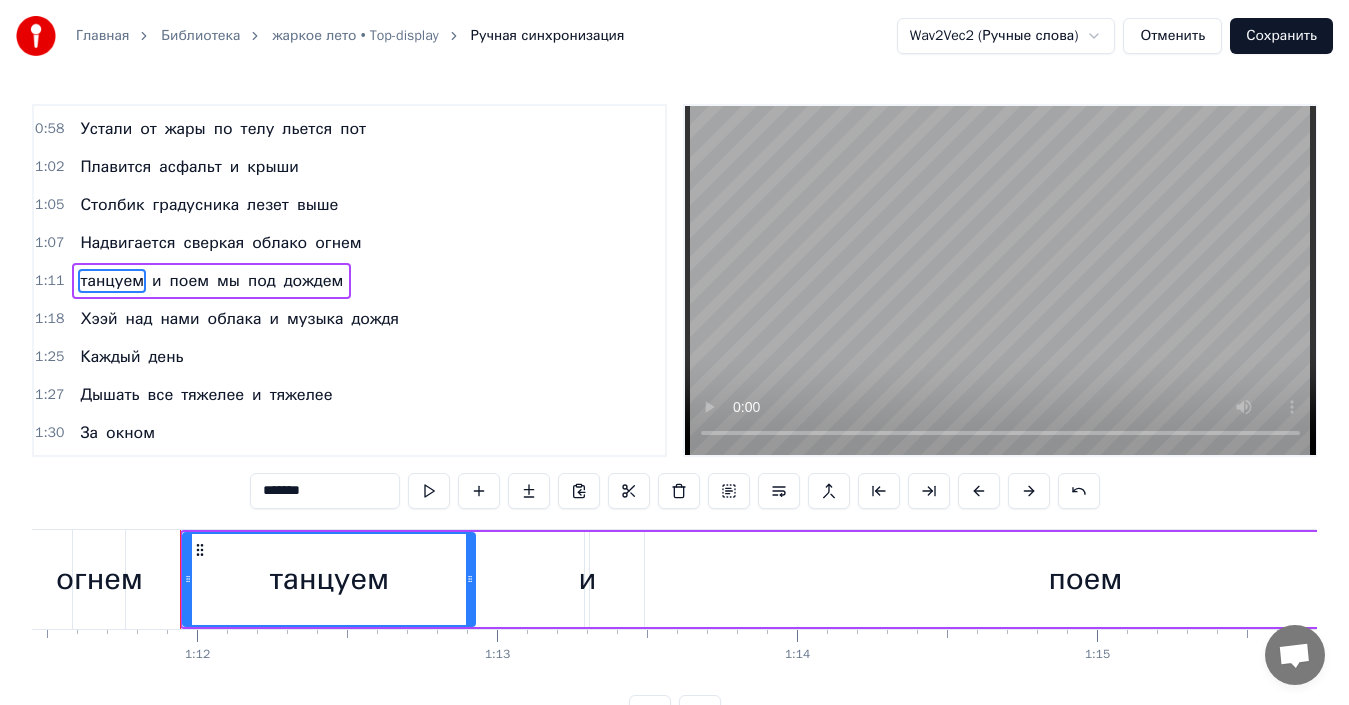 click on "Хээй" at bounding box center (98, 319) 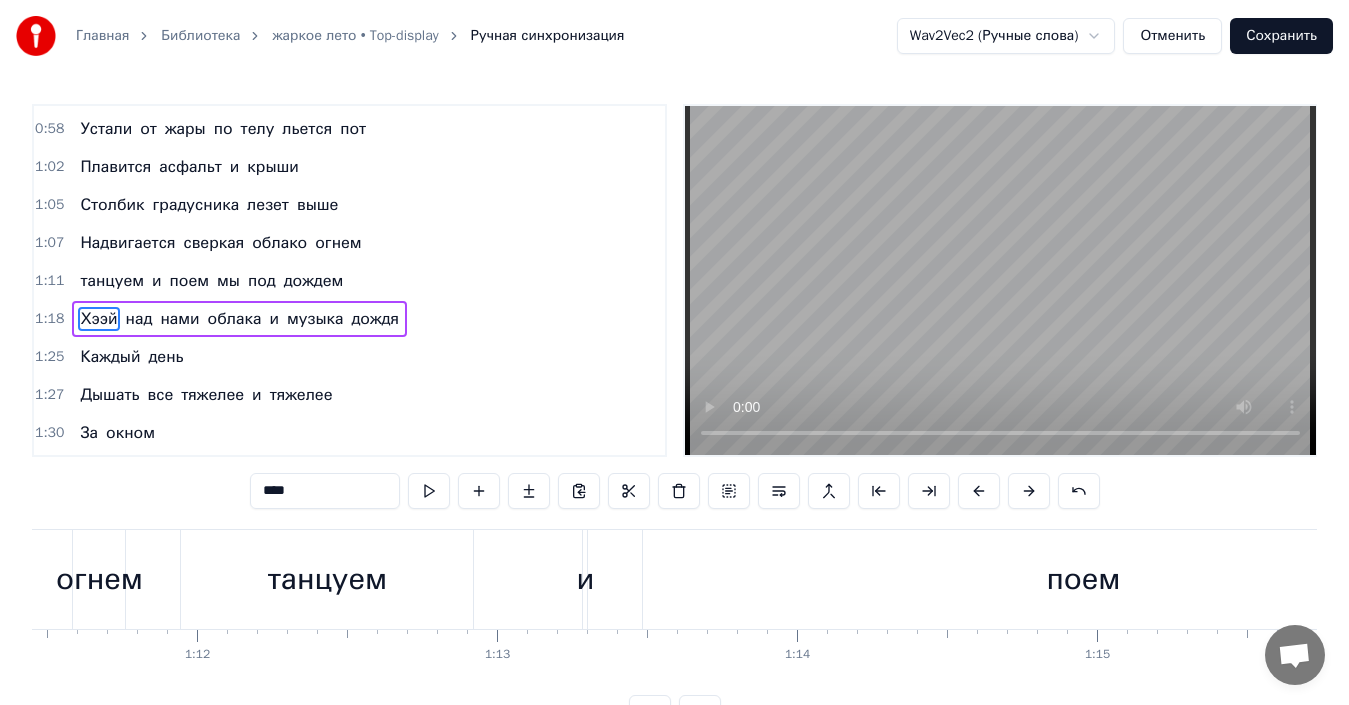 scroll, scrollTop: 148, scrollLeft: 0, axis: vertical 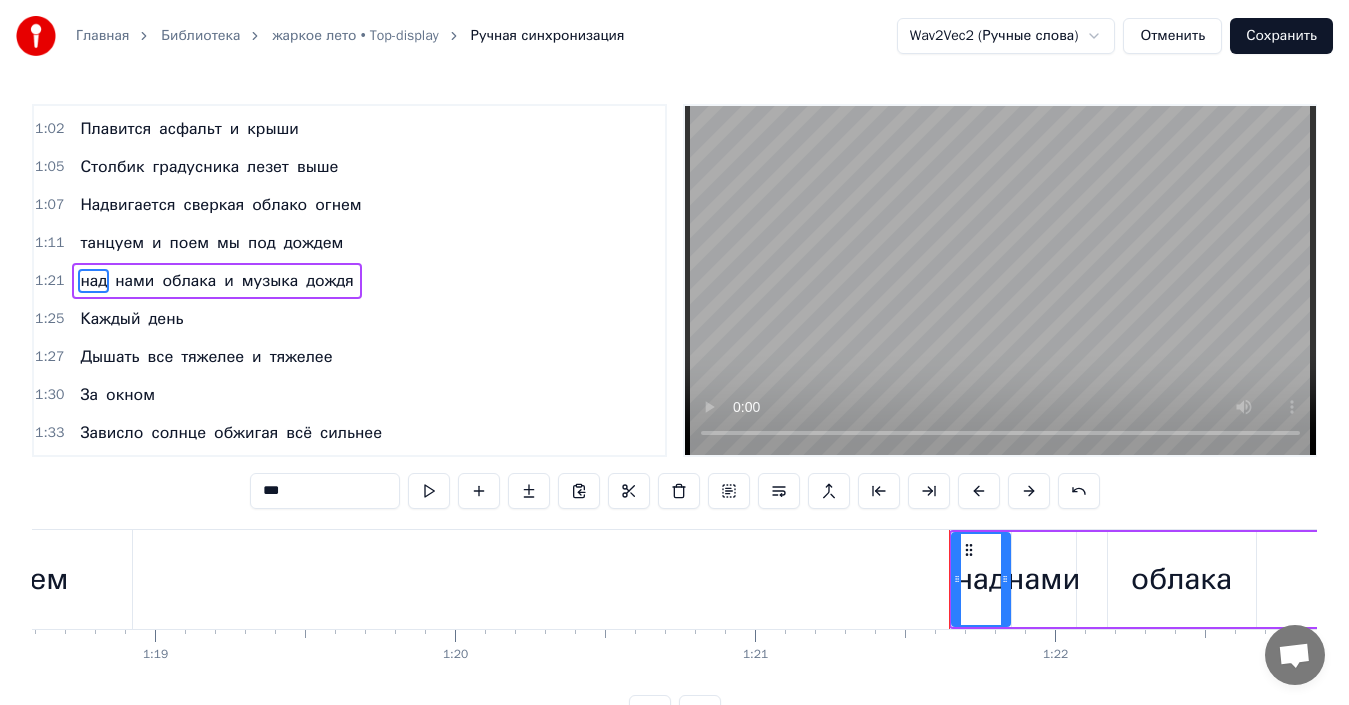 click on "танцуем" at bounding box center [112, 243] 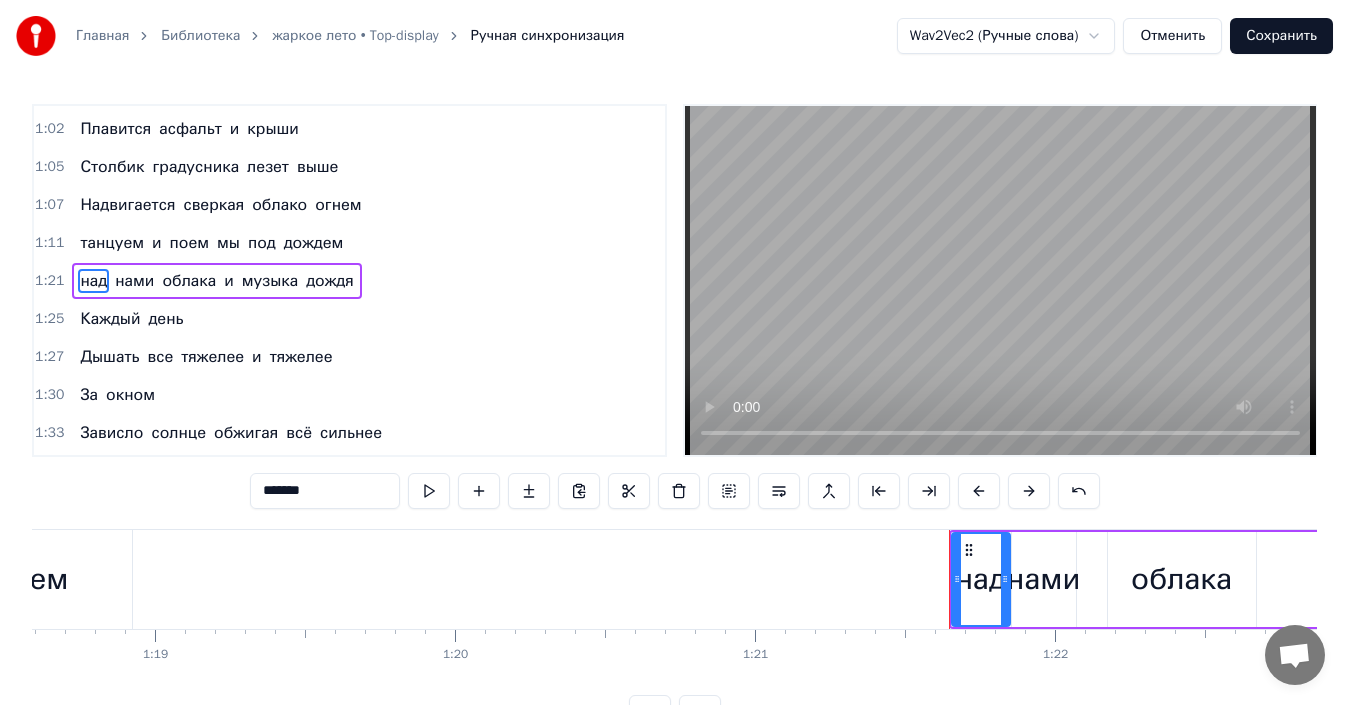 scroll, scrollTop: 110, scrollLeft: 0, axis: vertical 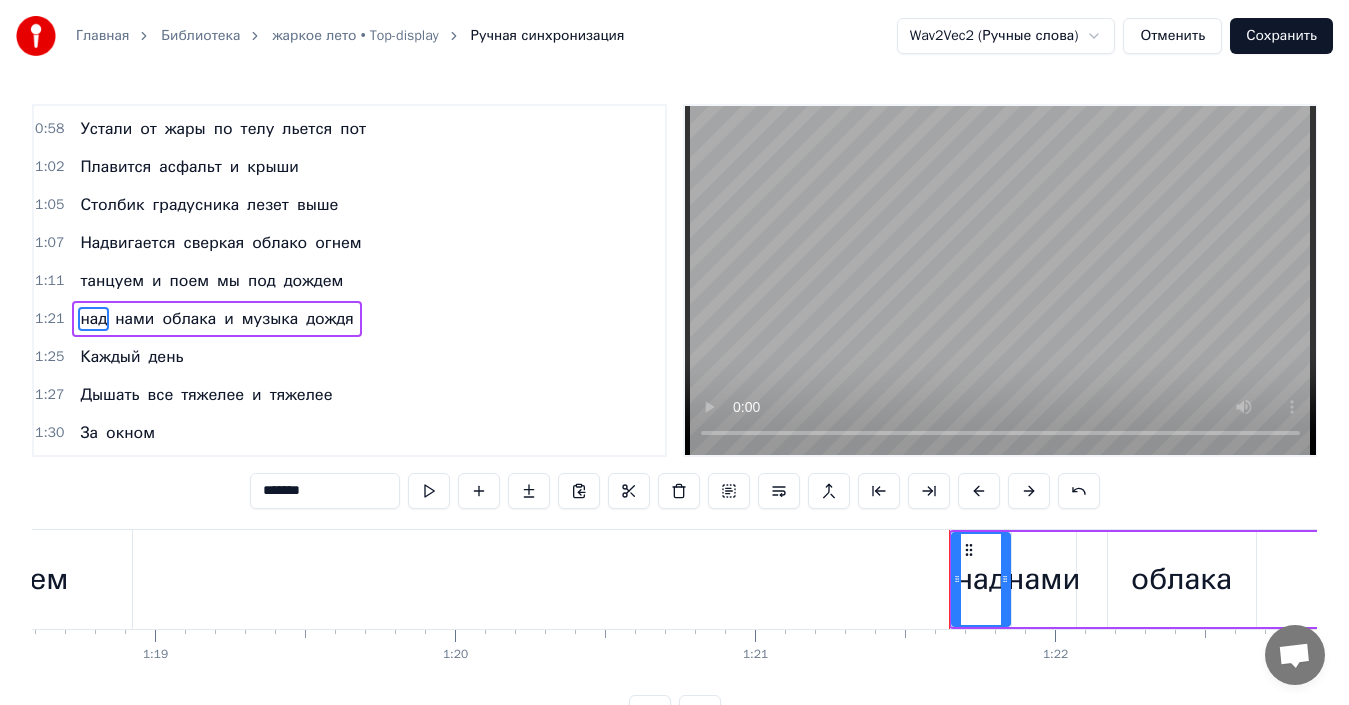 click on "Надвигается сверкая облако огнем" at bounding box center [220, 243] 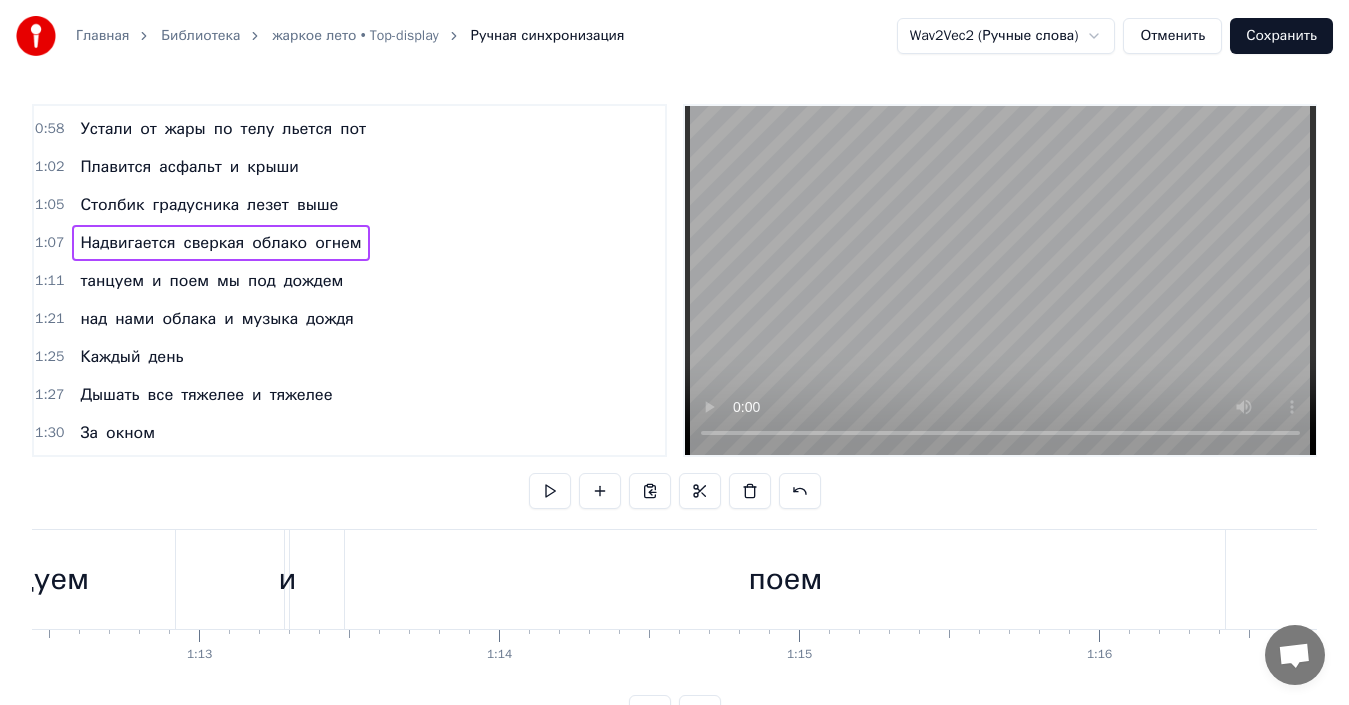 click on "танцуем" at bounding box center [112, 281] 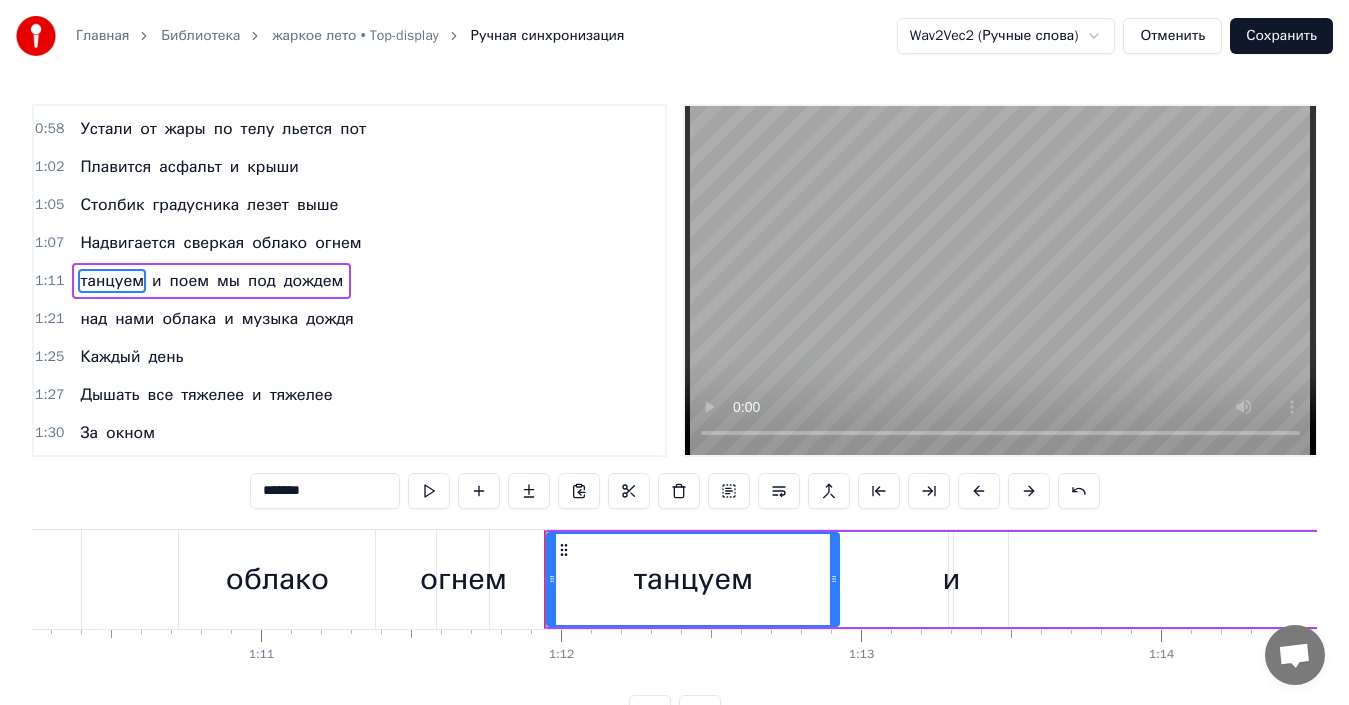 click on "танцуем" at bounding box center [112, 281] 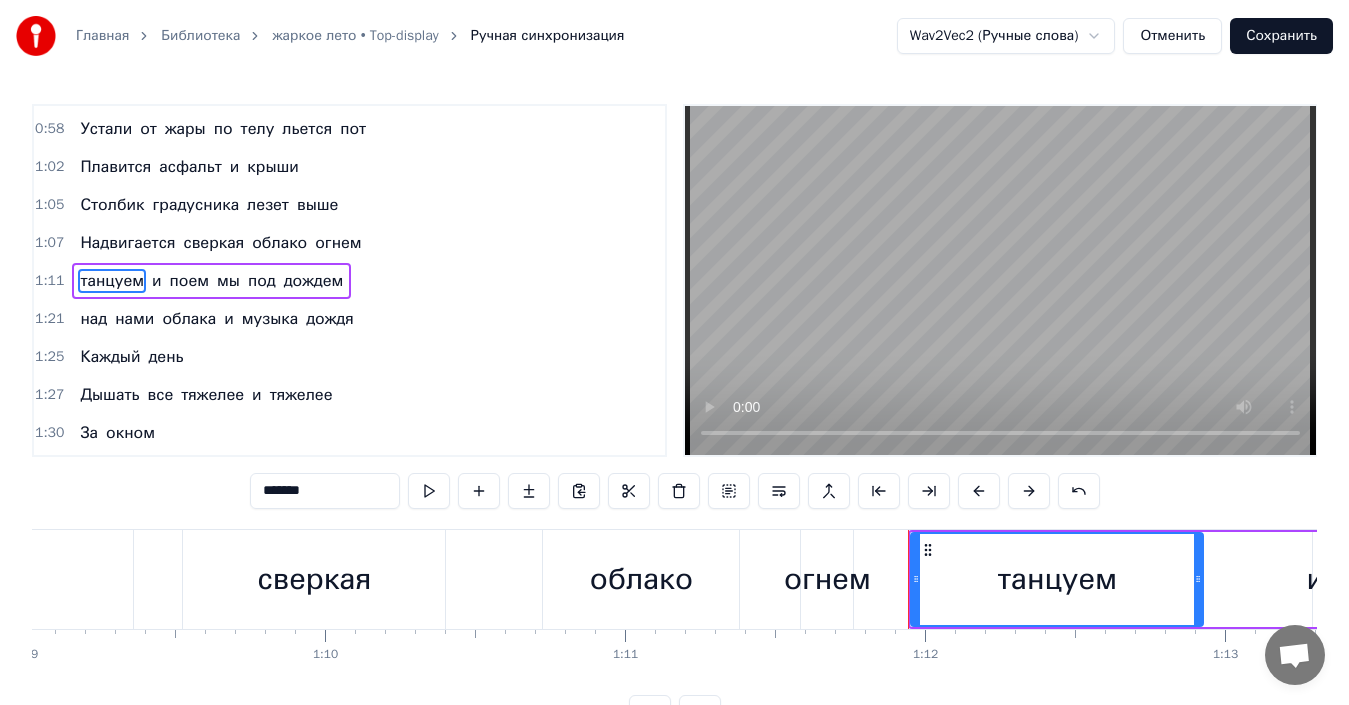 click on "танцуем" at bounding box center (112, 281) 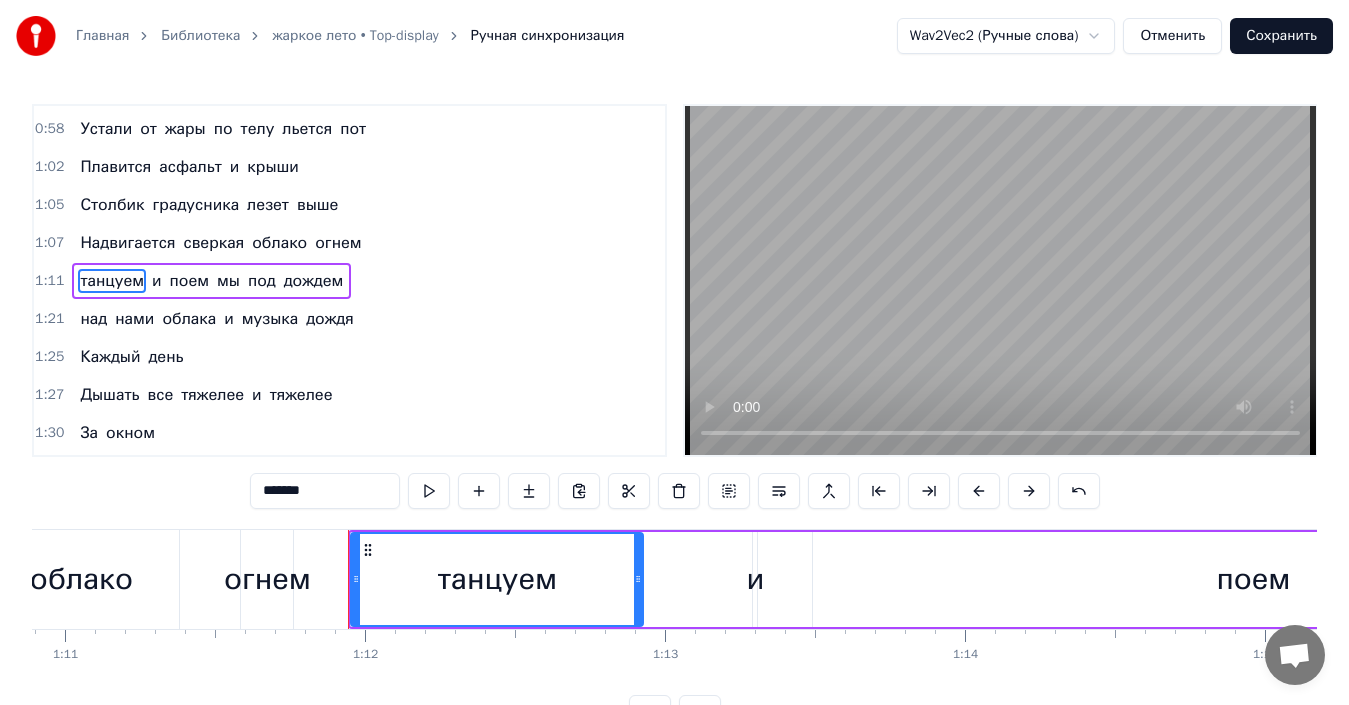 click on "танцуем" at bounding box center [112, 281] 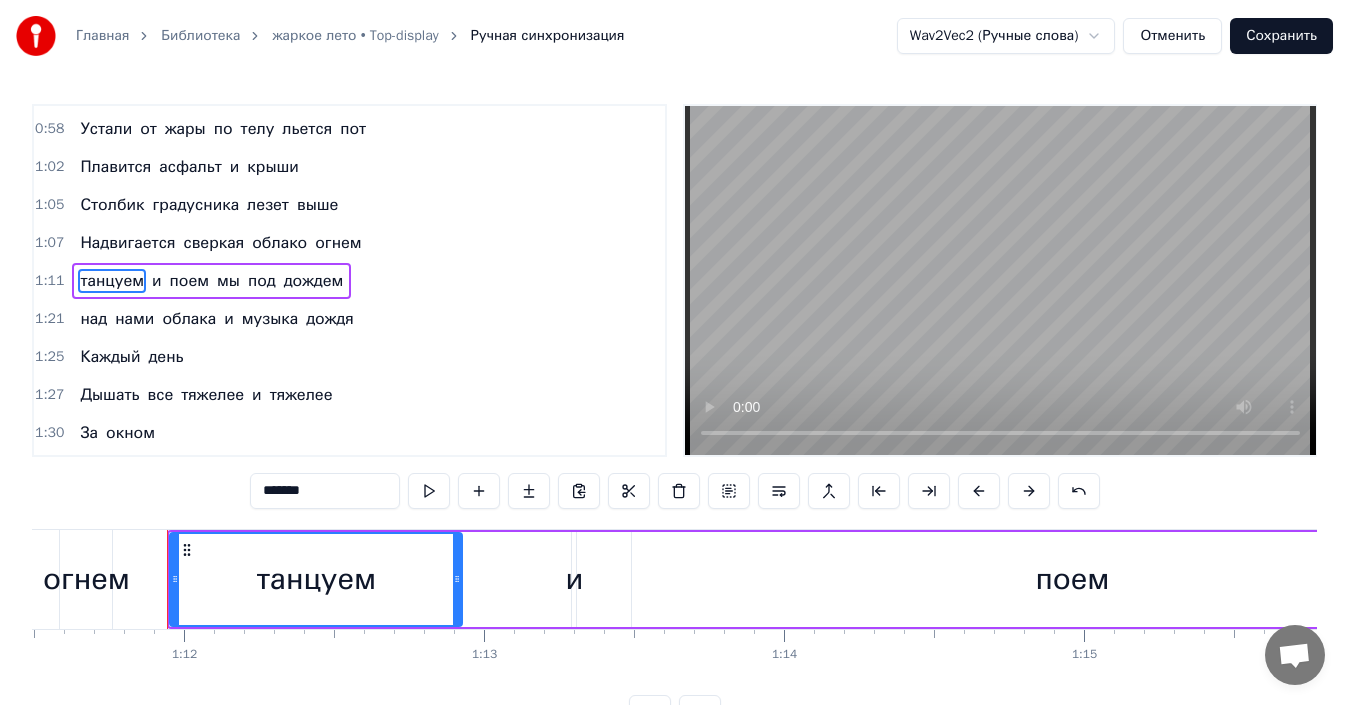 scroll, scrollTop: 0, scrollLeft: 21483, axis: horizontal 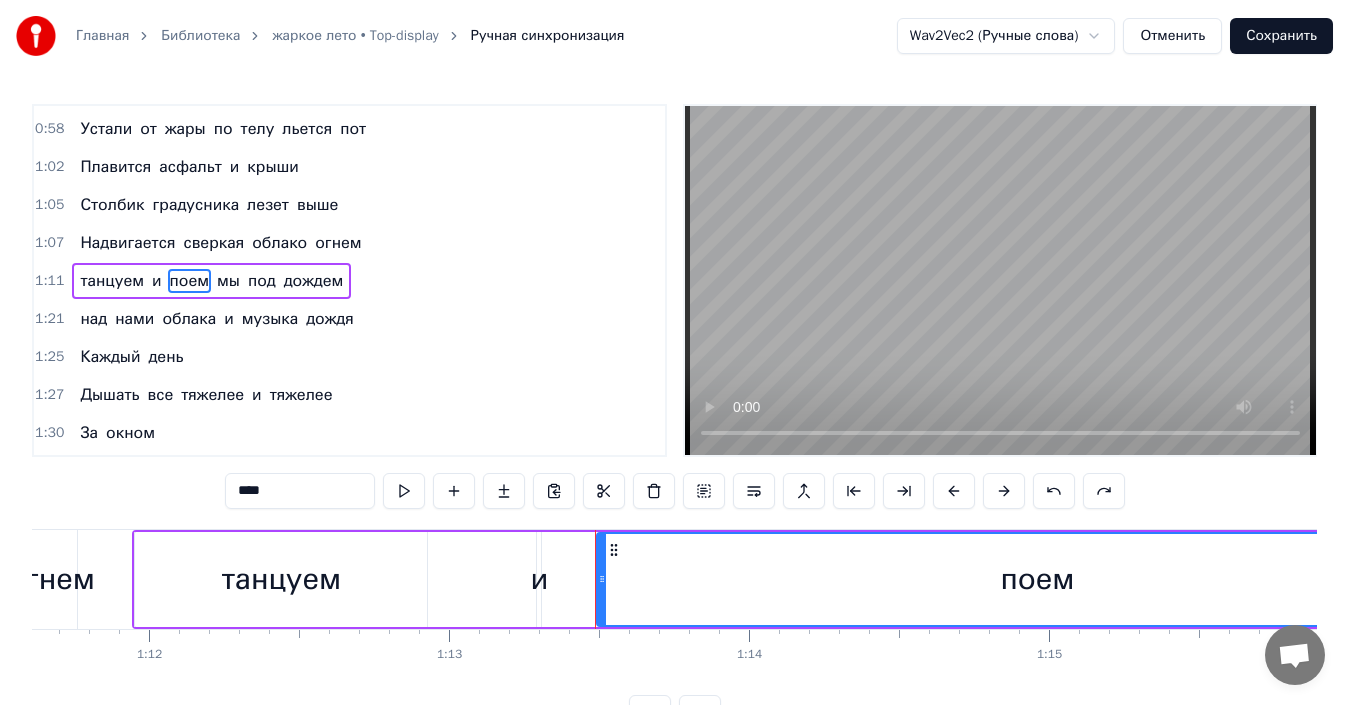 click on "танцуем" at bounding box center [281, 579] 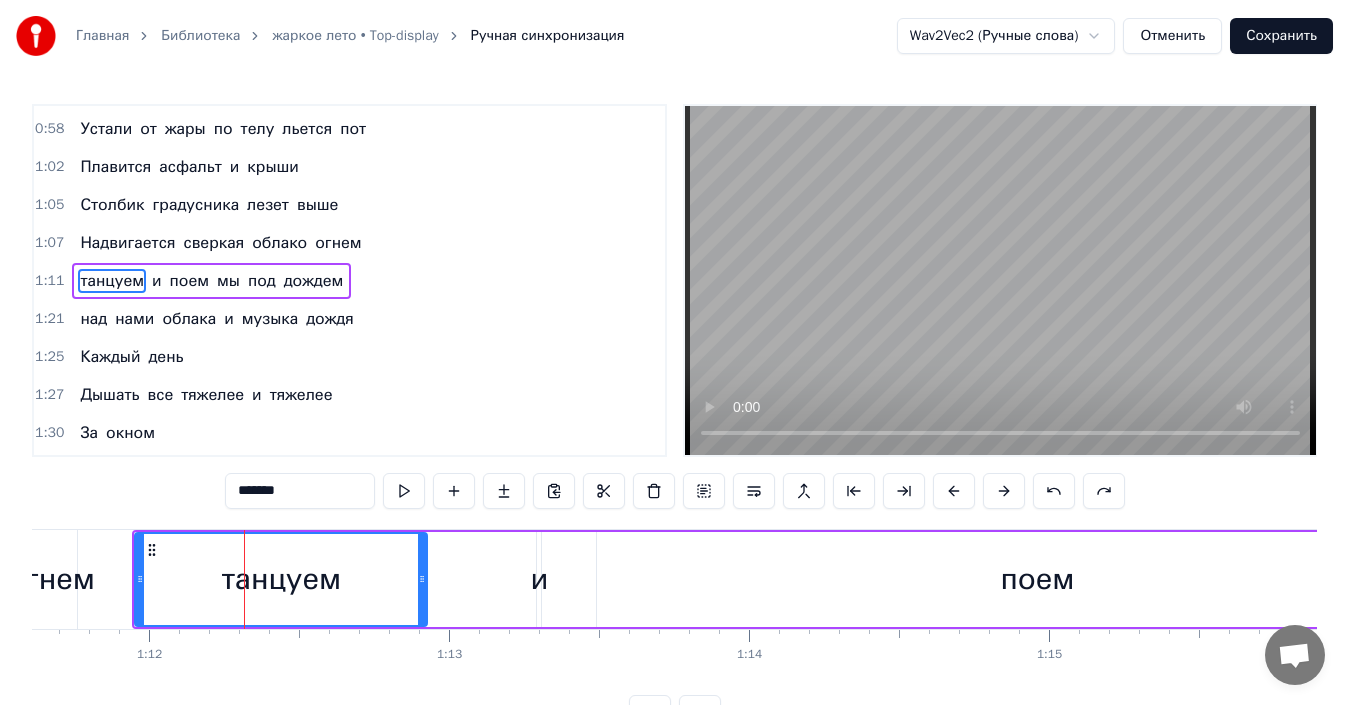 click on "танцуем" at bounding box center [281, 579] 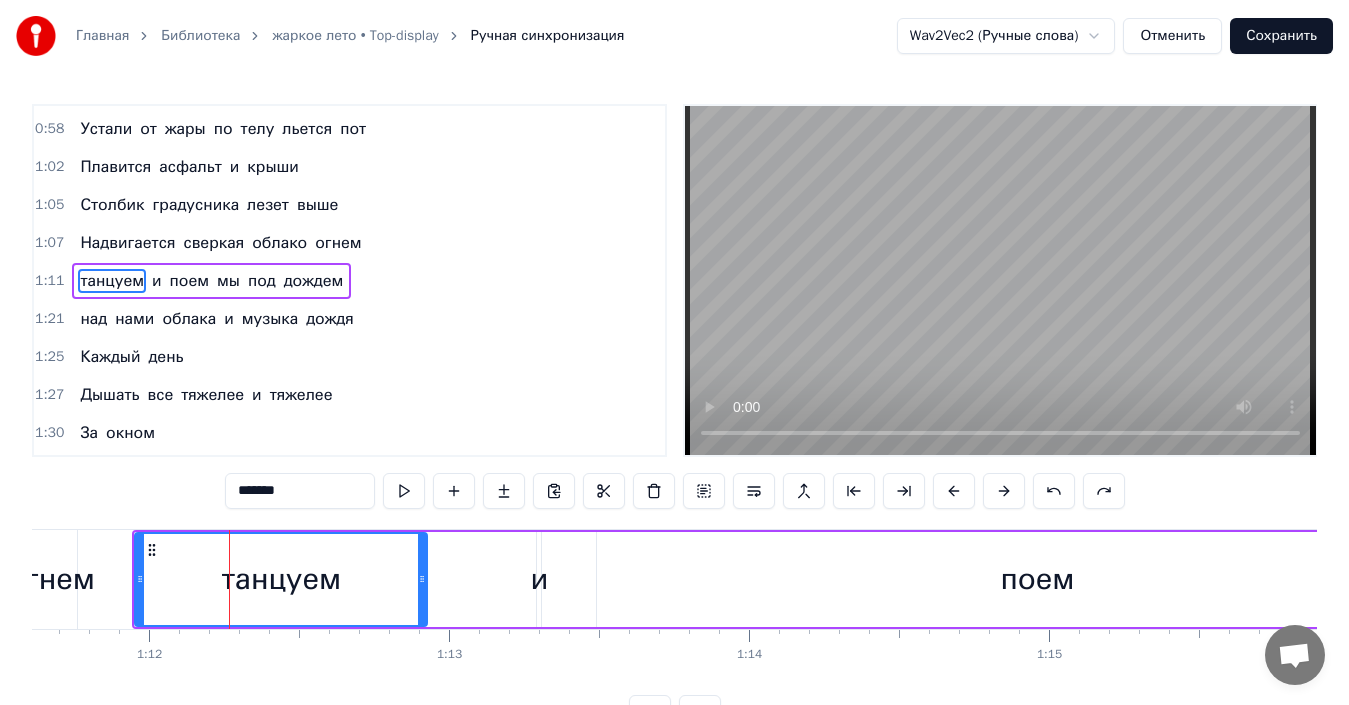 click on "танцуем" at bounding box center [281, 579] 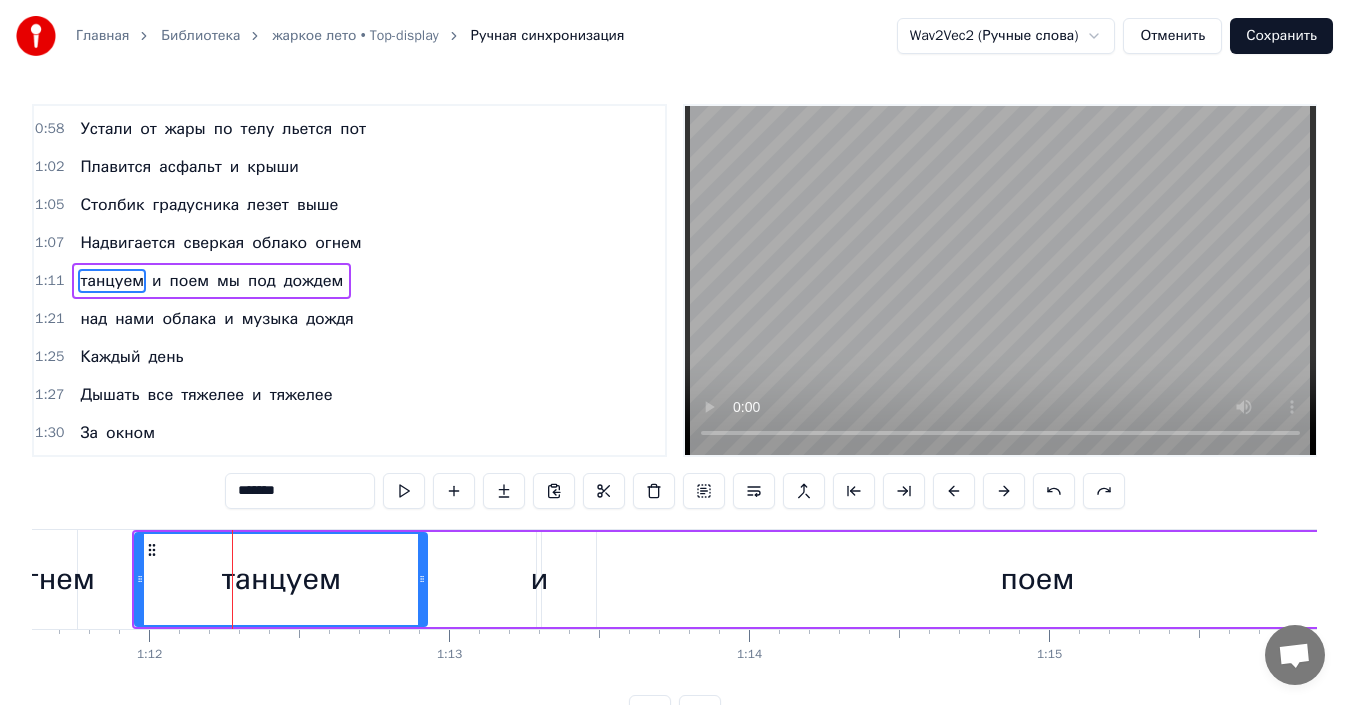 click on "танцуем" at bounding box center (281, 579) 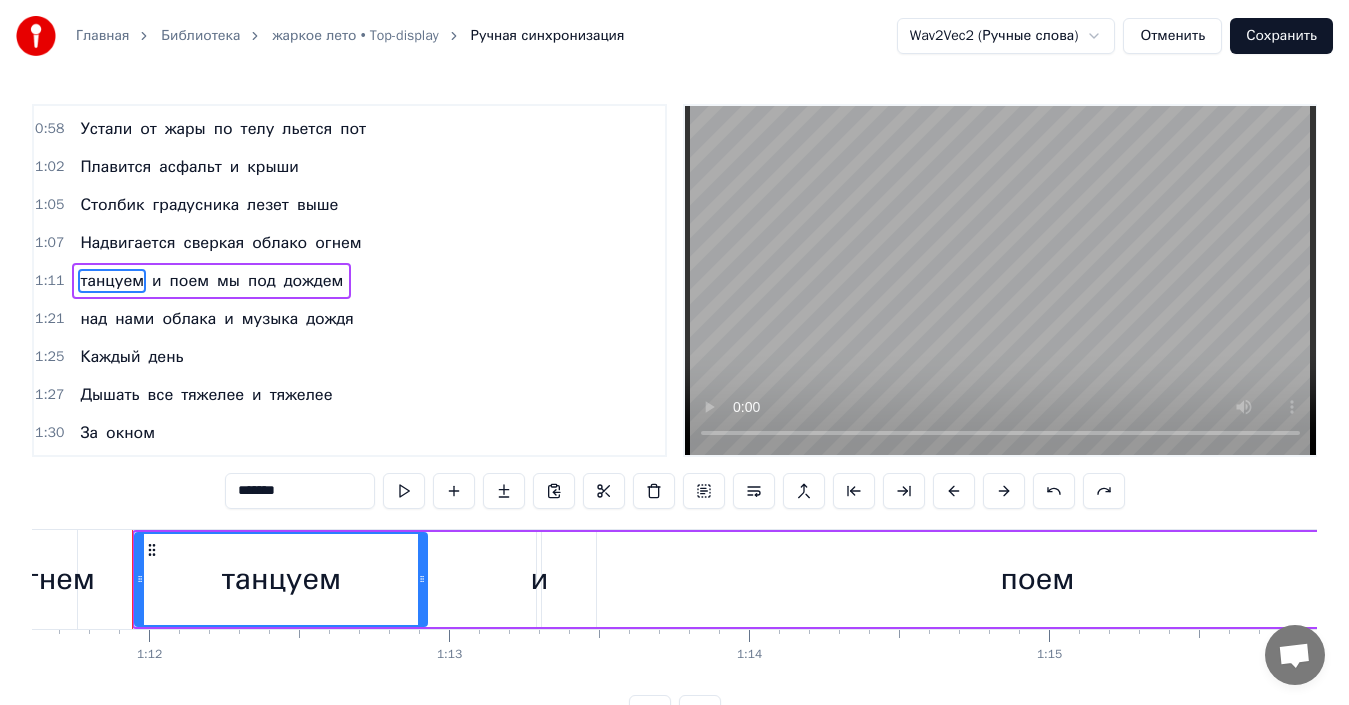 click on "танцуем" at bounding box center (112, 281) 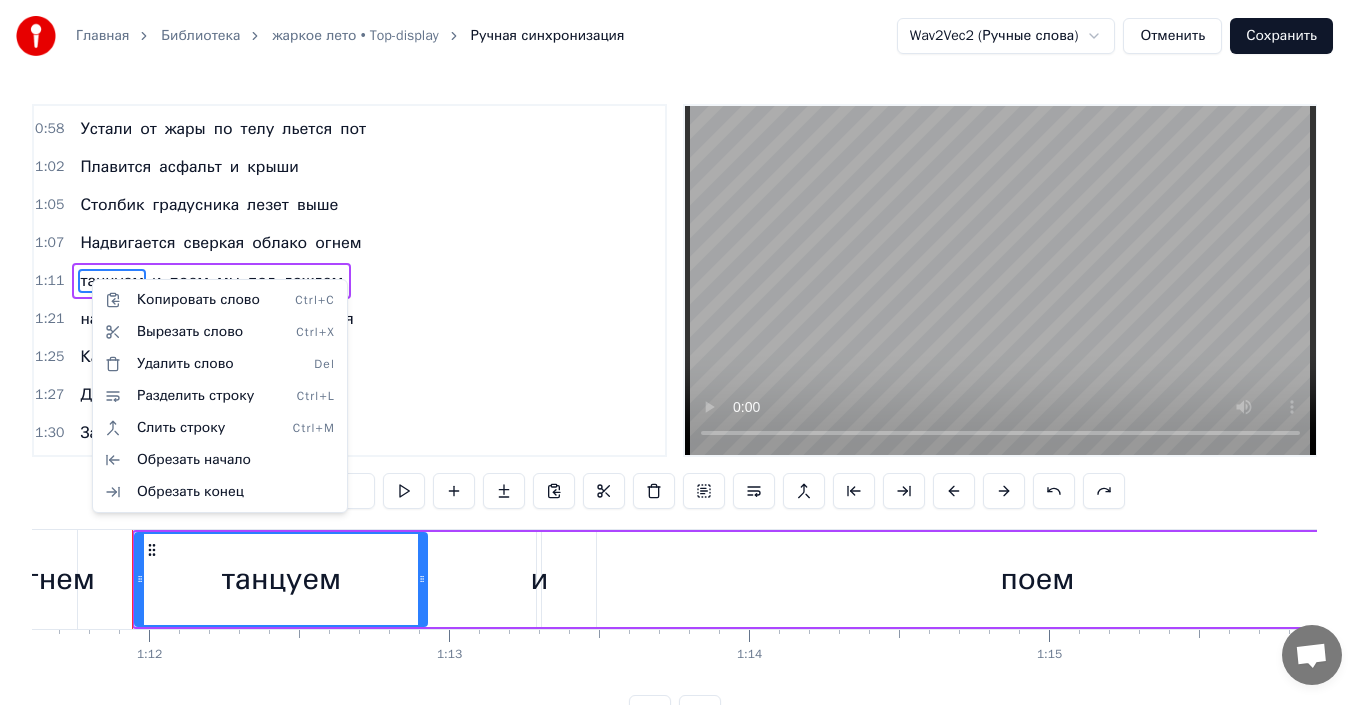 click on "Главная Библиотека жаркое лето • Top-display Ручная синхронизация Wav2Vec2 (Ручные слова) Отменить Сохранить 0:50 Каждый день 0:52 Один и тот же один и тот же сон 0:56 Все вокруг 0:58 Устали от жары по телу льется пот 1:02 Плавится асфальт и крыши 1:05 Столбик градусника лезет выше 1:07 Надвигается сверкая облако огнем 1:11 танцуем и поем мы под дождем 1:21 над нами облака и музыка дождя 1:25 Каждый день 1:27 Дышать все тяжелее и тяжелее 1:30 За окном 1:33 Зависло солнце обжигая всё сильнее 1:36 Плавятся асфальты крыши 1:39 Столбик градусника лезет выше 1:42 Надвигается сверкая облако огнем 2:32 и и" at bounding box center (683, 381) 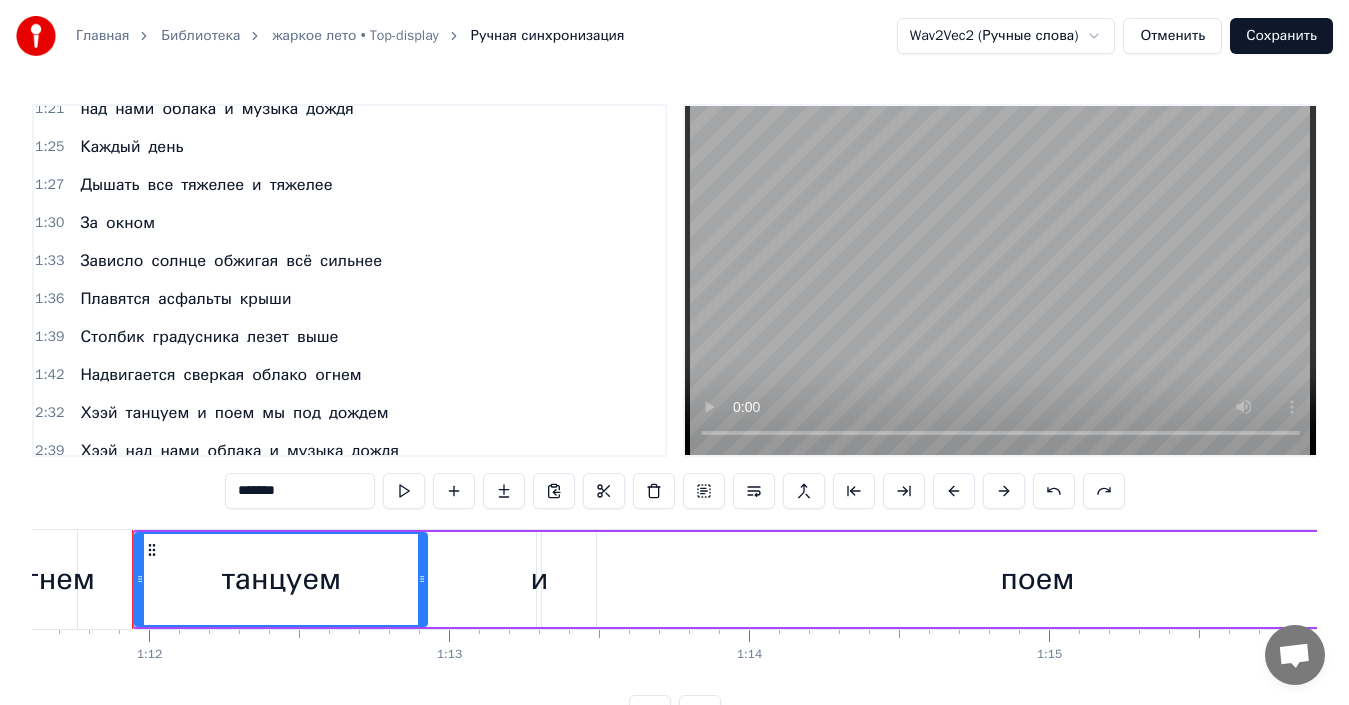 scroll, scrollTop: 335, scrollLeft: 0, axis: vertical 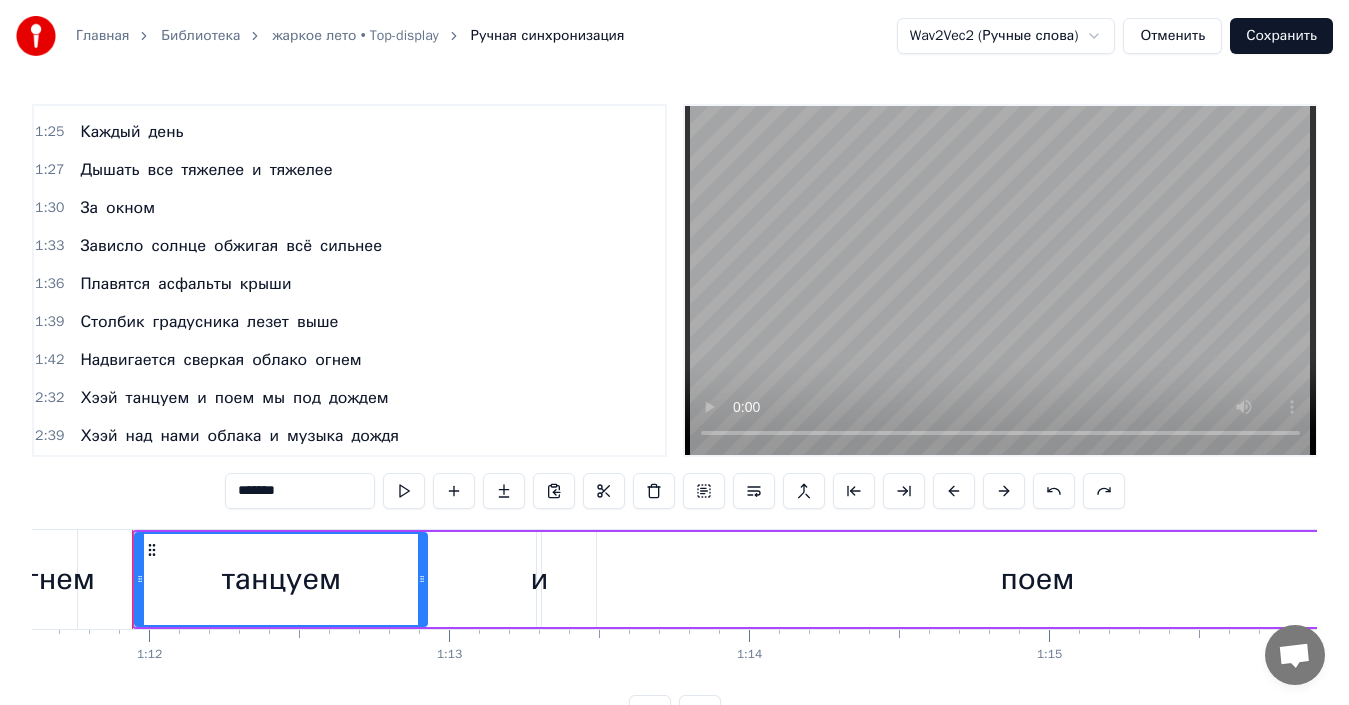 click on "Хээй" at bounding box center (98, 398) 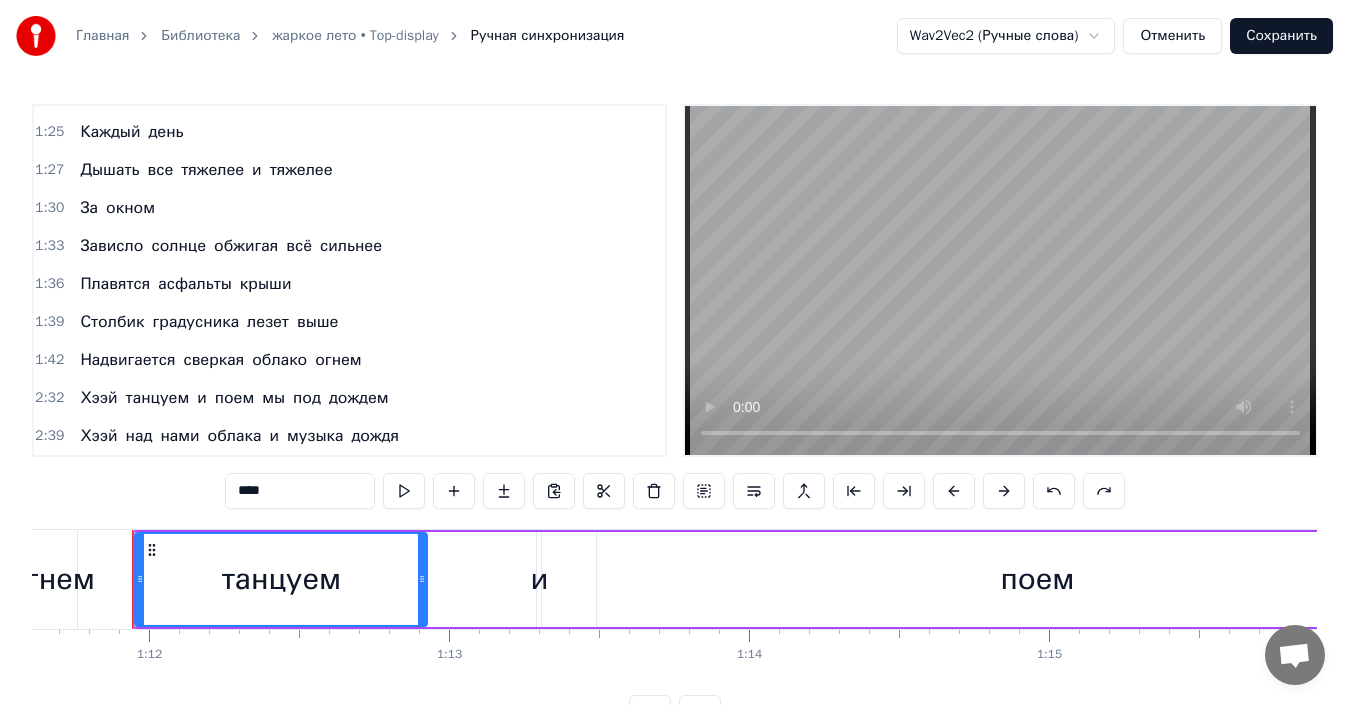 scroll, scrollTop: 45, scrollLeft: 0, axis: vertical 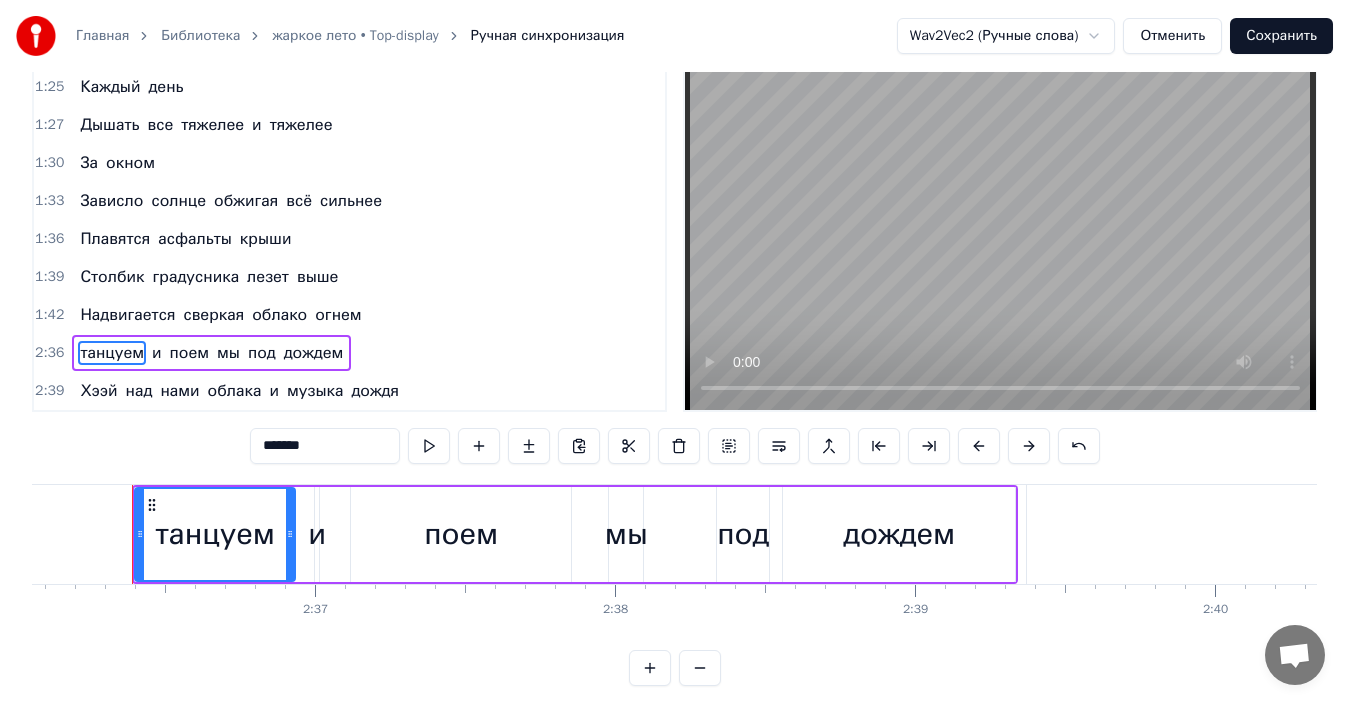 click on "Хээй" at bounding box center (98, 391) 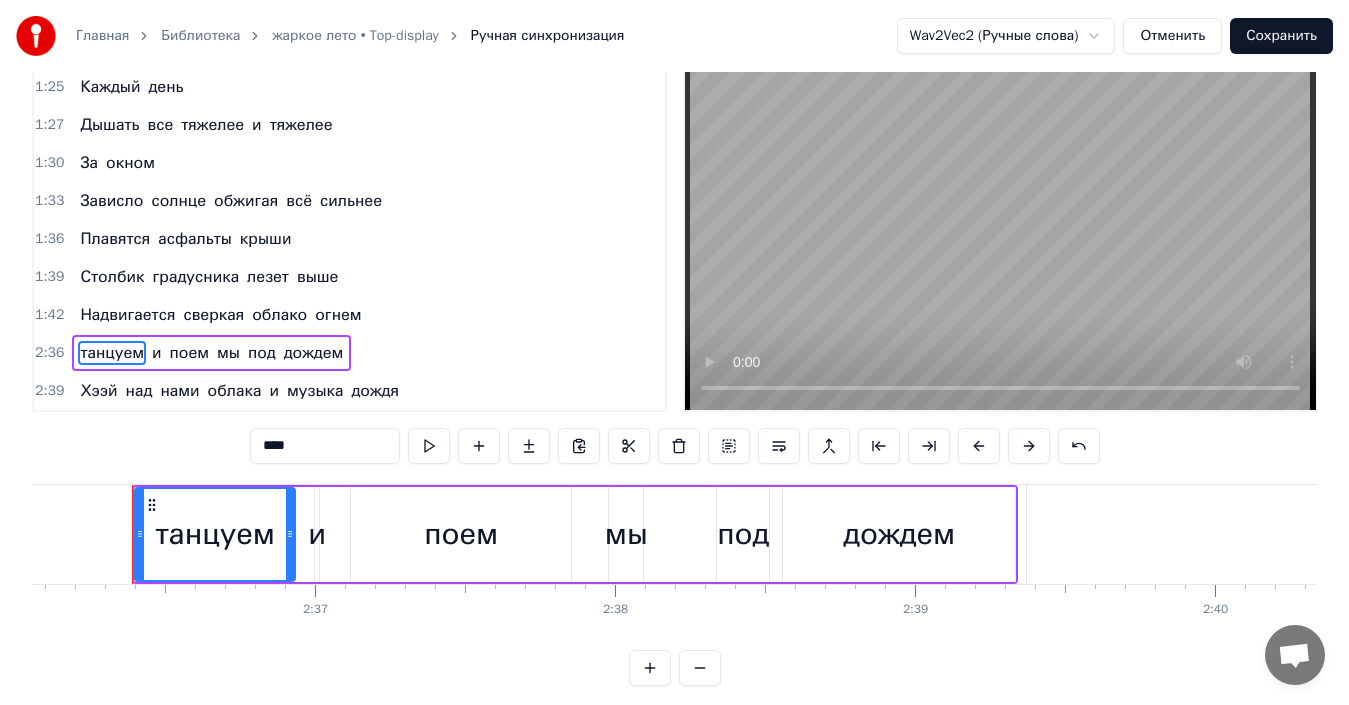 scroll, scrollTop: 75, scrollLeft: 0, axis: vertical 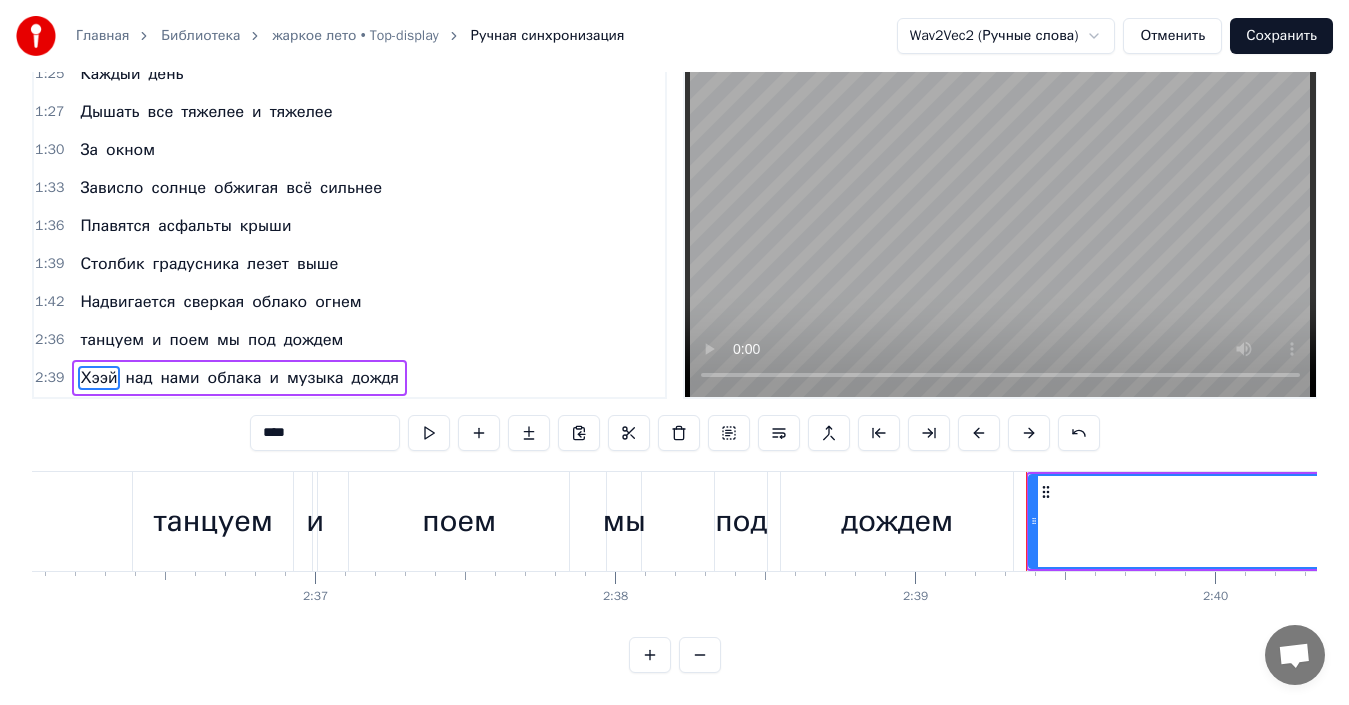 type on "***" 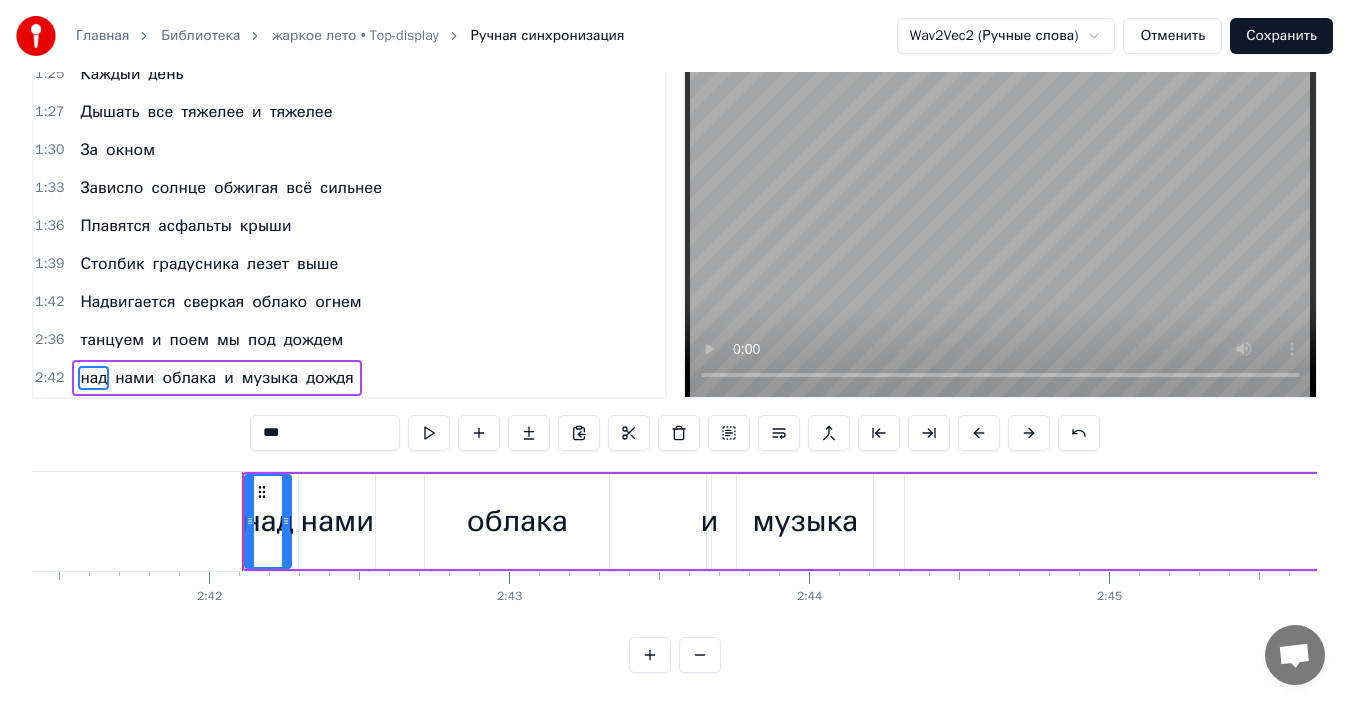 scroll, scrollTop: 0, scrollLeft: 48533, axis: horizontal 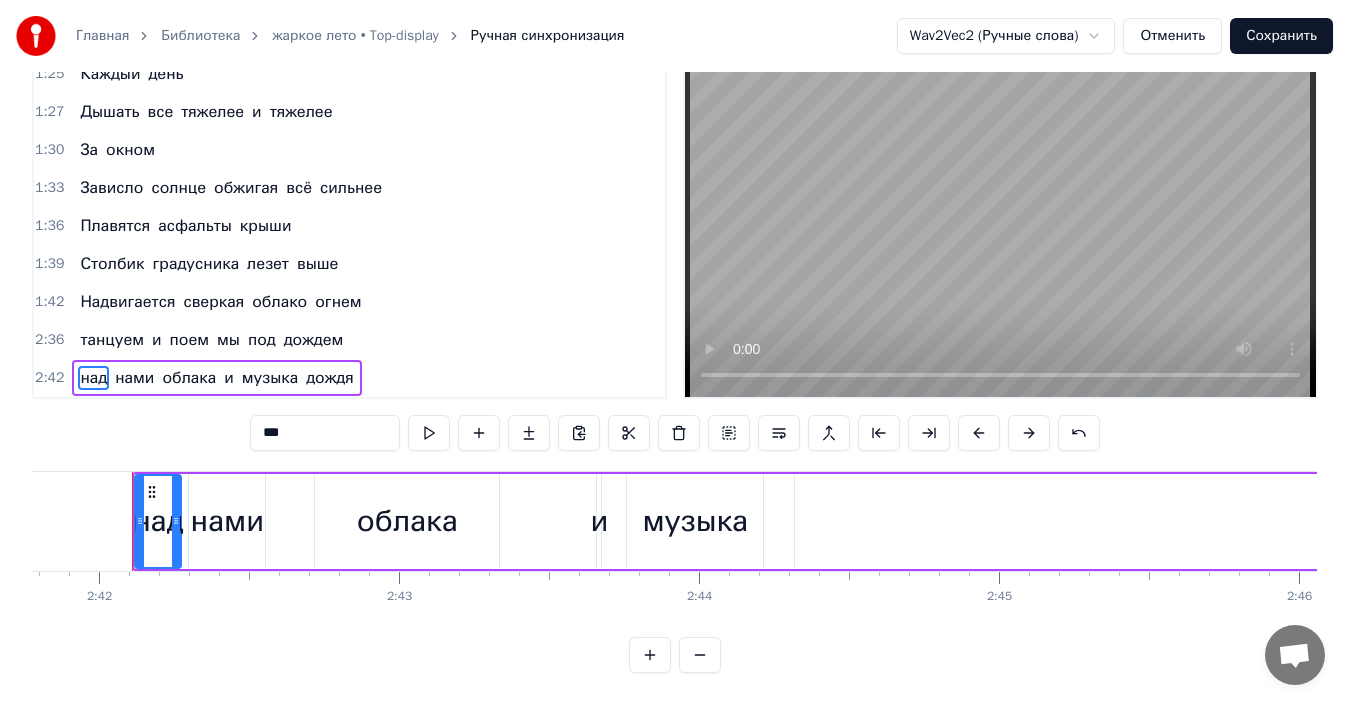 click on "Сохранить" at bounding box center (1281, 36) 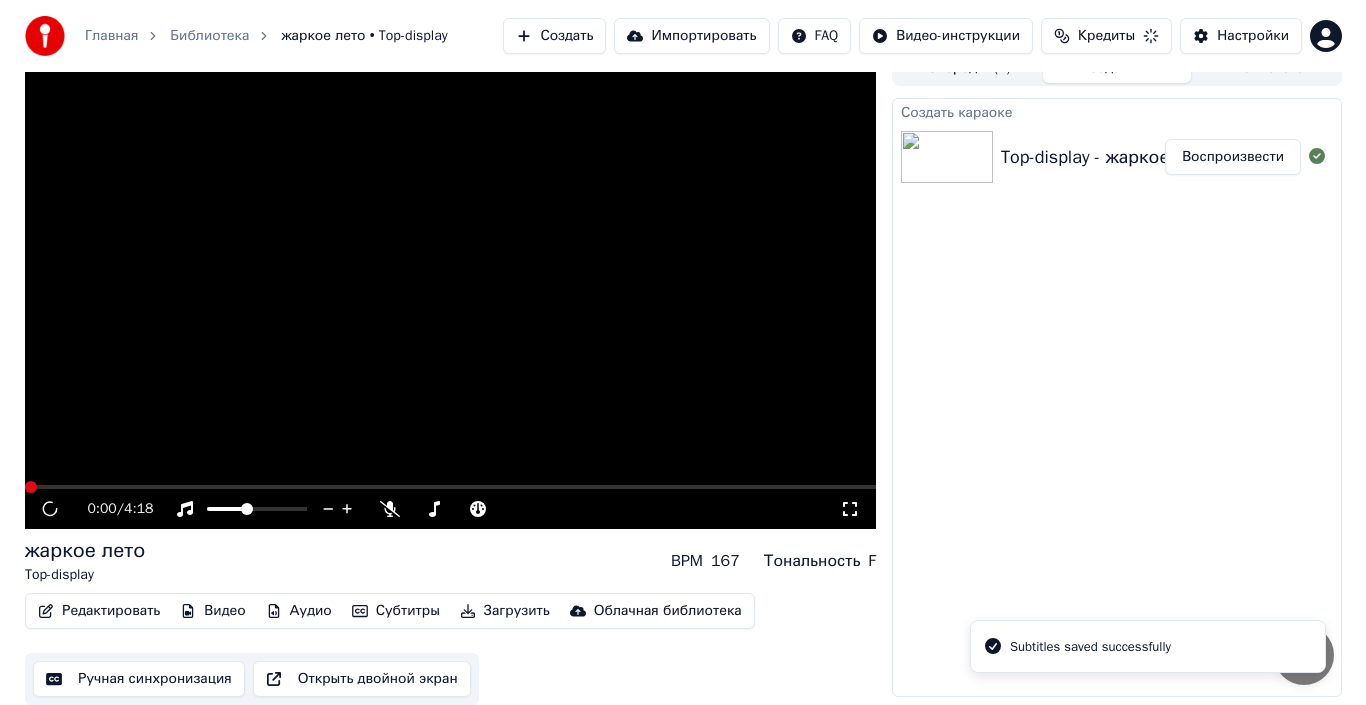 scroll, scrollTop: 22, scrollLeft: 0, axis: vertical 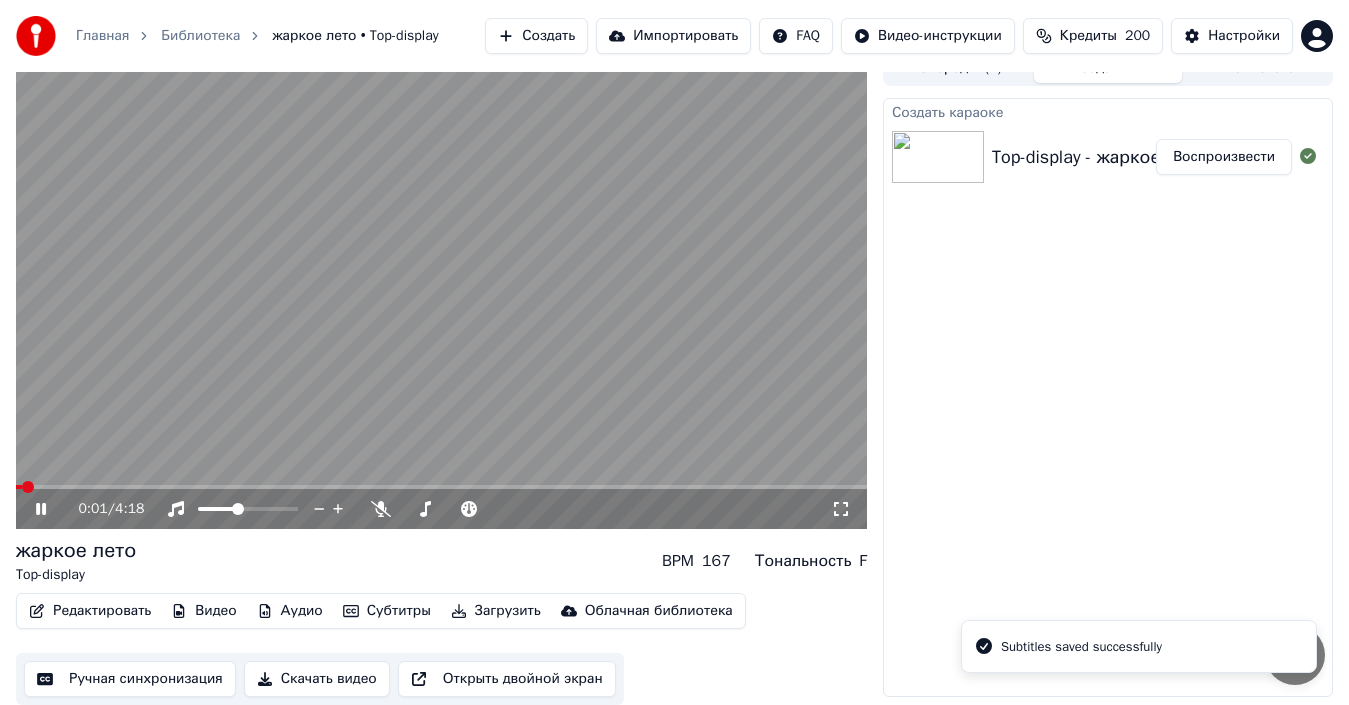 click at bounding box center [441, 289] 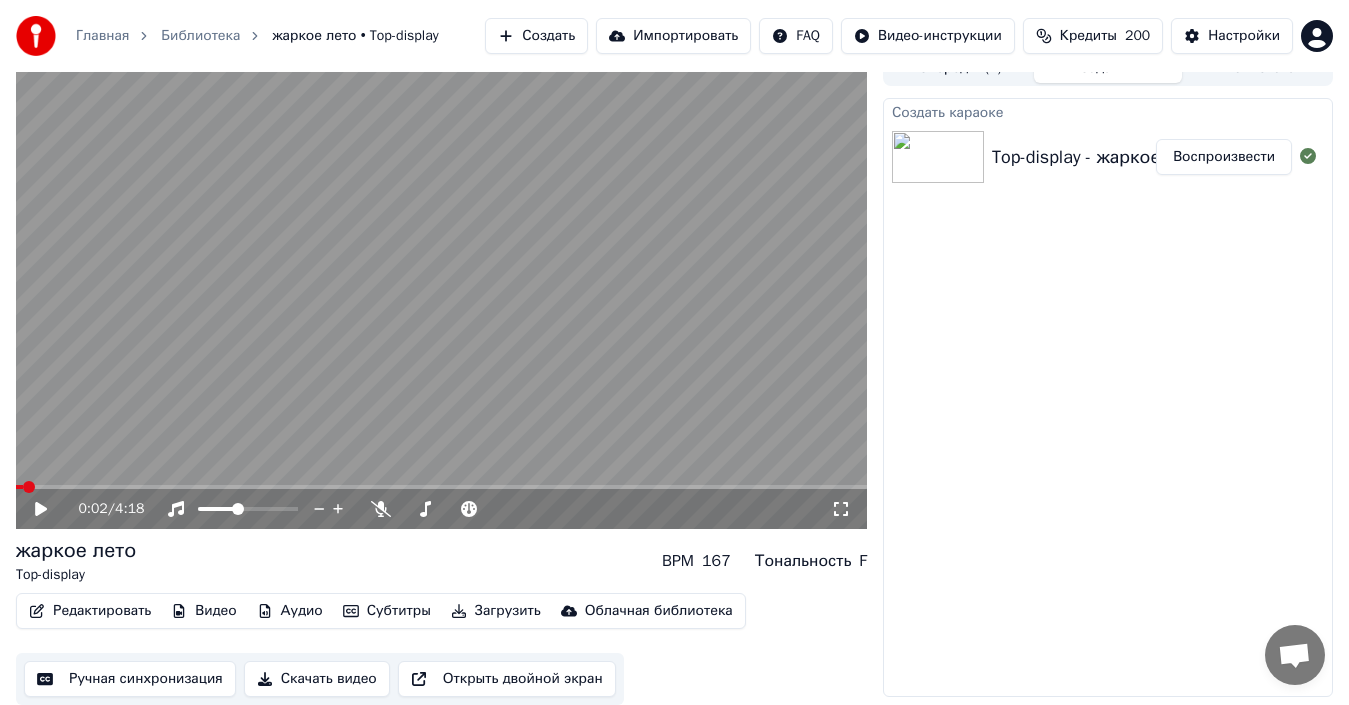 click at bounding box center (441, 487) 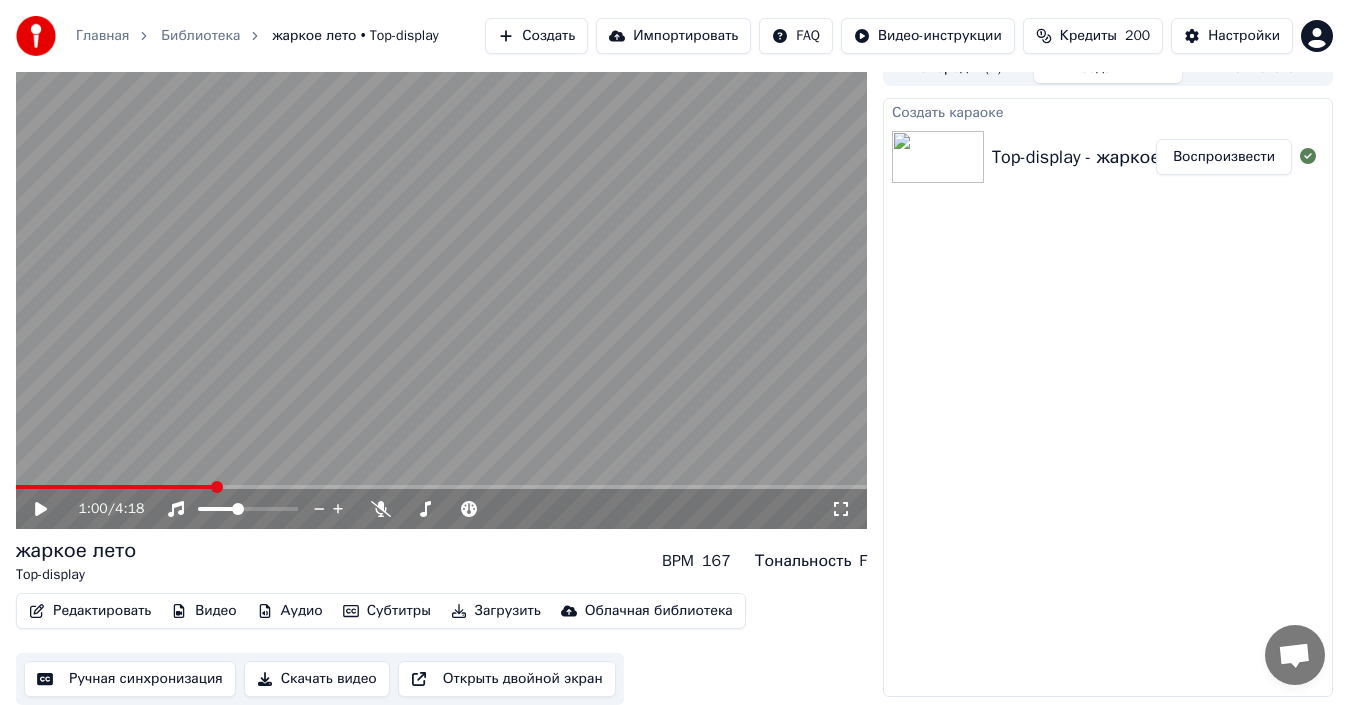 click 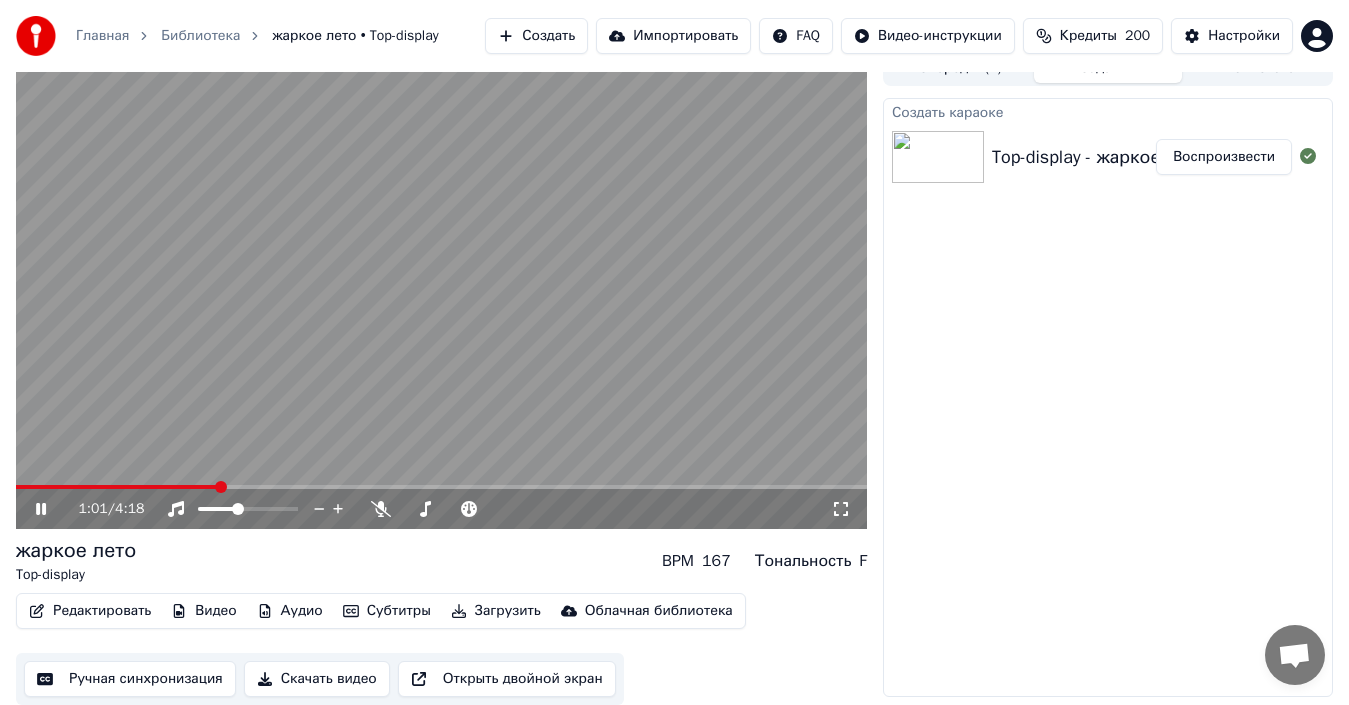 click at bounding box center (441, 289) 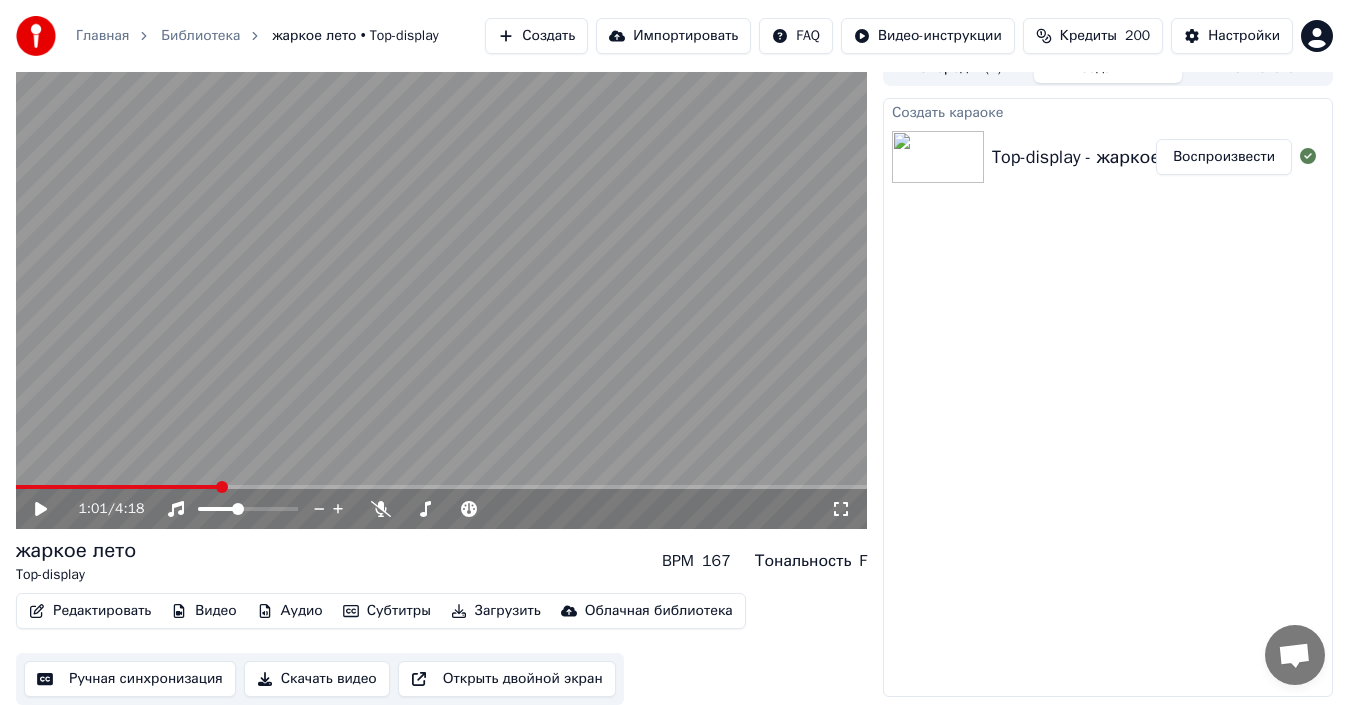 click at bounding box center [441, 289] 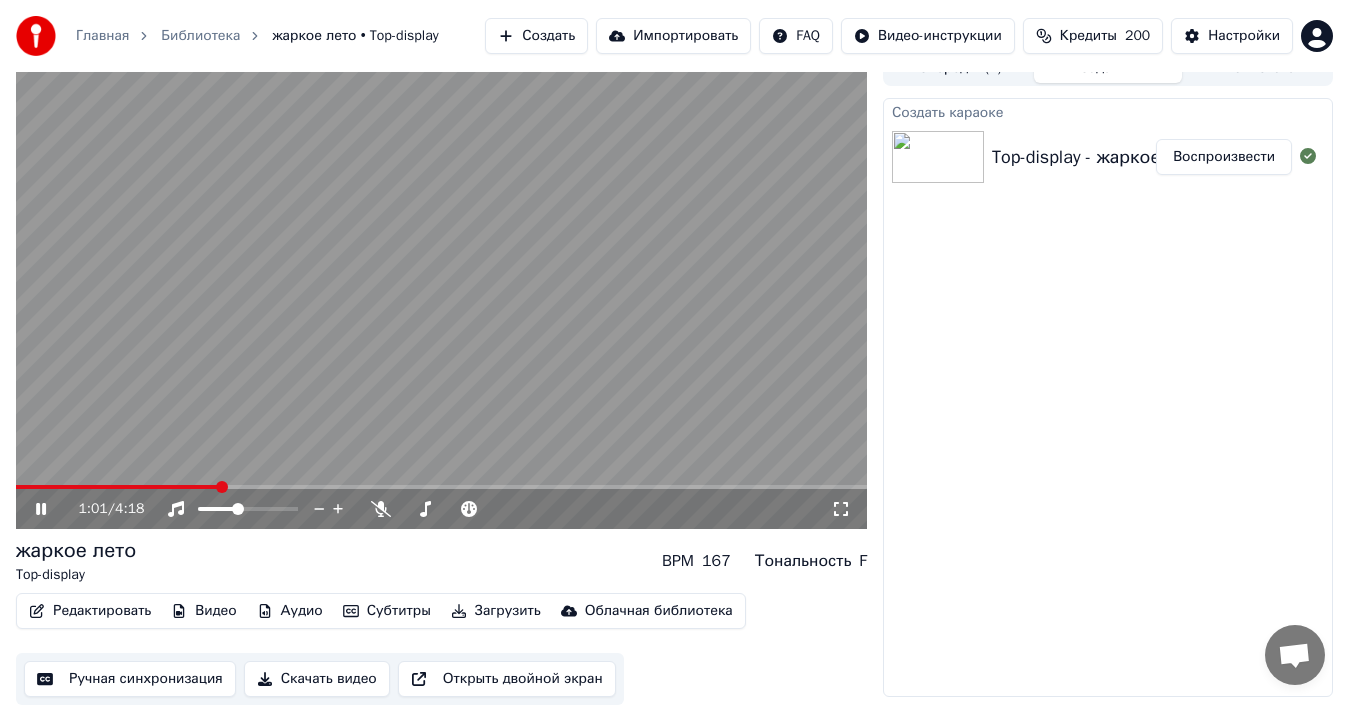 click on "1:01  /  4:18" at bounding box center (441, 289) 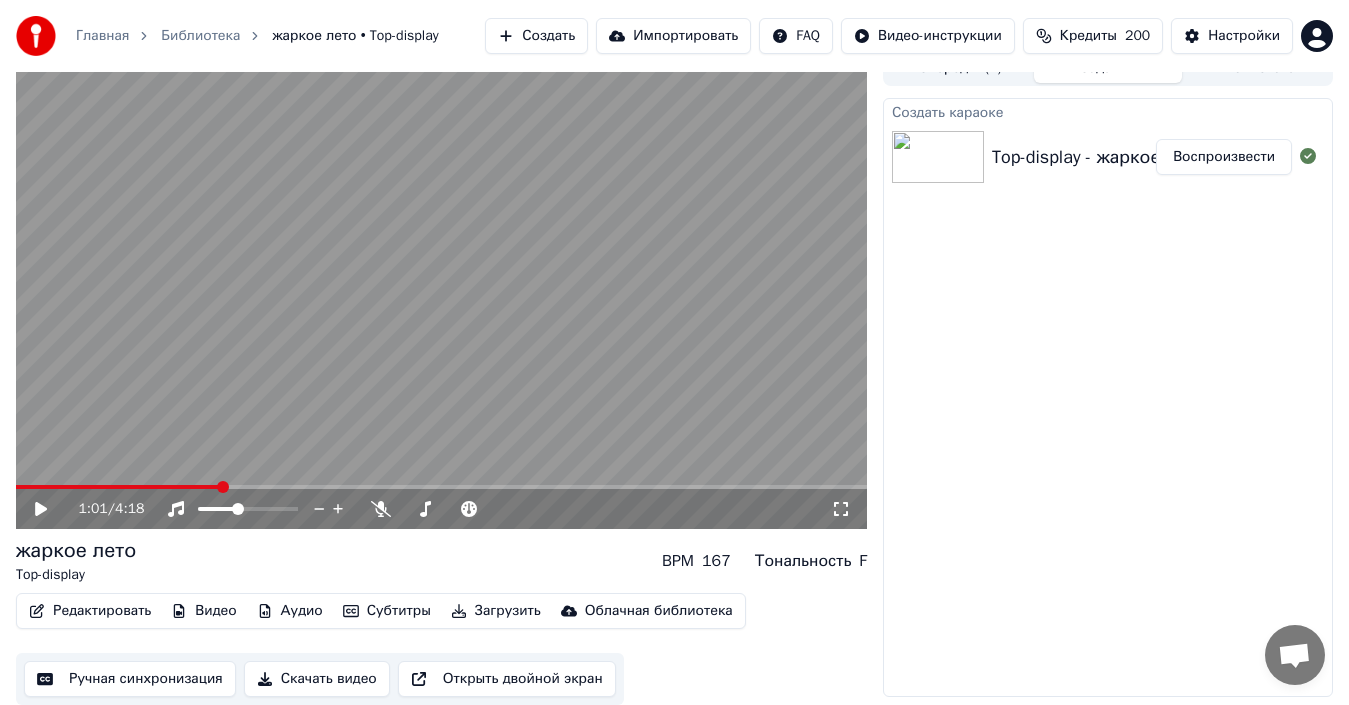 click at bounding box center [118, 487] 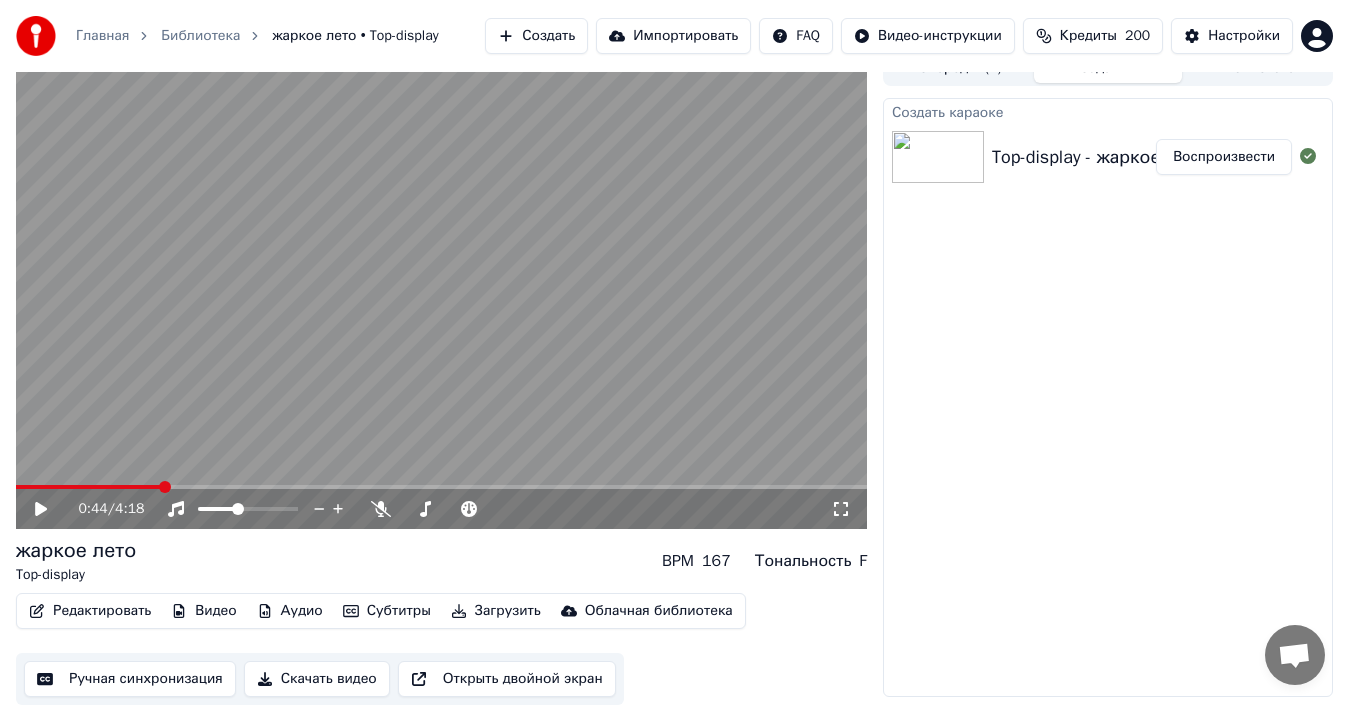 click at bounding box center [441, 487] 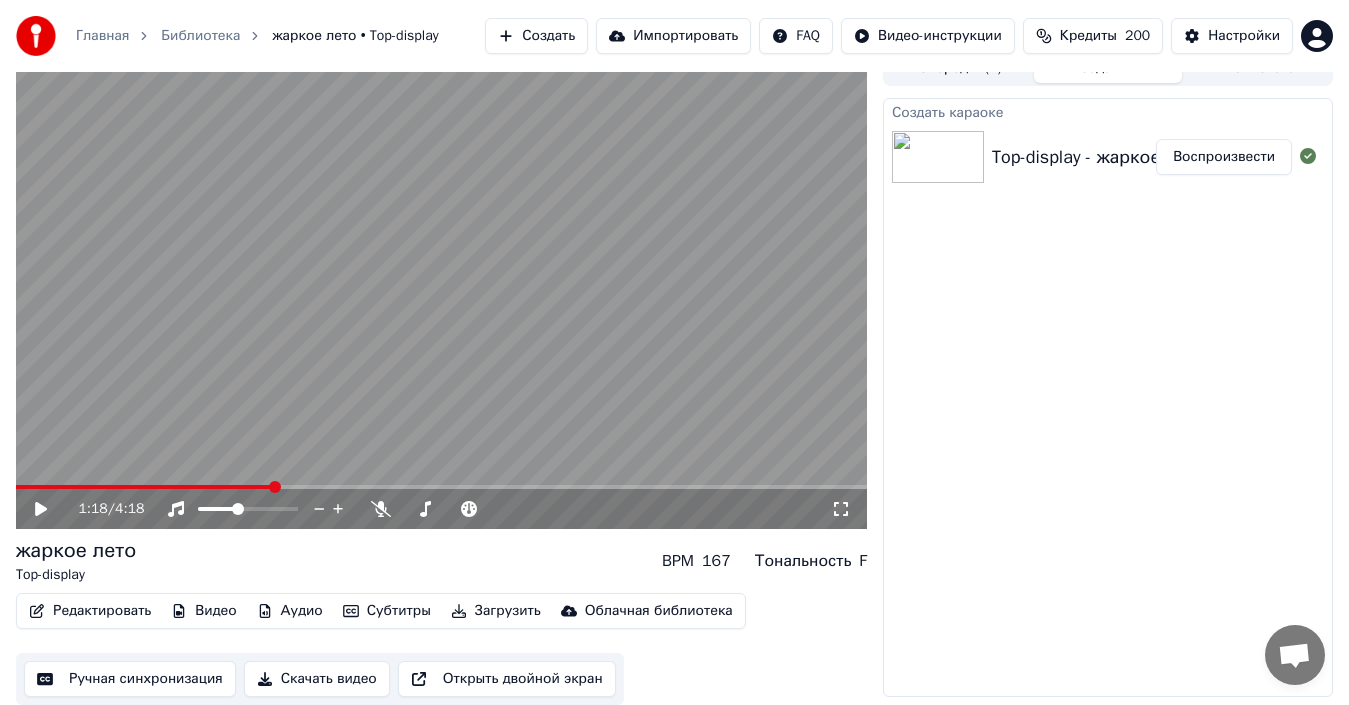 click at bounding box center (441, 487) 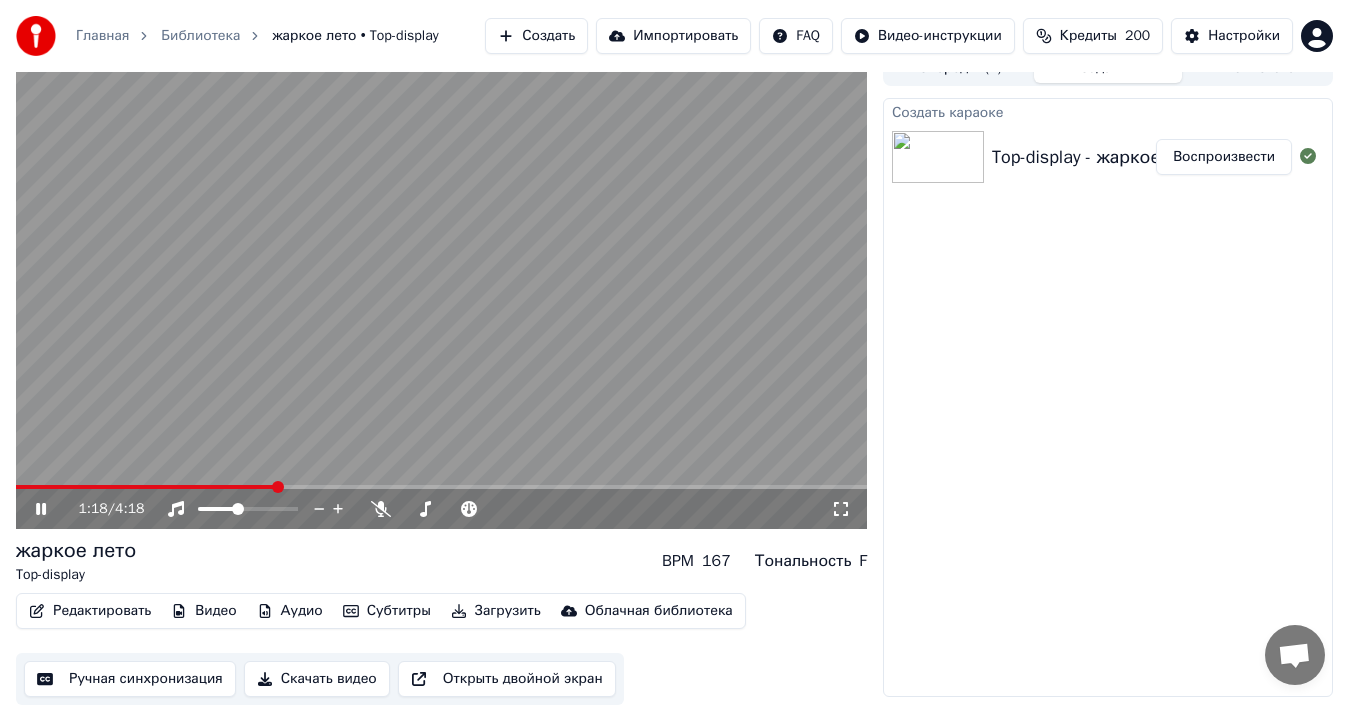 click at bounding box center (145, 487) 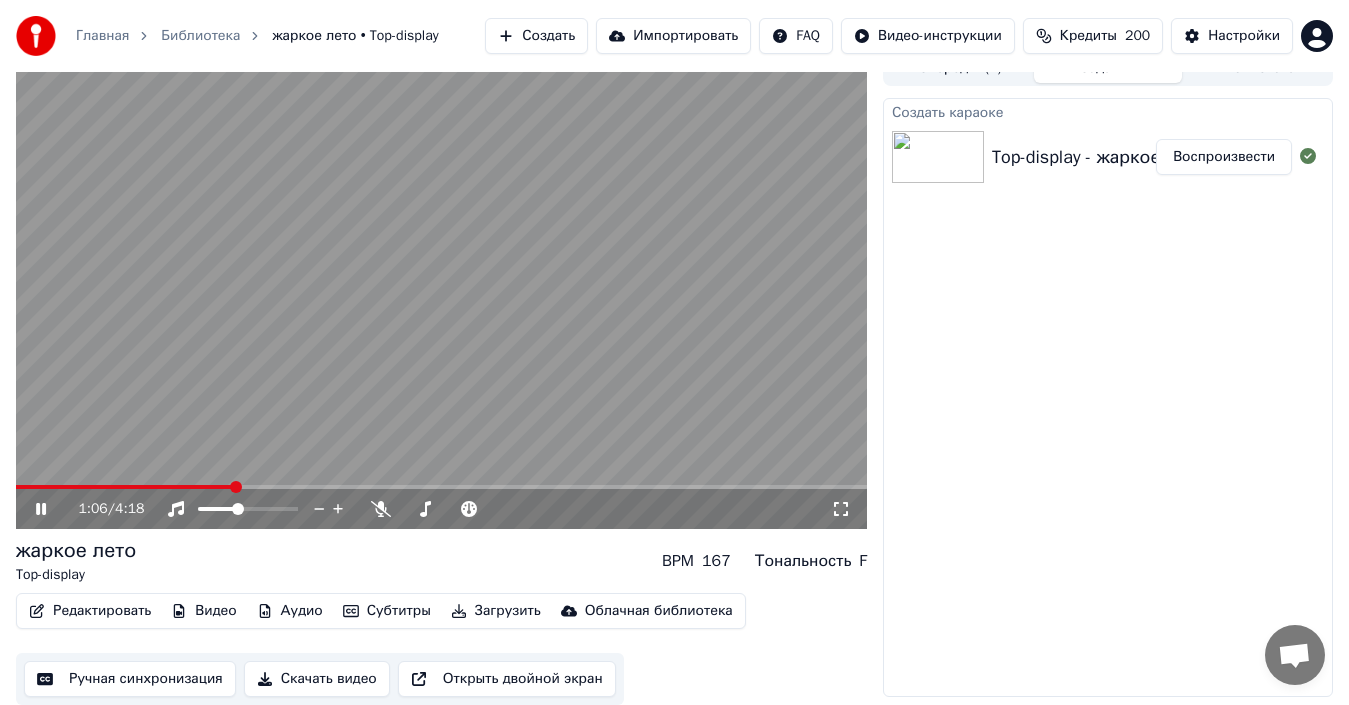 click at bounding box center (124, 487) 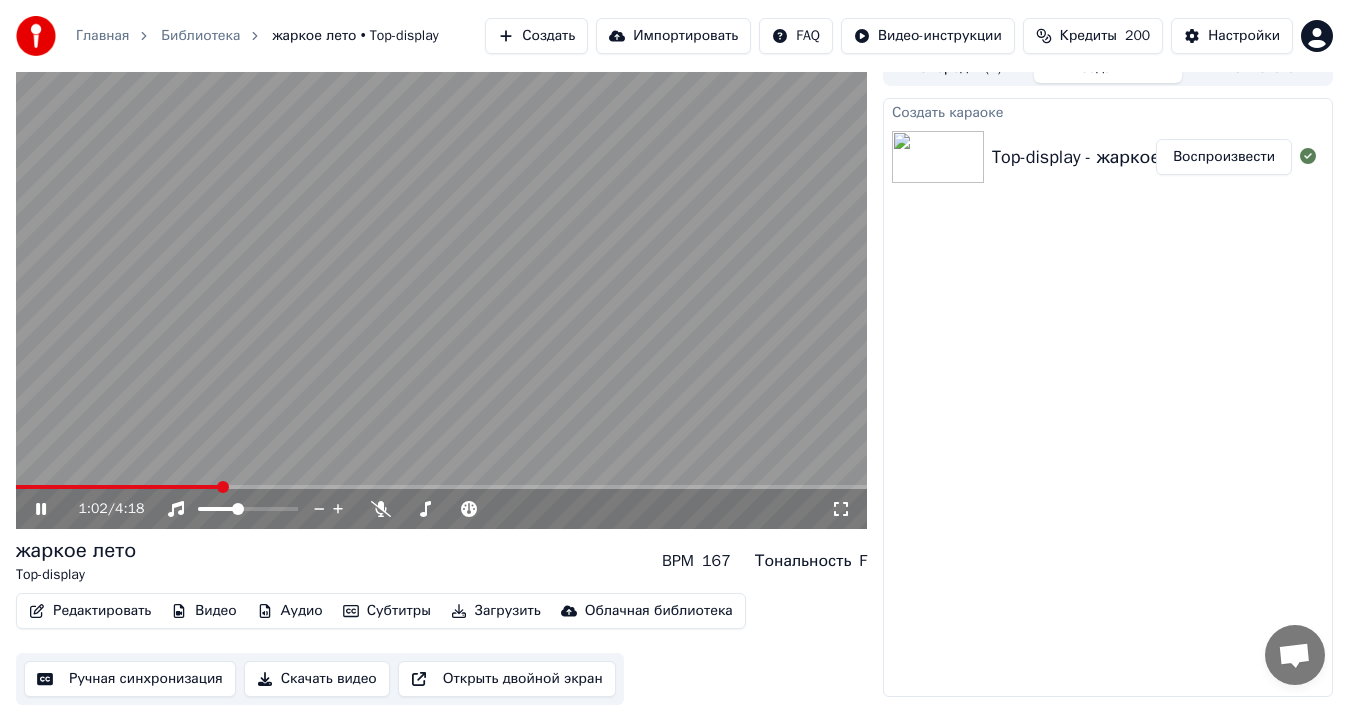 click at bounding box center (118, 487) 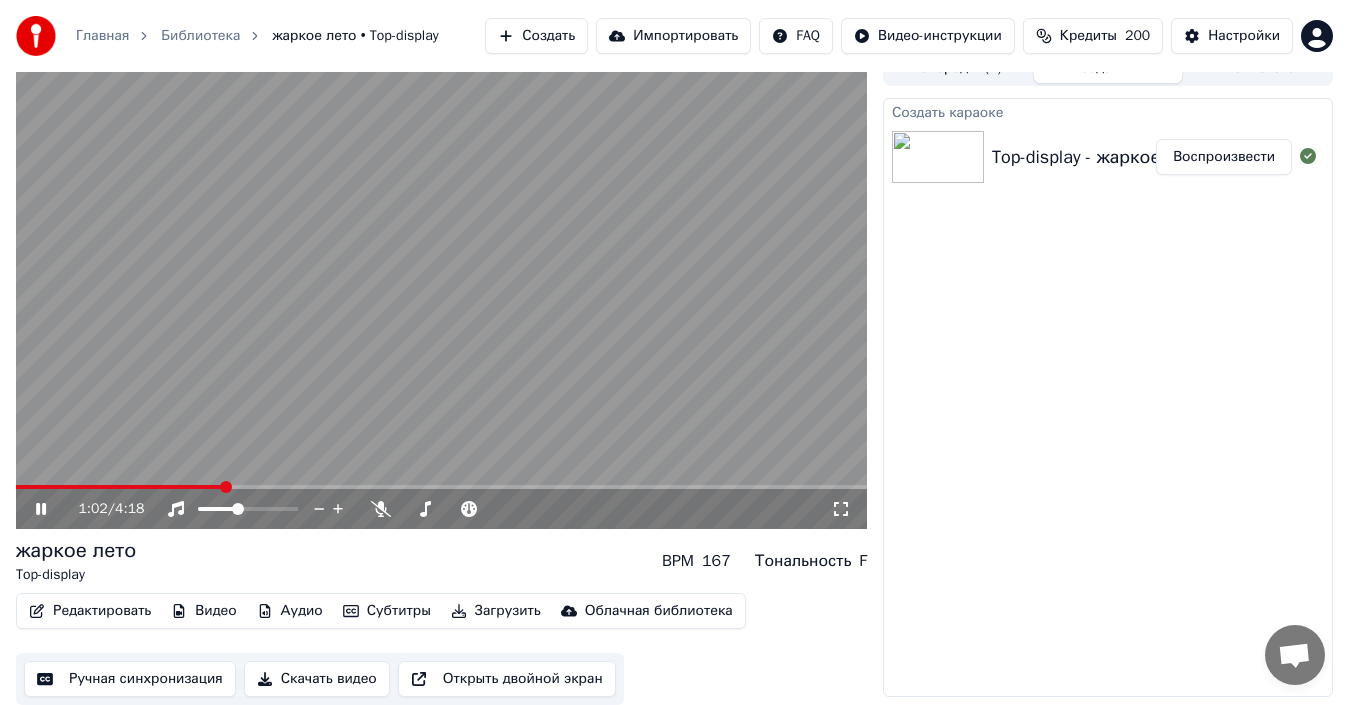 click at bounding box center (226, 487) 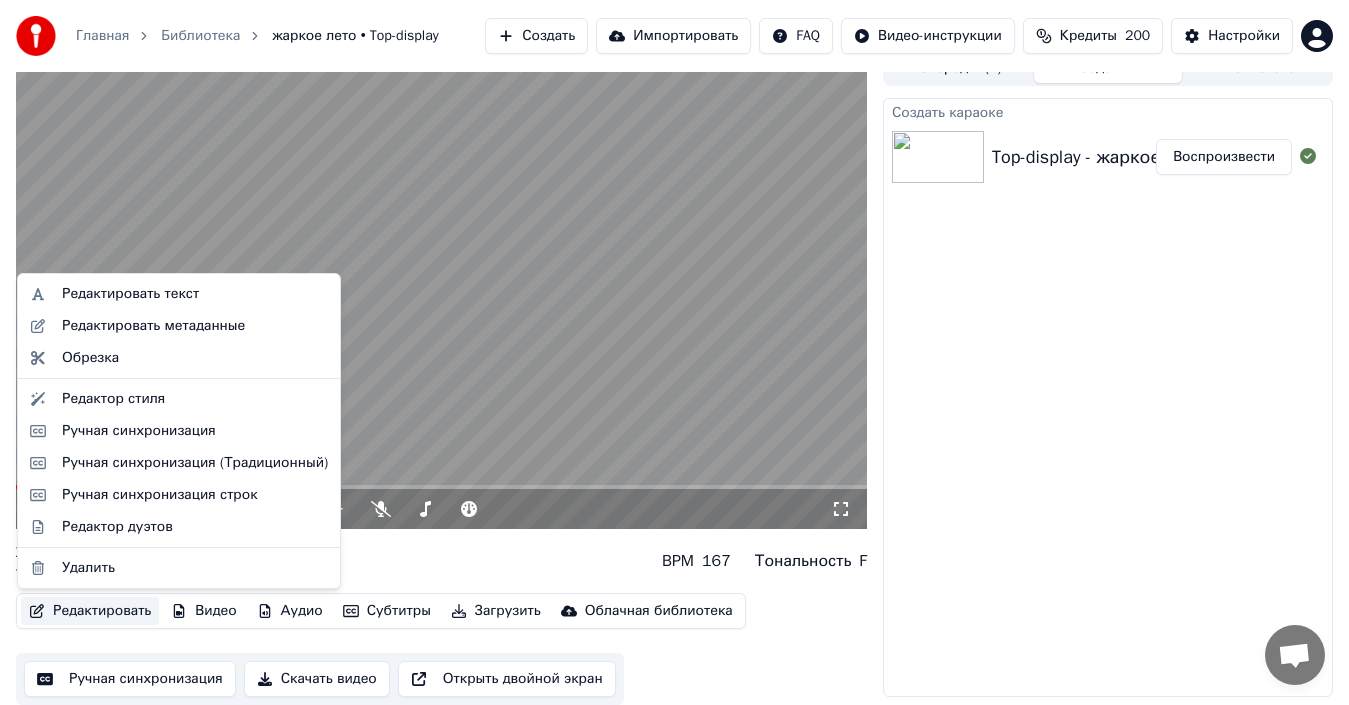click on "Редактировать" at bounding box center (90, 611) 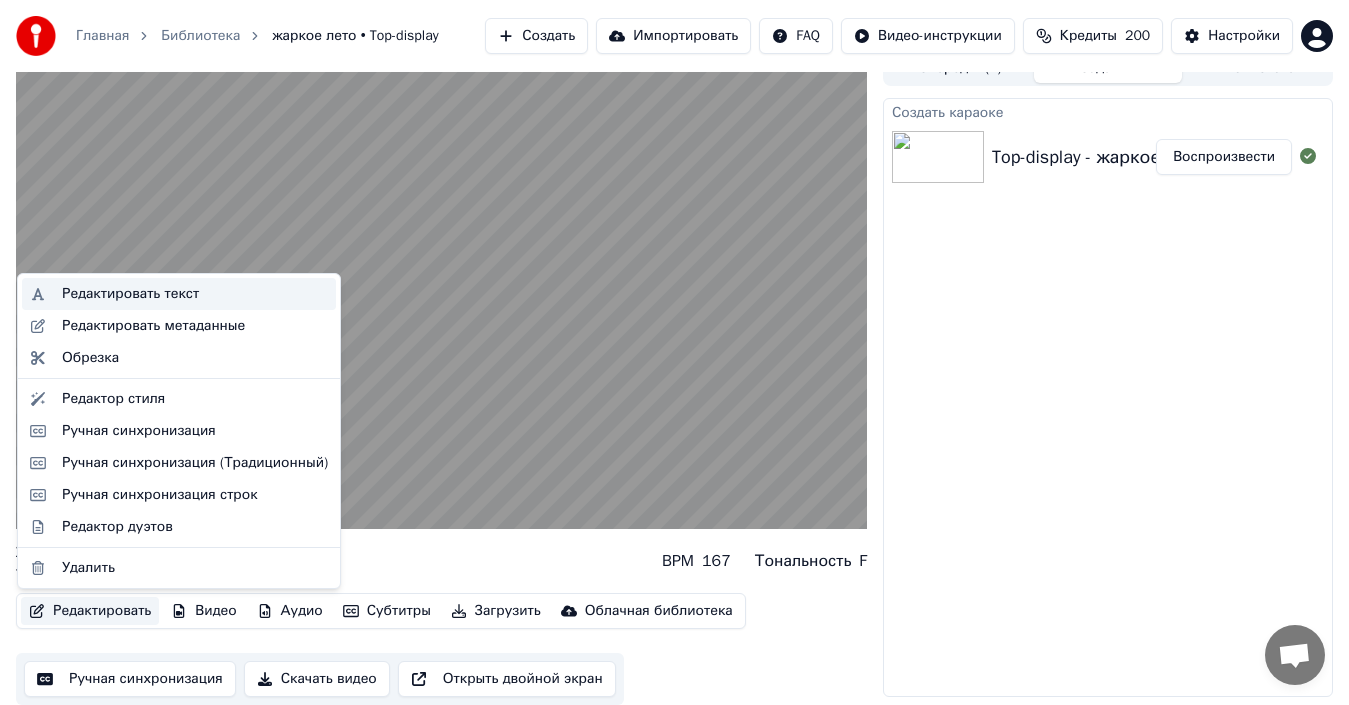 click on "Редактировать текст" at bounding box center (130, 294) 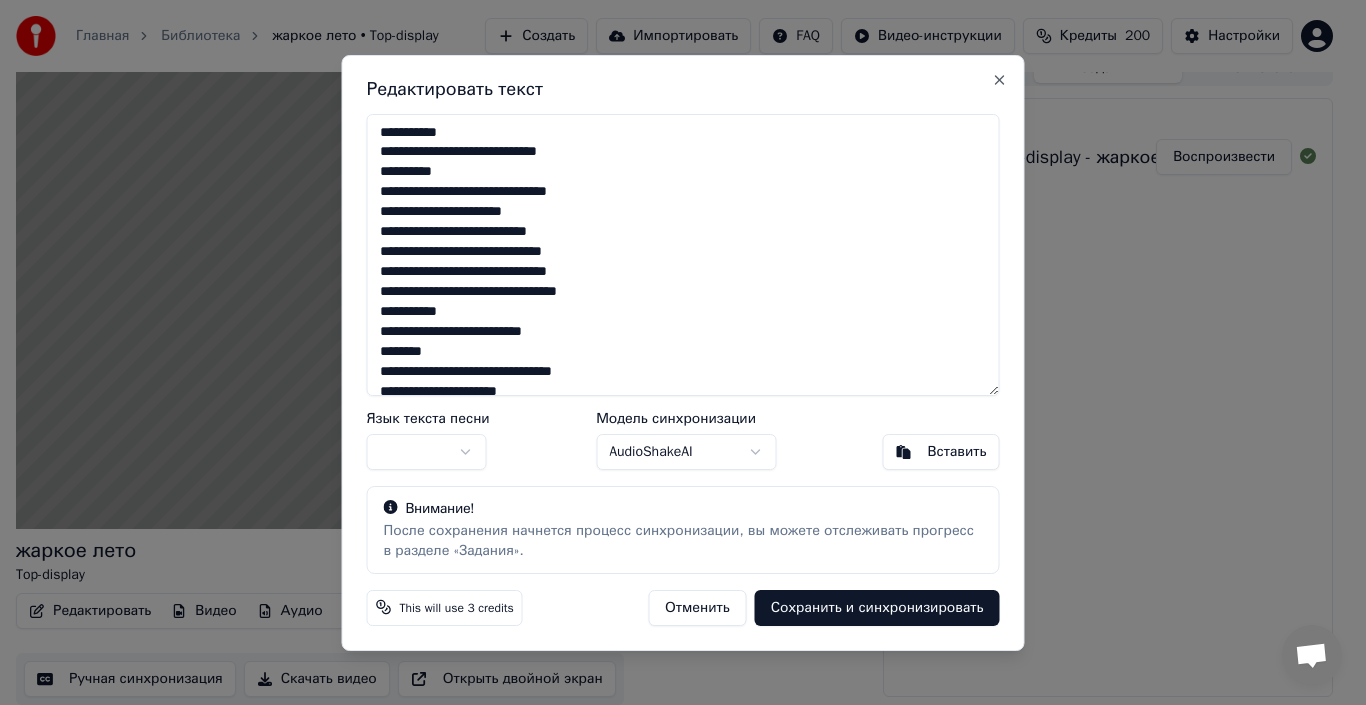 click on "Отменить" at bounding box center [697, 607] 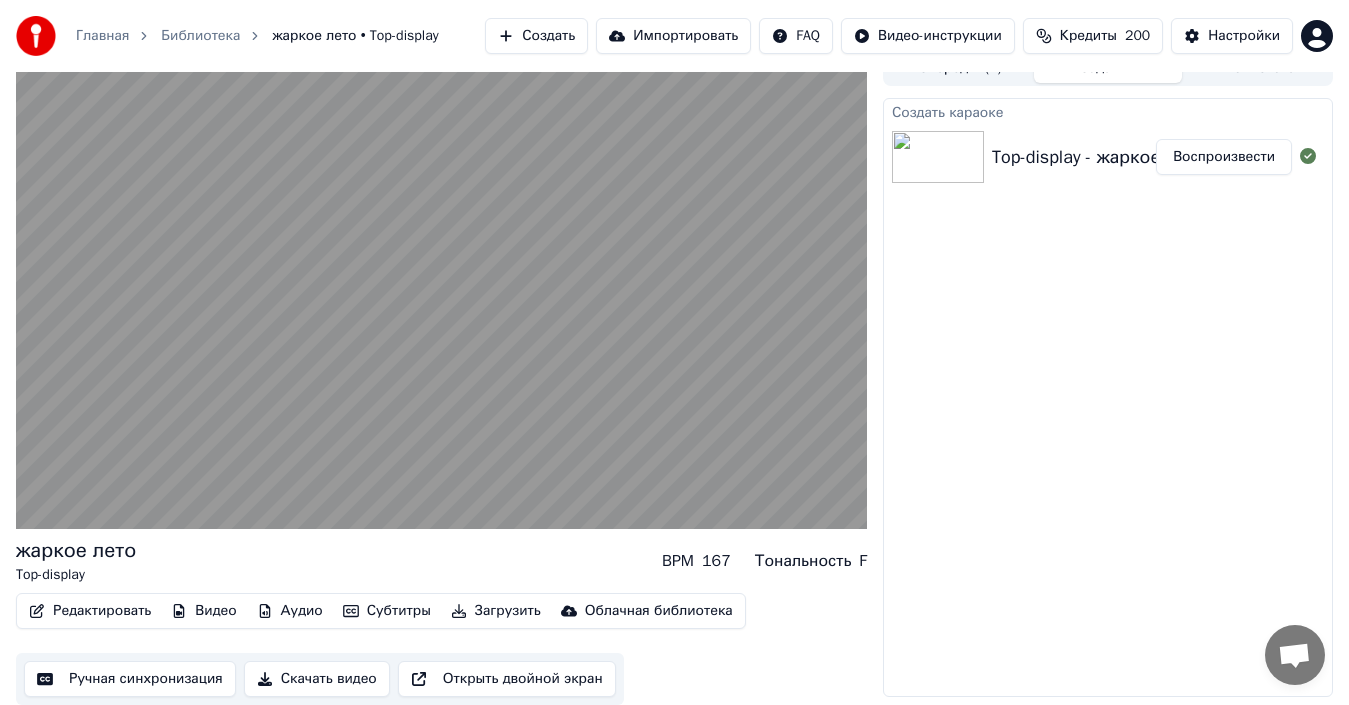click on "Редактировать" at bounding box center [90, 611] 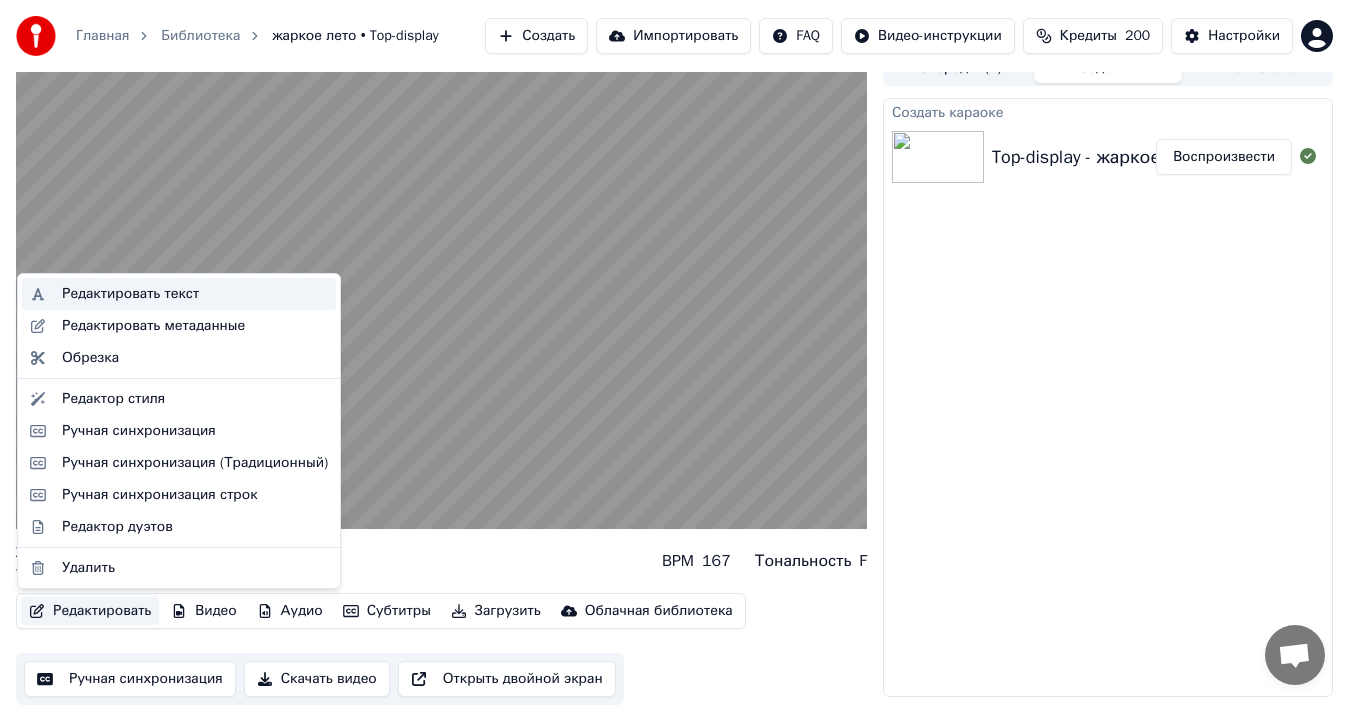 click on "Редактировать текст" at bounding box center (130, 294) 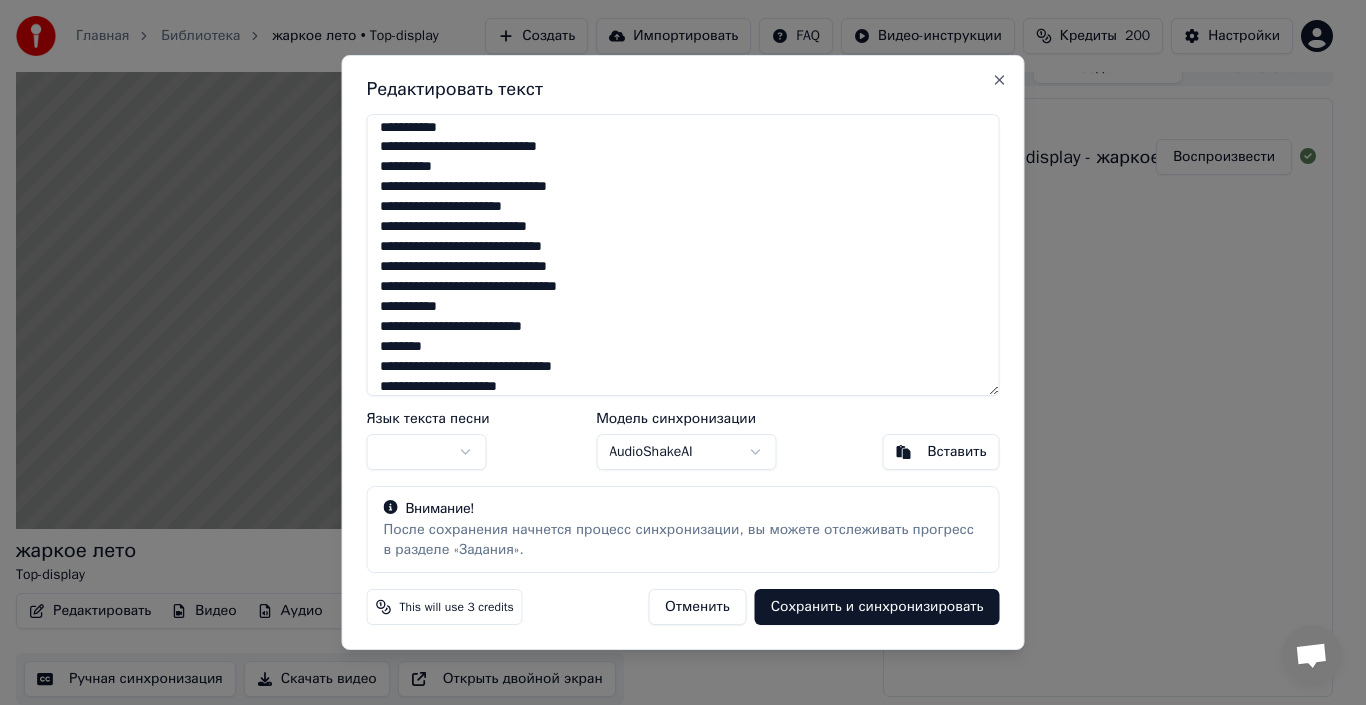 scroll, scrollTop: 0, scrollLeft: 0, axis: both 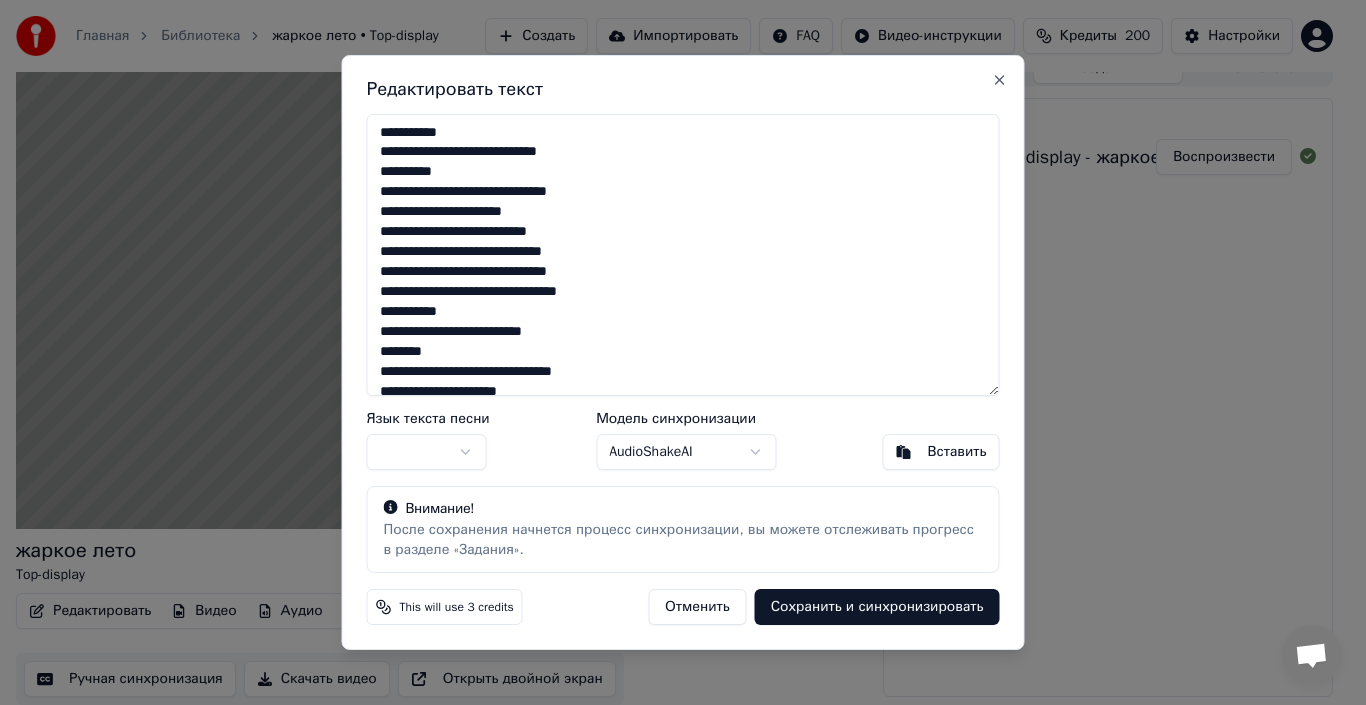 drag, startPoint x: 420, startPoint y: 276, endPoint x: 361, endPoint y: 265, distance: 60.016663 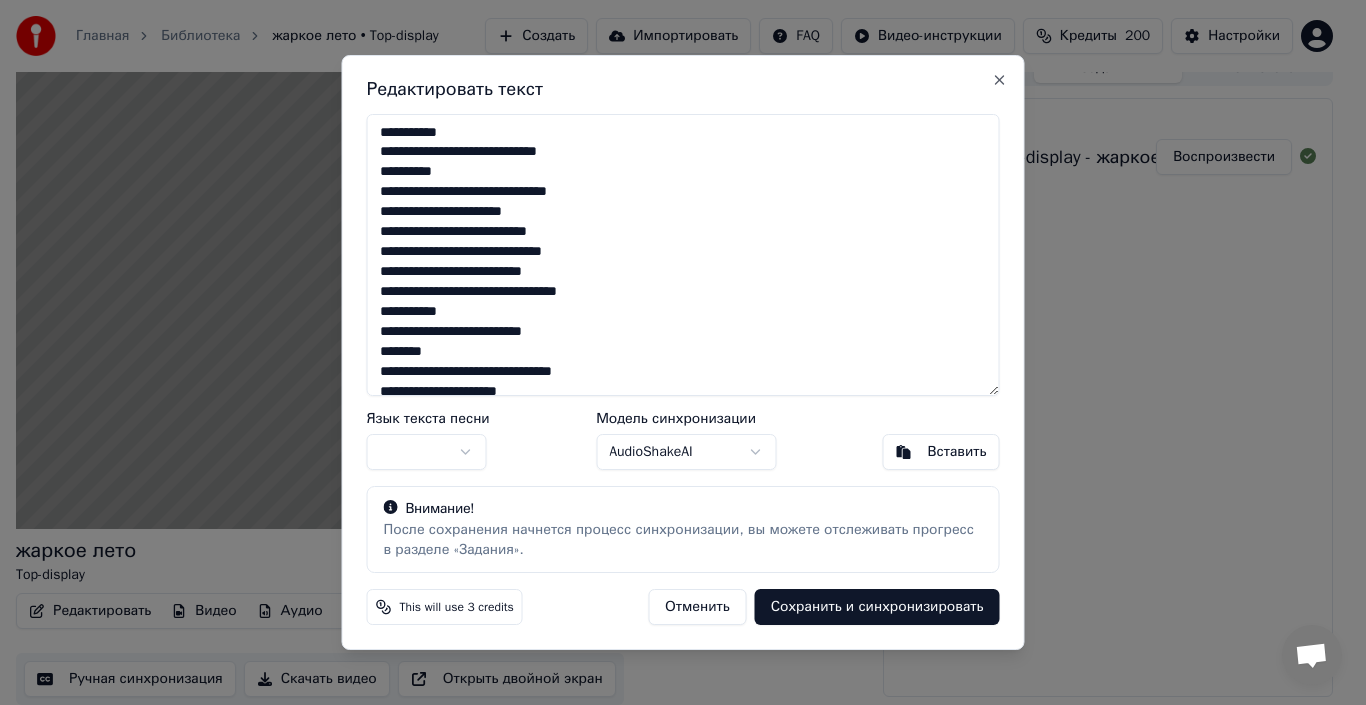 click on "**********" at bounding box center (683, 255) 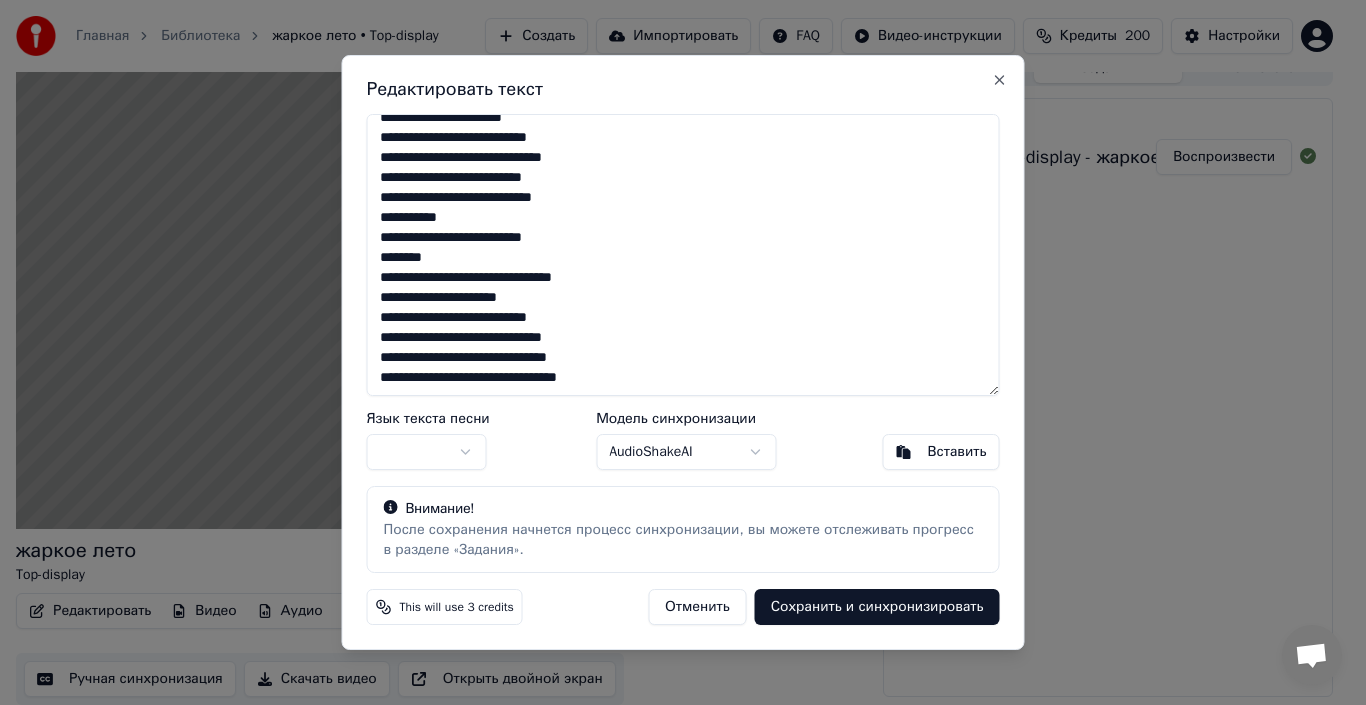 scroll, scrollTop: 95, scrollLeft: 0, axis: vertical 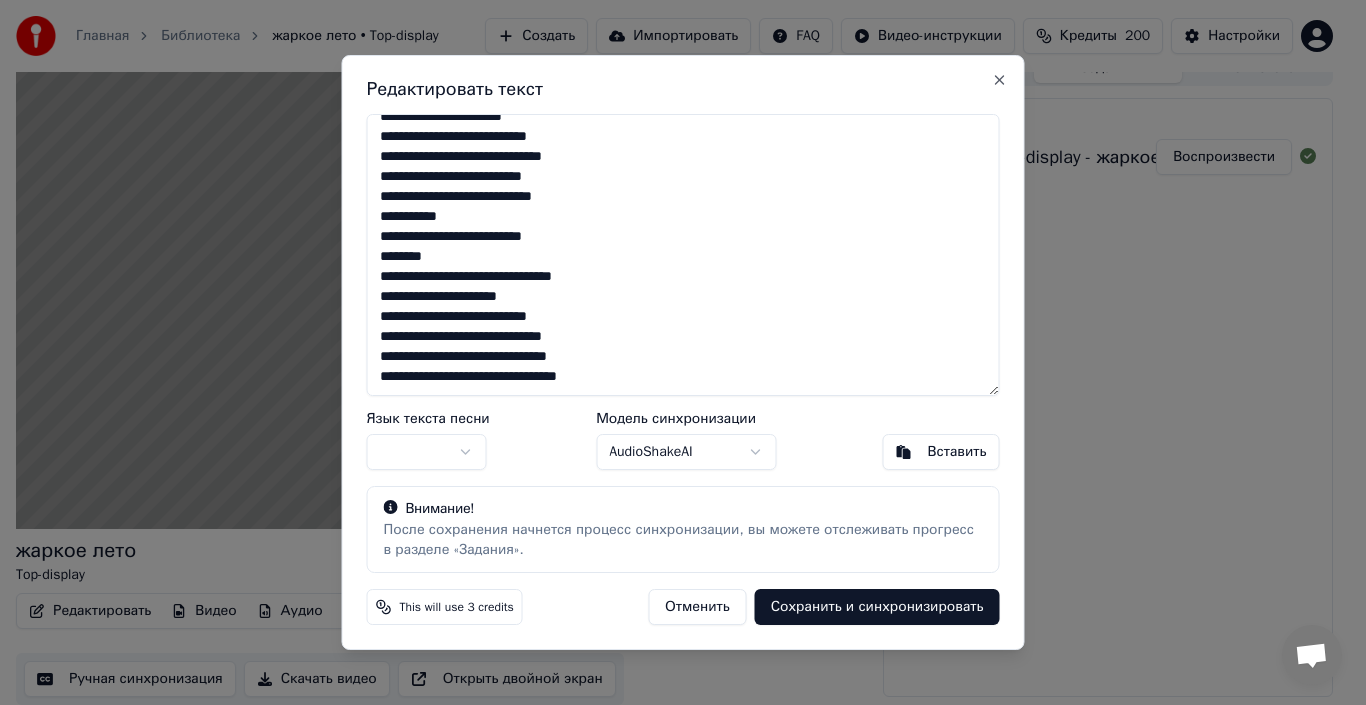 drag, startPoint x: 423, startPoint y: 353, endPoint x: 297, endPoint y: 354, distance: 126.00397 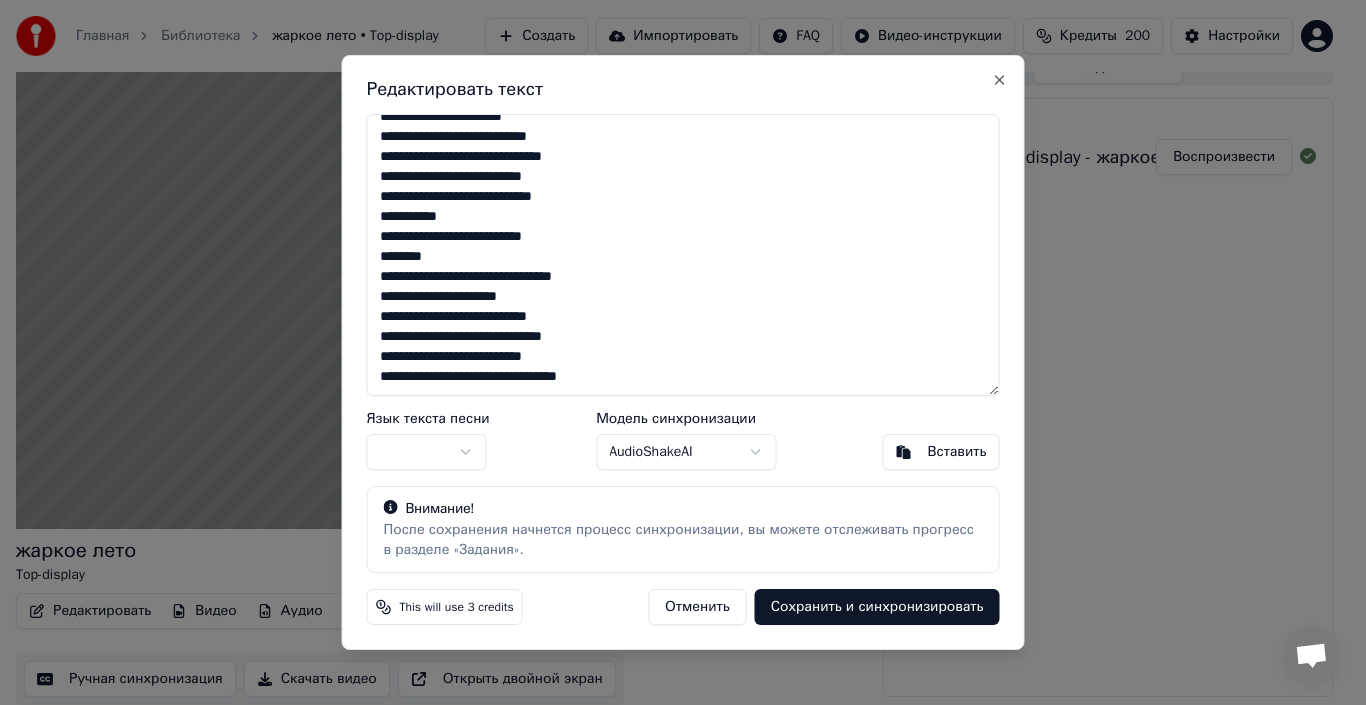 drag, startPoint x: 420, startPoint y: 376, endPoint x: 370, endPoint y: 374, distance: 50.039986 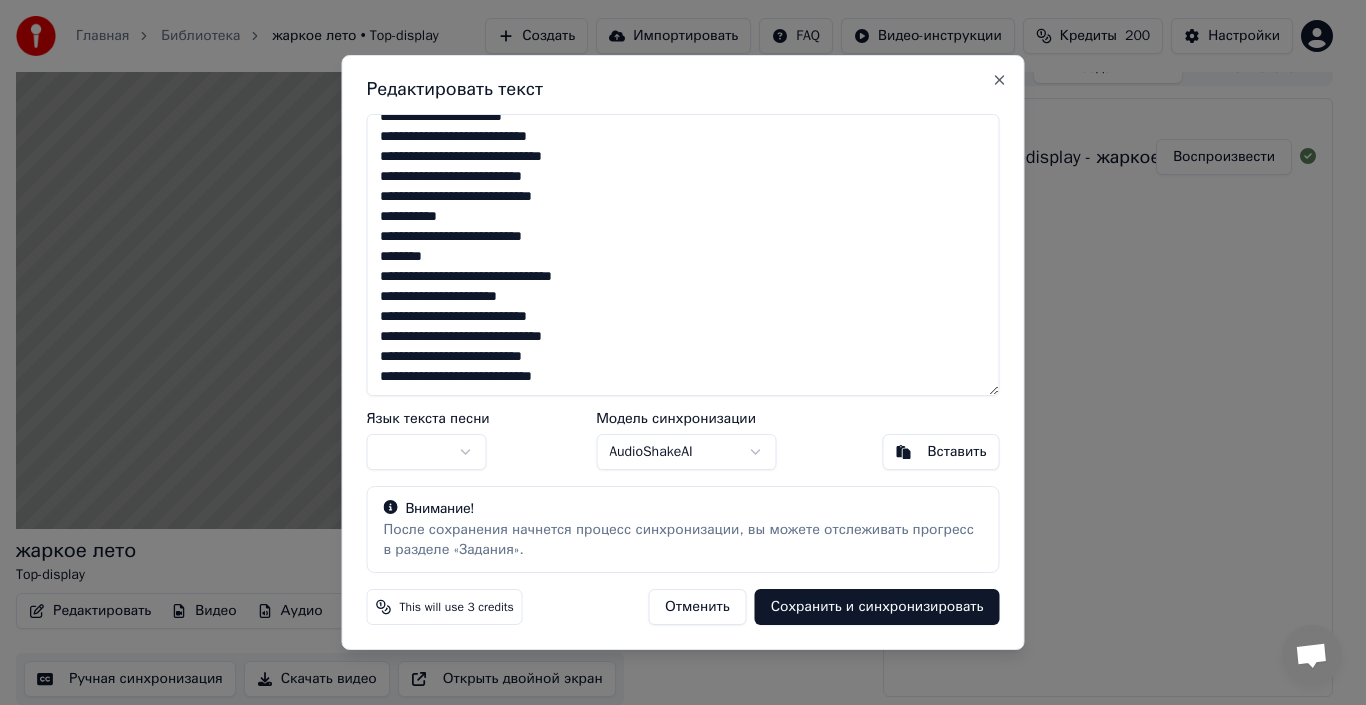 type on "**********" 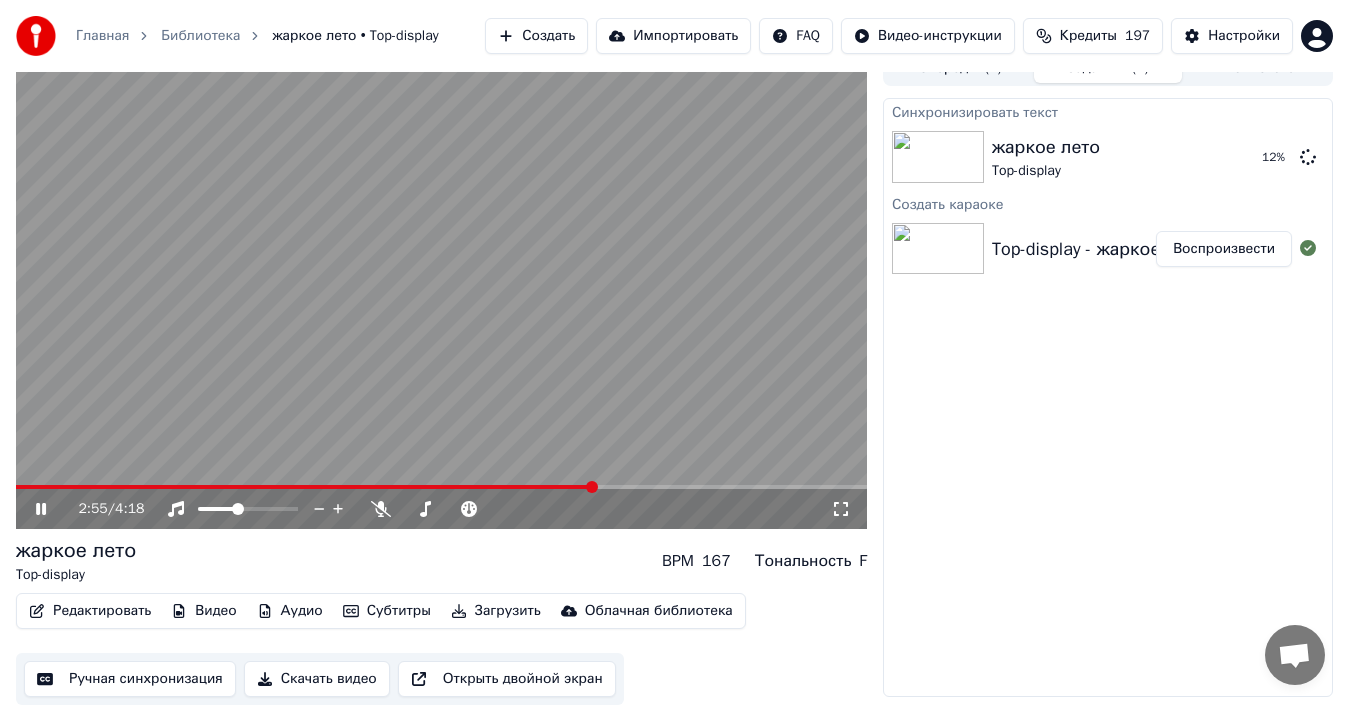 click 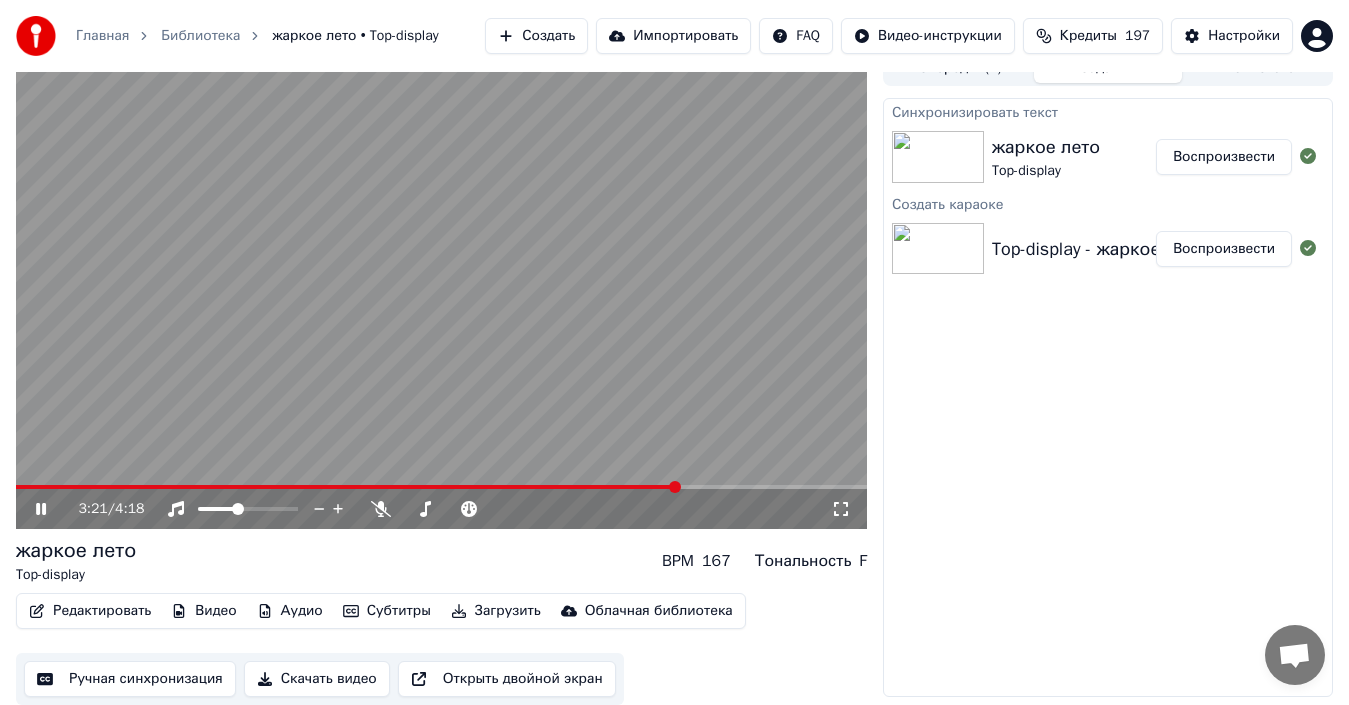 click at bounding box center [441, 289] 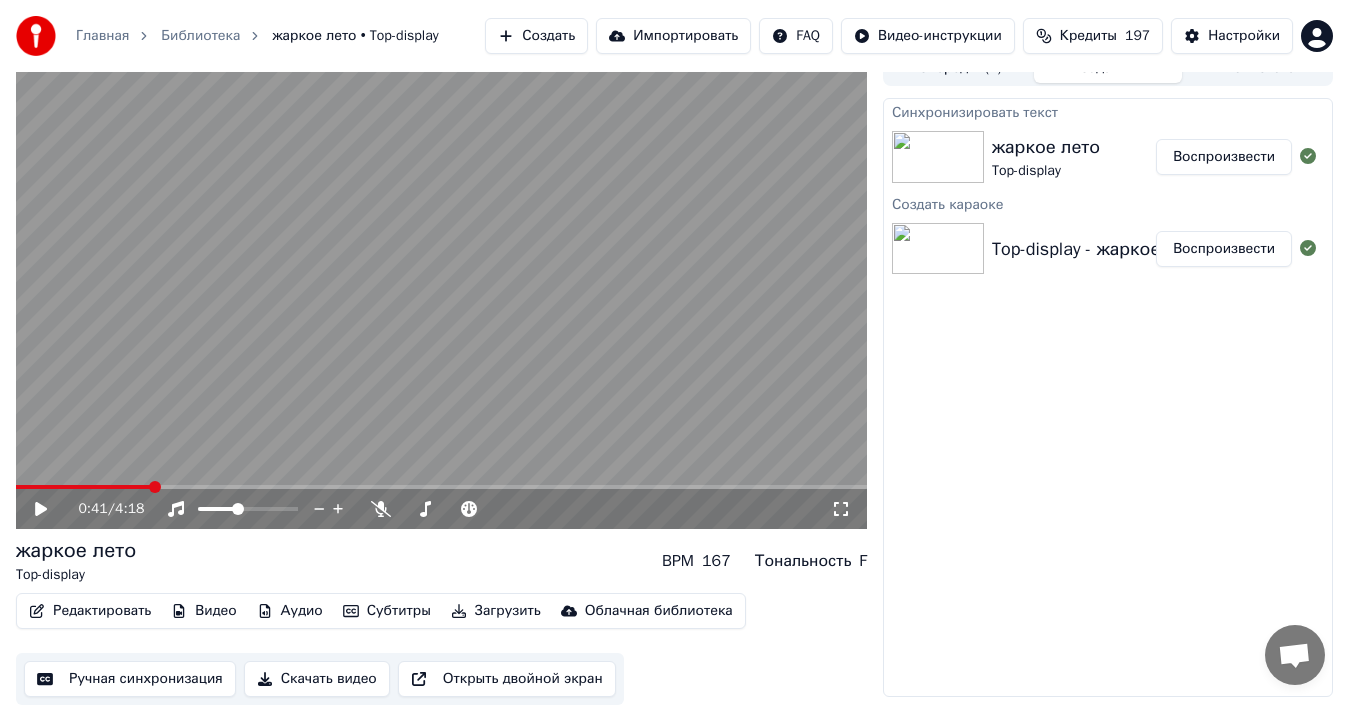 click at bounding box center (83, 487) 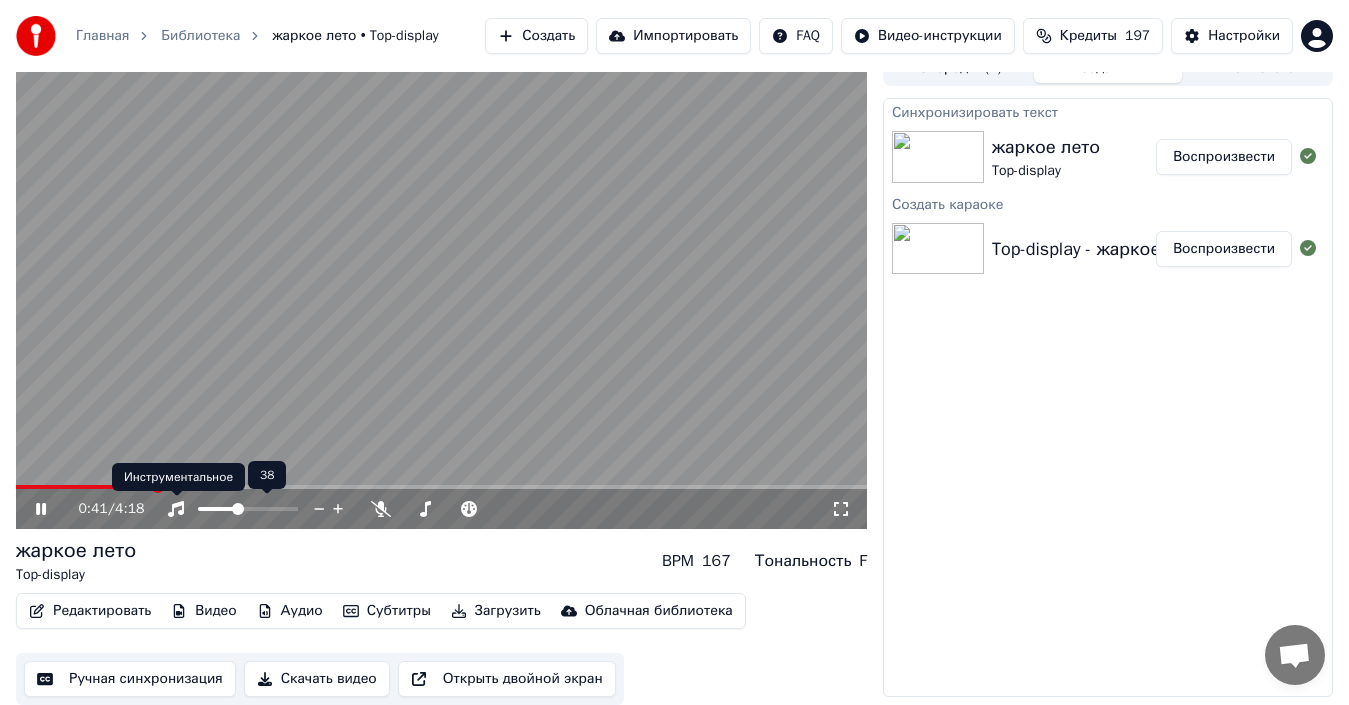click on "Инструментальное Инструментальное" at bounding box center (178, 477) 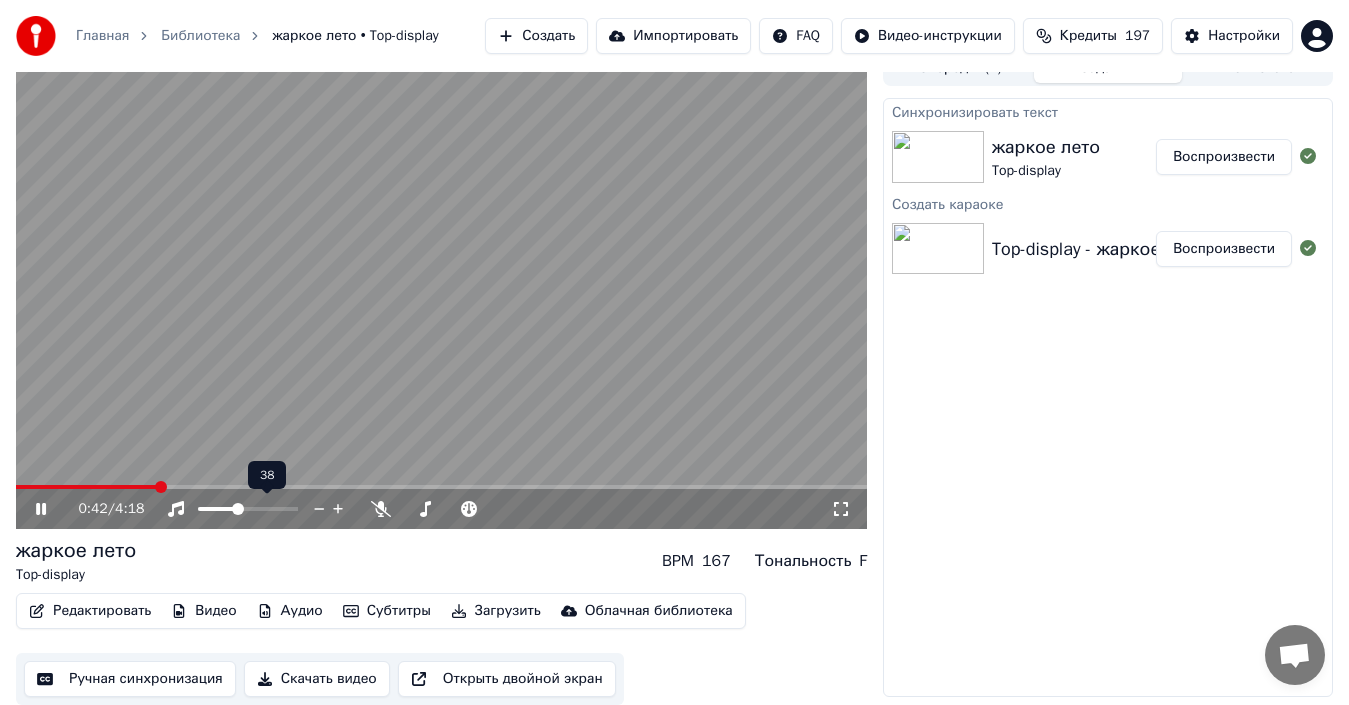 drag, startPoint x: 237, startPoint y: 413, endPoint x: 227, endPoint y: 460, distance: 48.052055 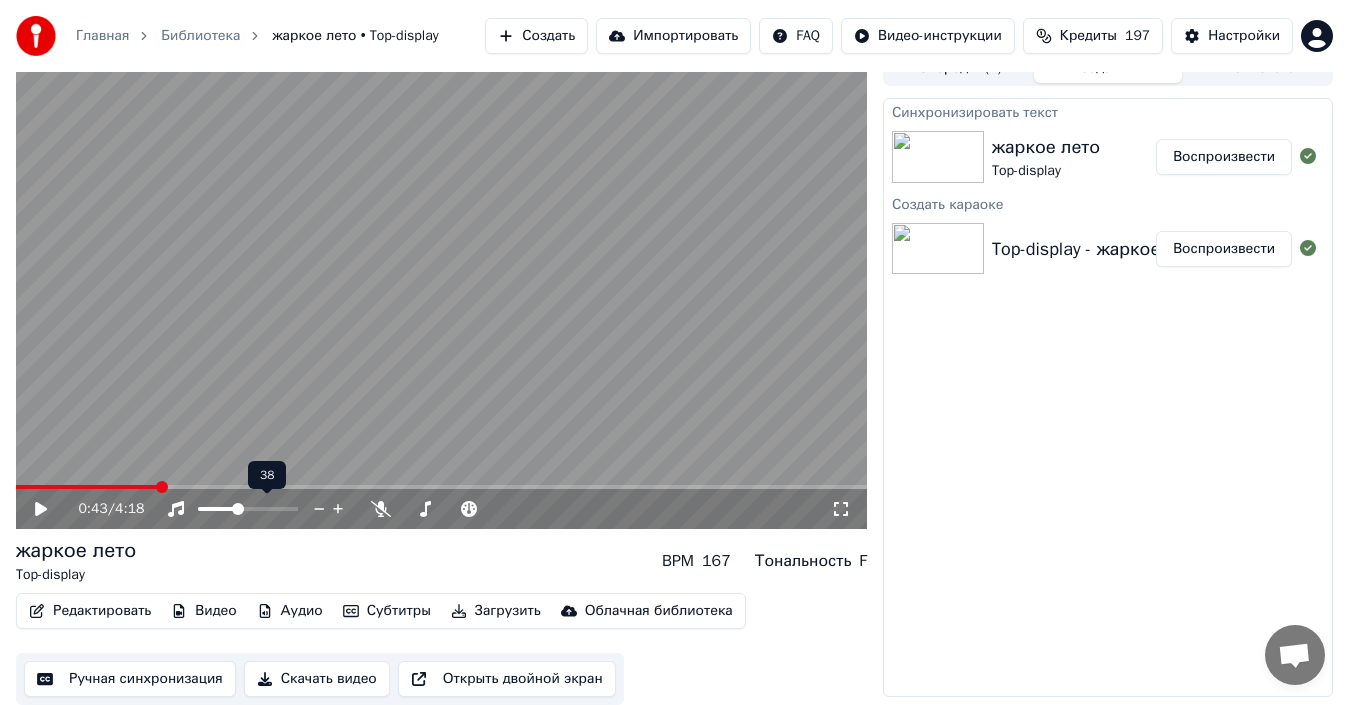 click at bounding box center (441, 487) 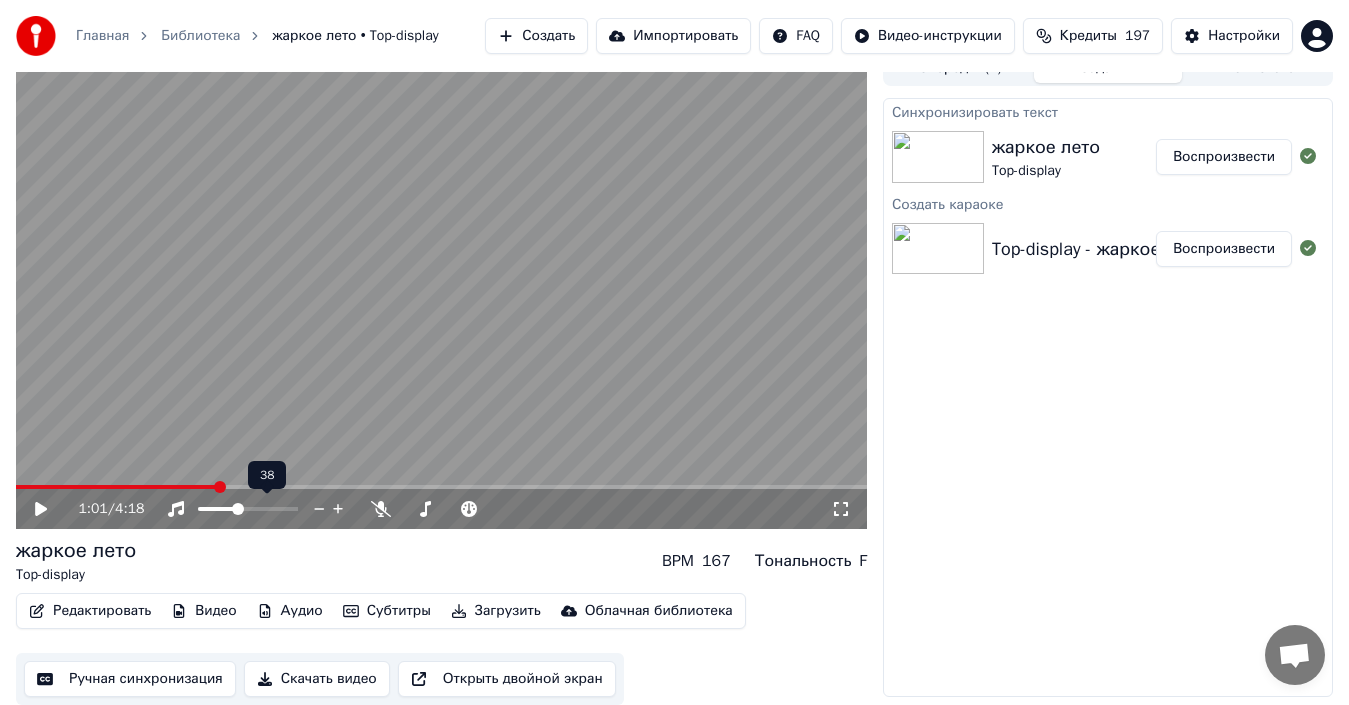 click 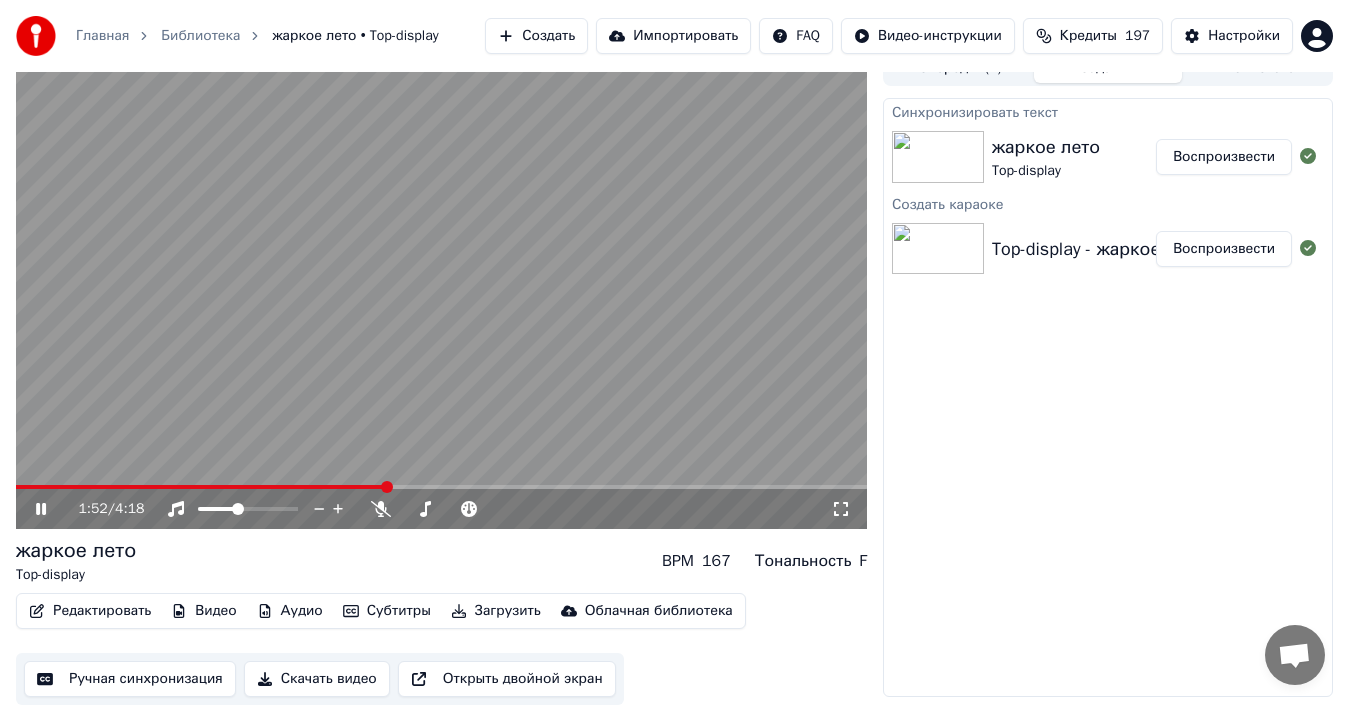click at bounding box center (201, 487) 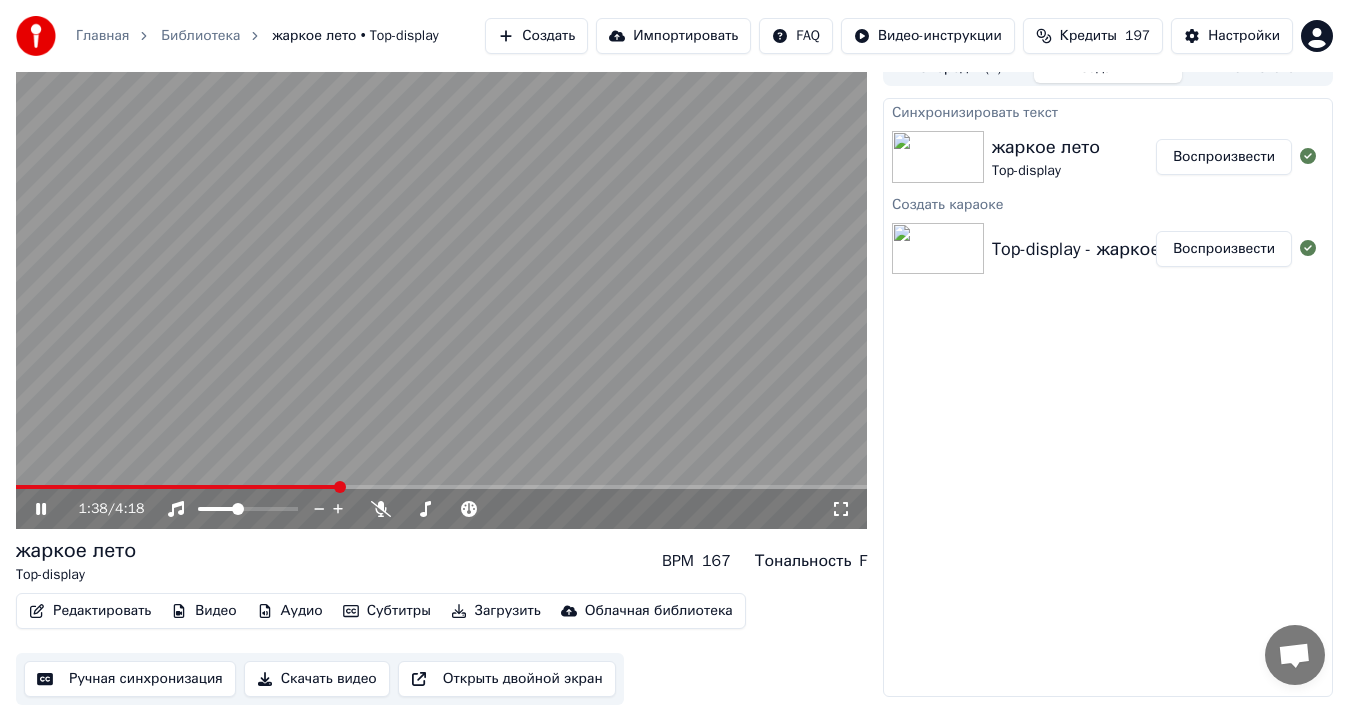 click 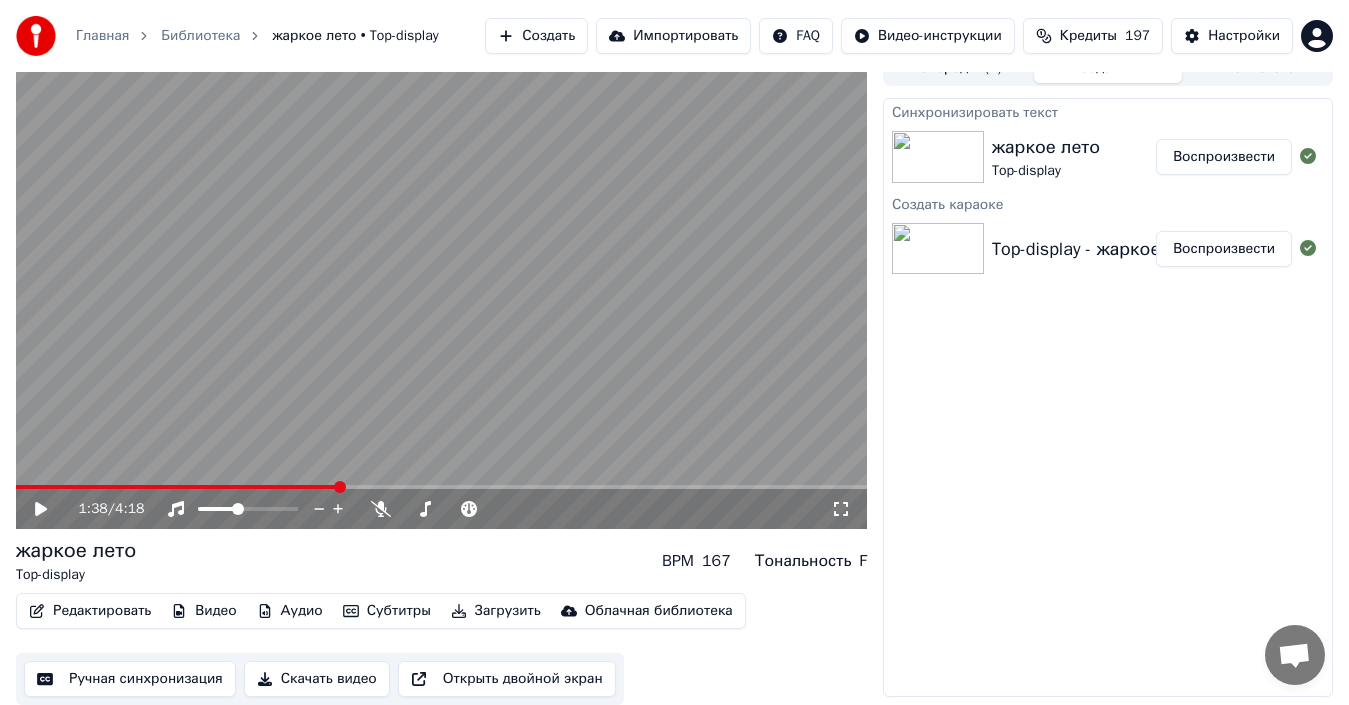 click on "Редактировать" at bounding box center [90, 611] 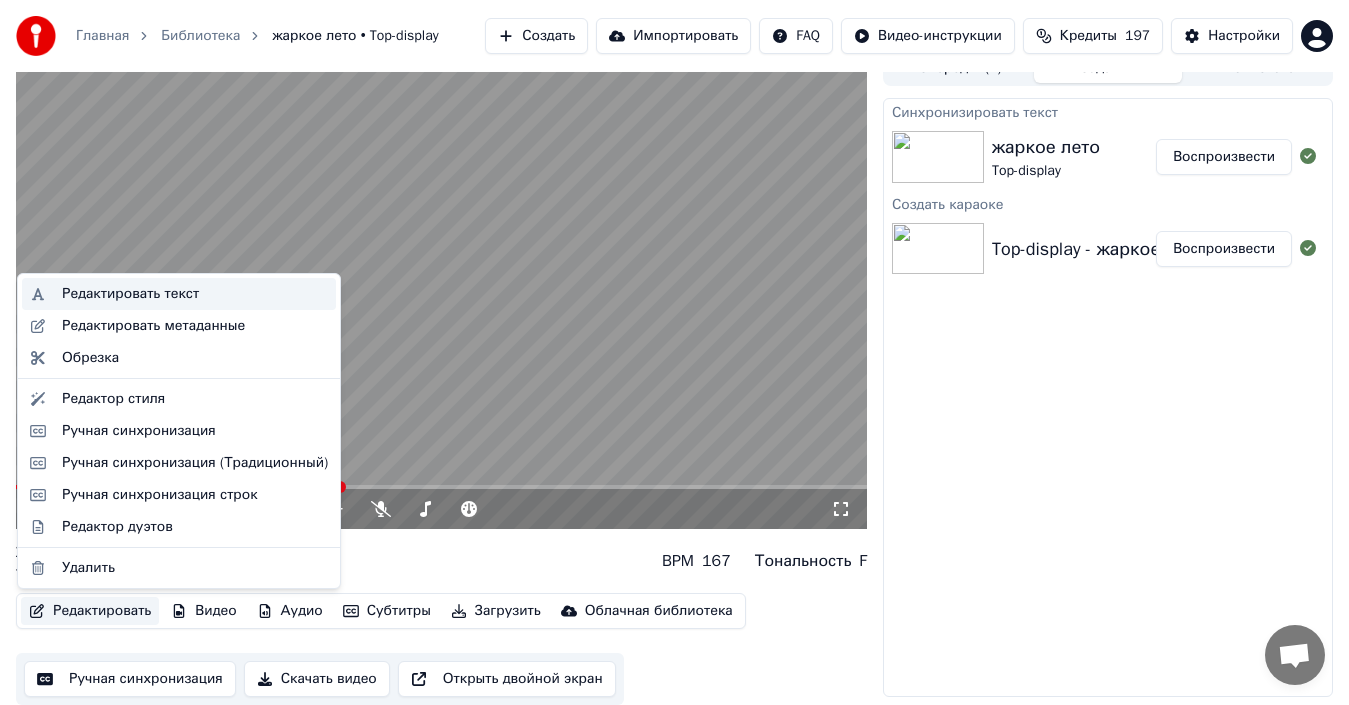 click on "Редактировать текст" at bounding box center [130, 294] 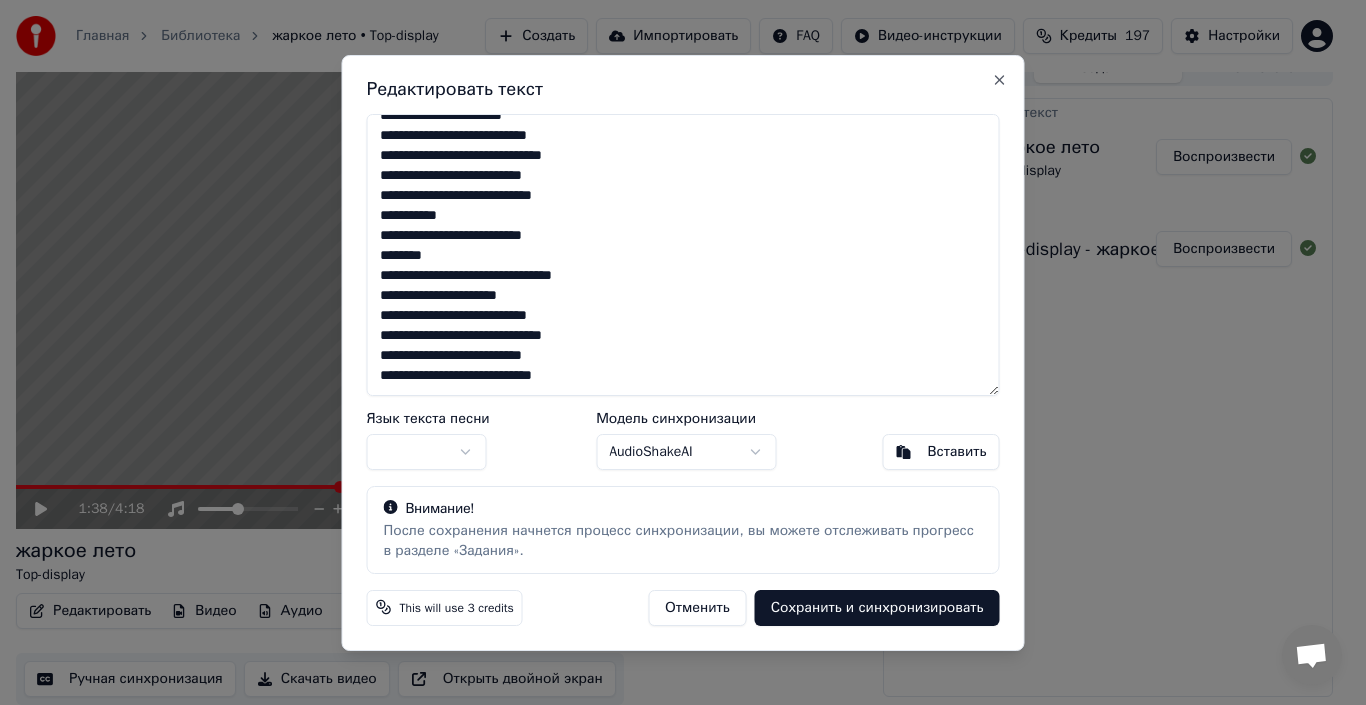 drag, startPoint x: 380, startPoint y: 132, endPoint x: 869, endPoint y: 617, distance: 688.7278 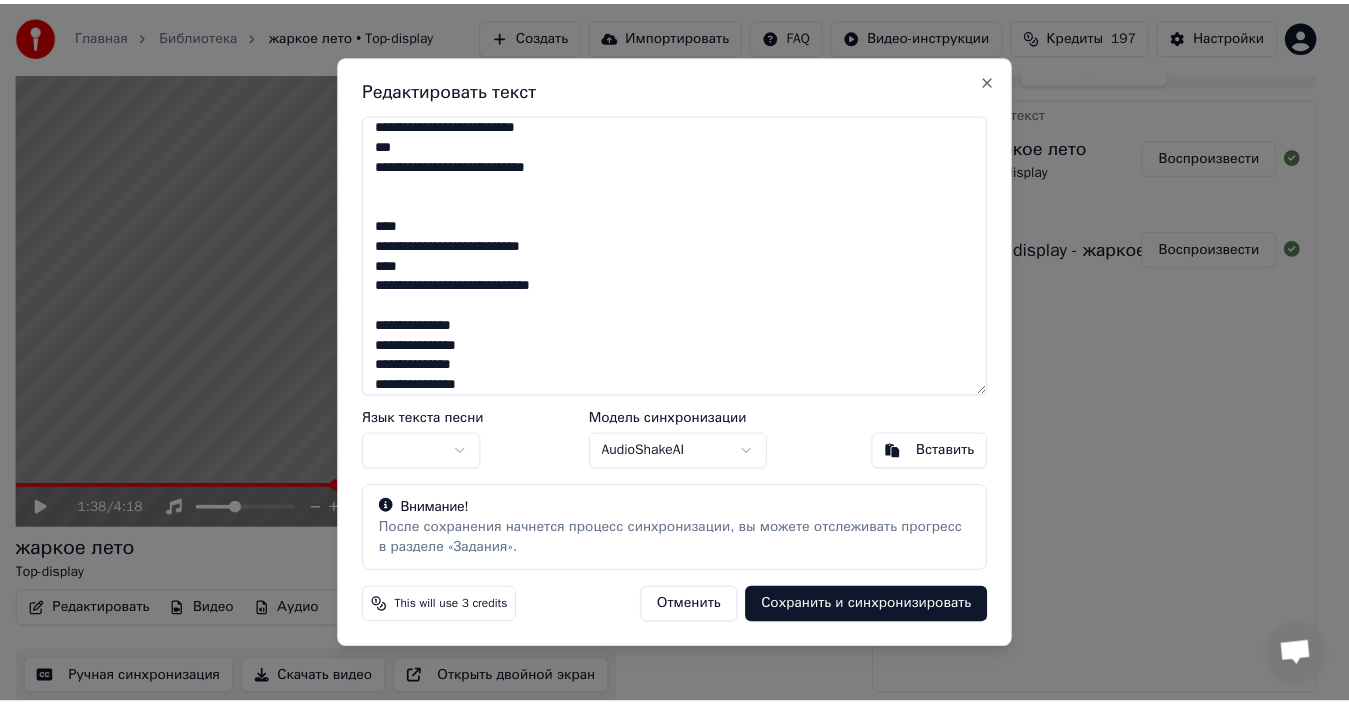 scroll, scrollTop: 775, scrollLeft: 0, axis: vertical 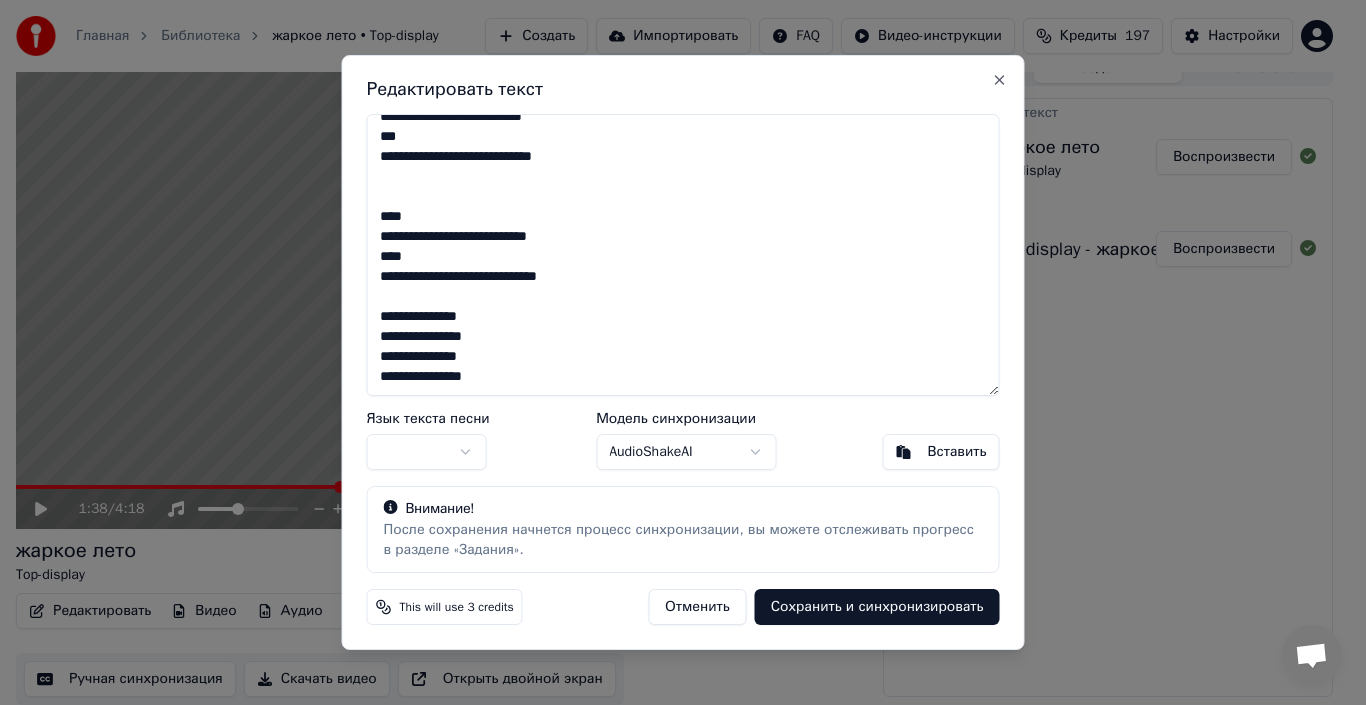 type on "**********" 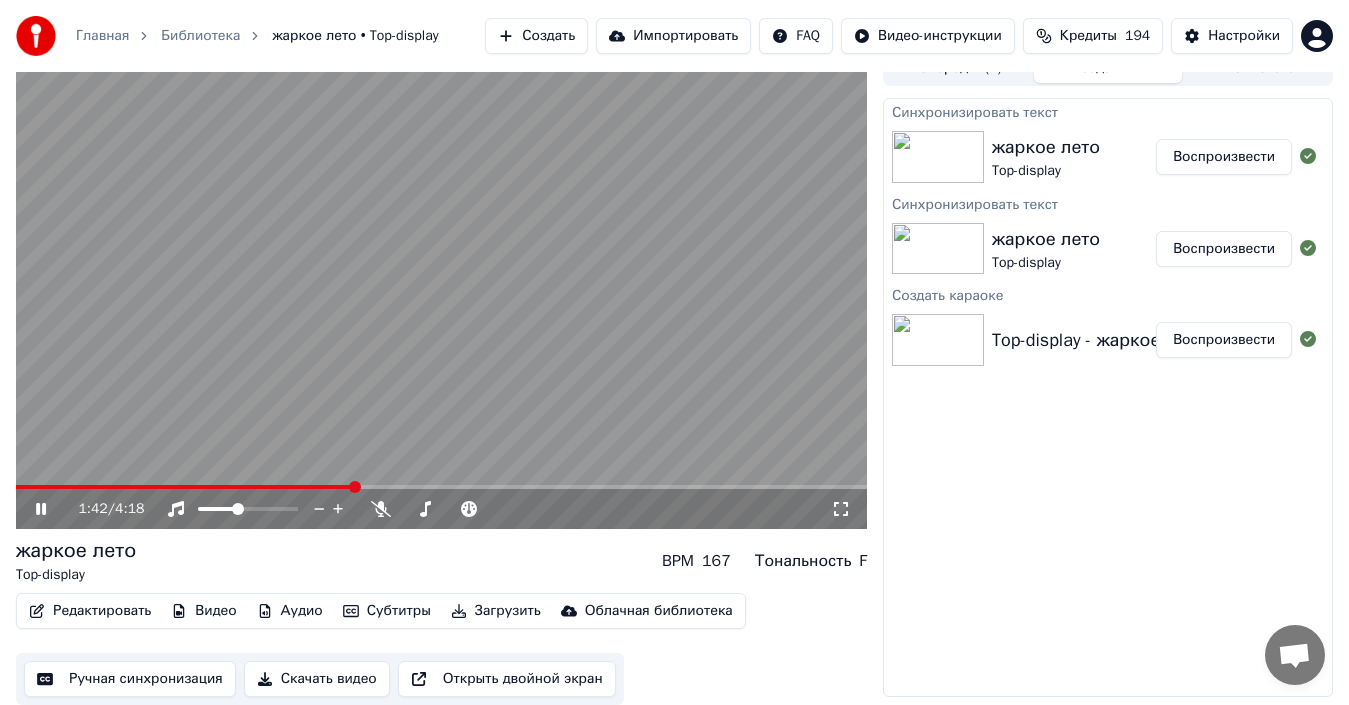 click at bounding box center (441, 289) 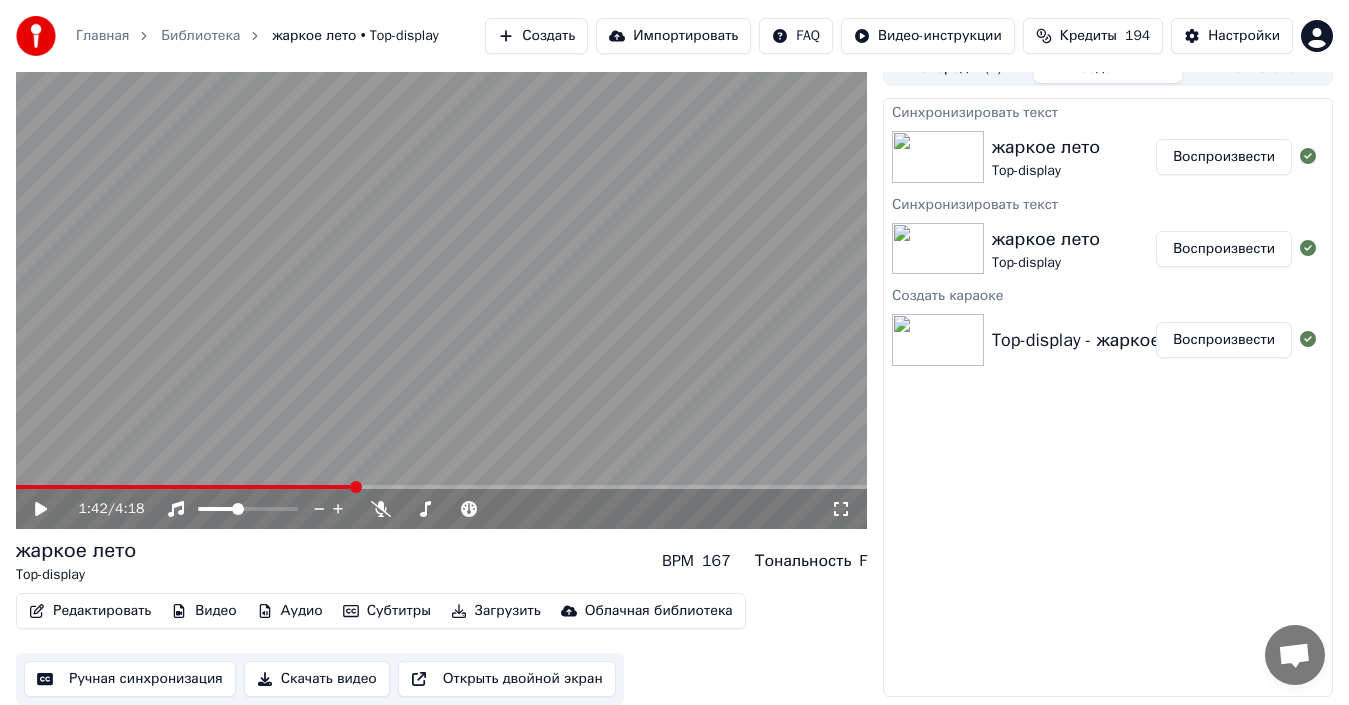click 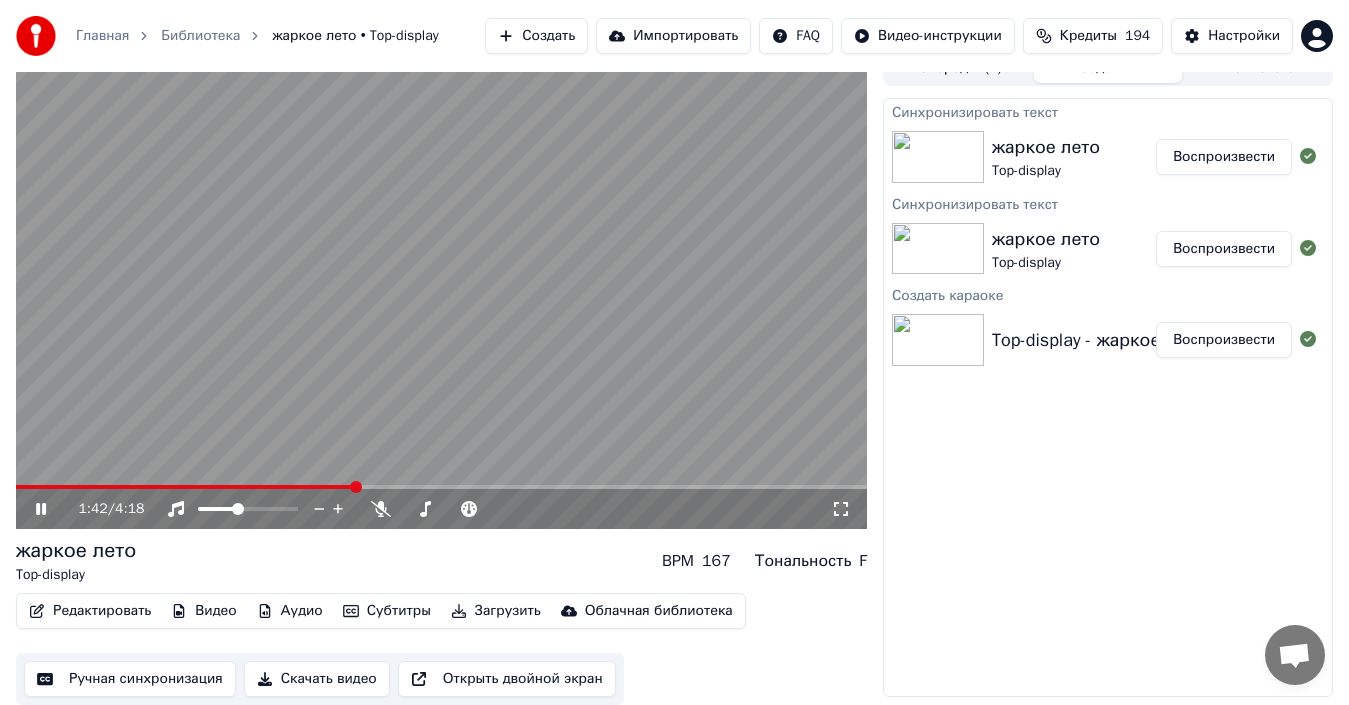 drag, startPoint x: 41, startPoint y: 482, endPoint x: 9, endPoint y: 478, distance: 32.24903 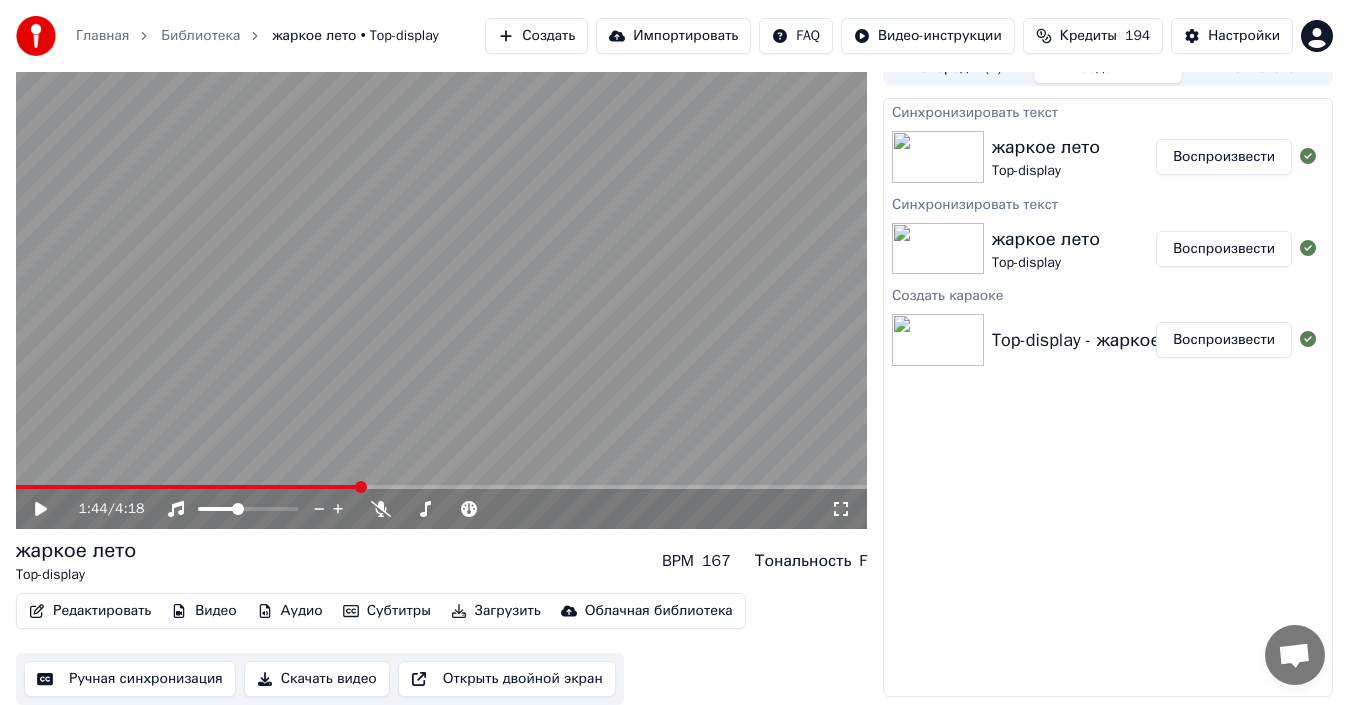 click at bounding box center (441, 289) 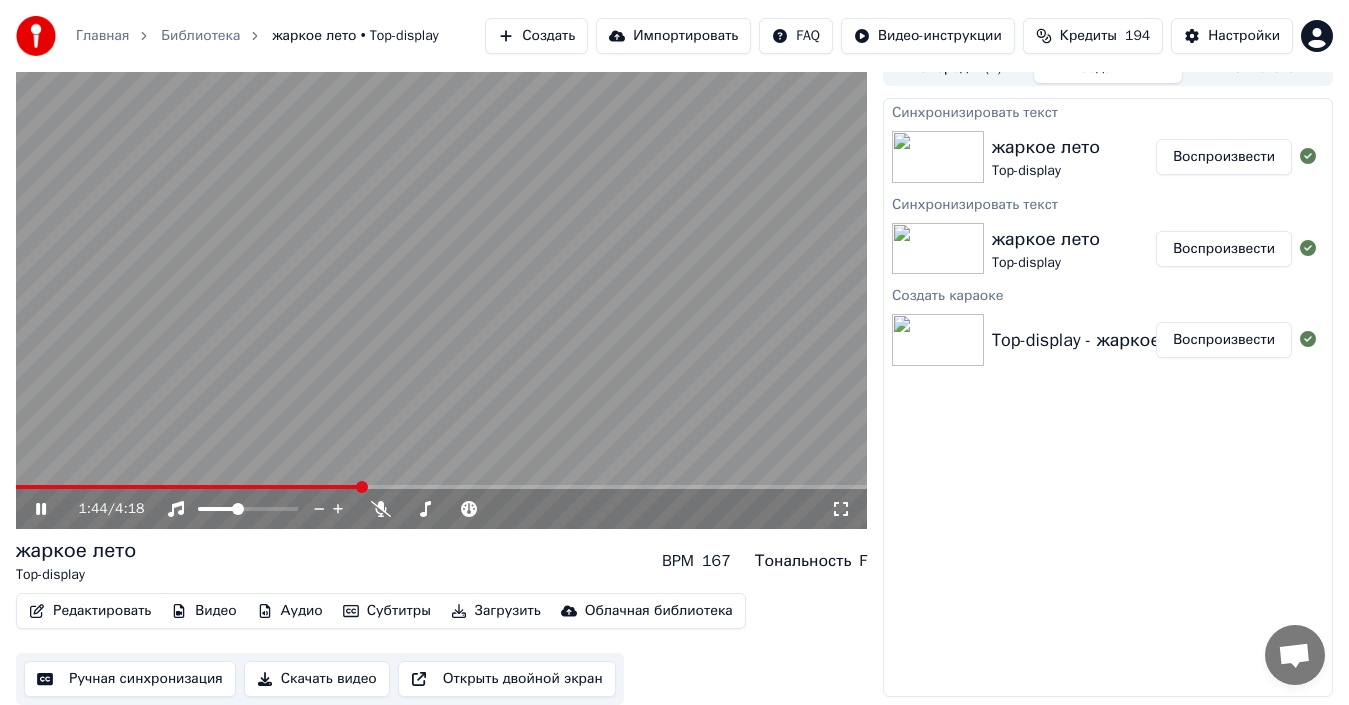 click at bounding box center (441, 289) 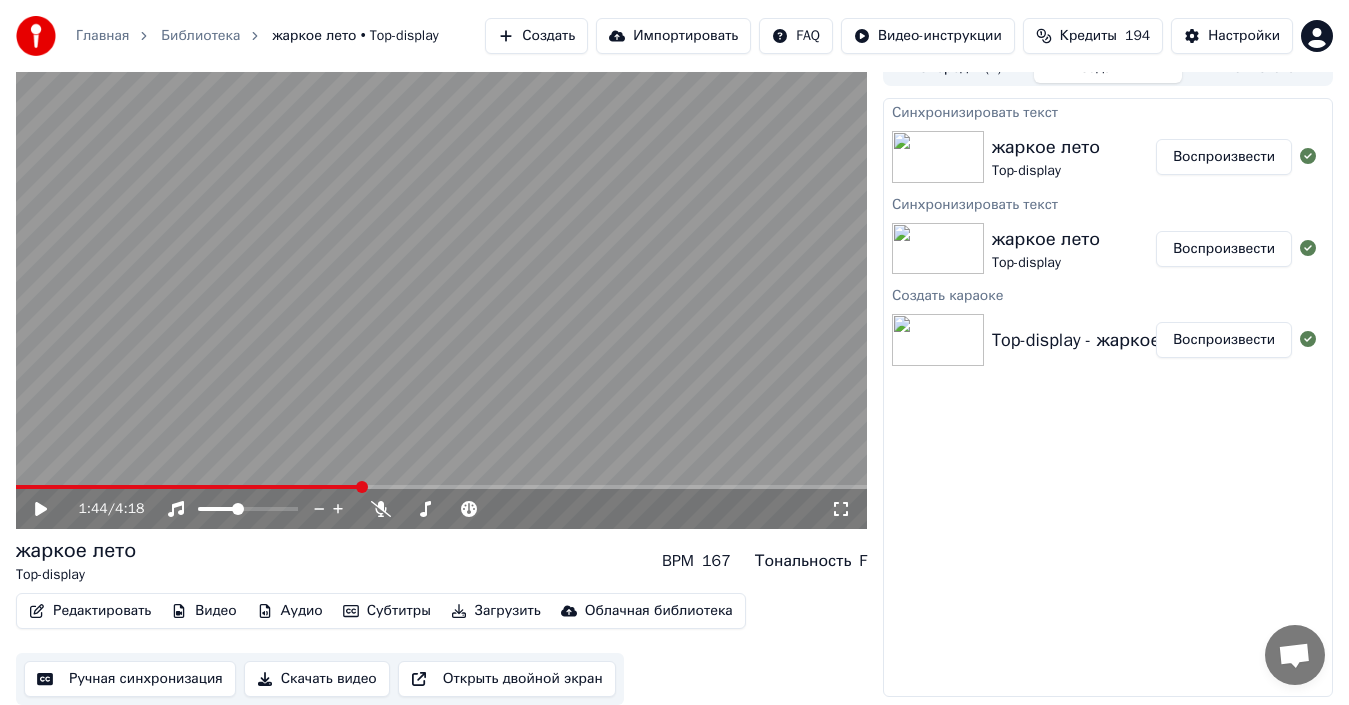 click at bounding box center [188, 487] 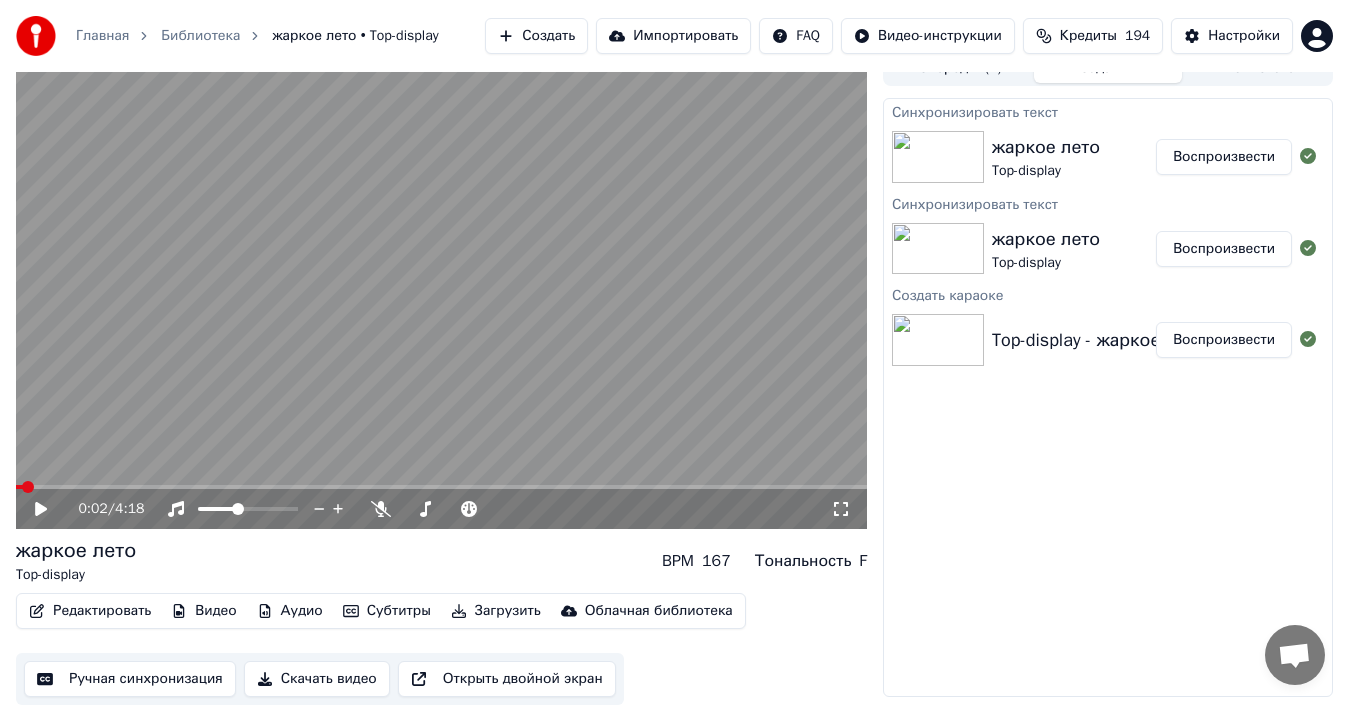 click on "0:02  /  4:18" at bounding box center [441, 509] 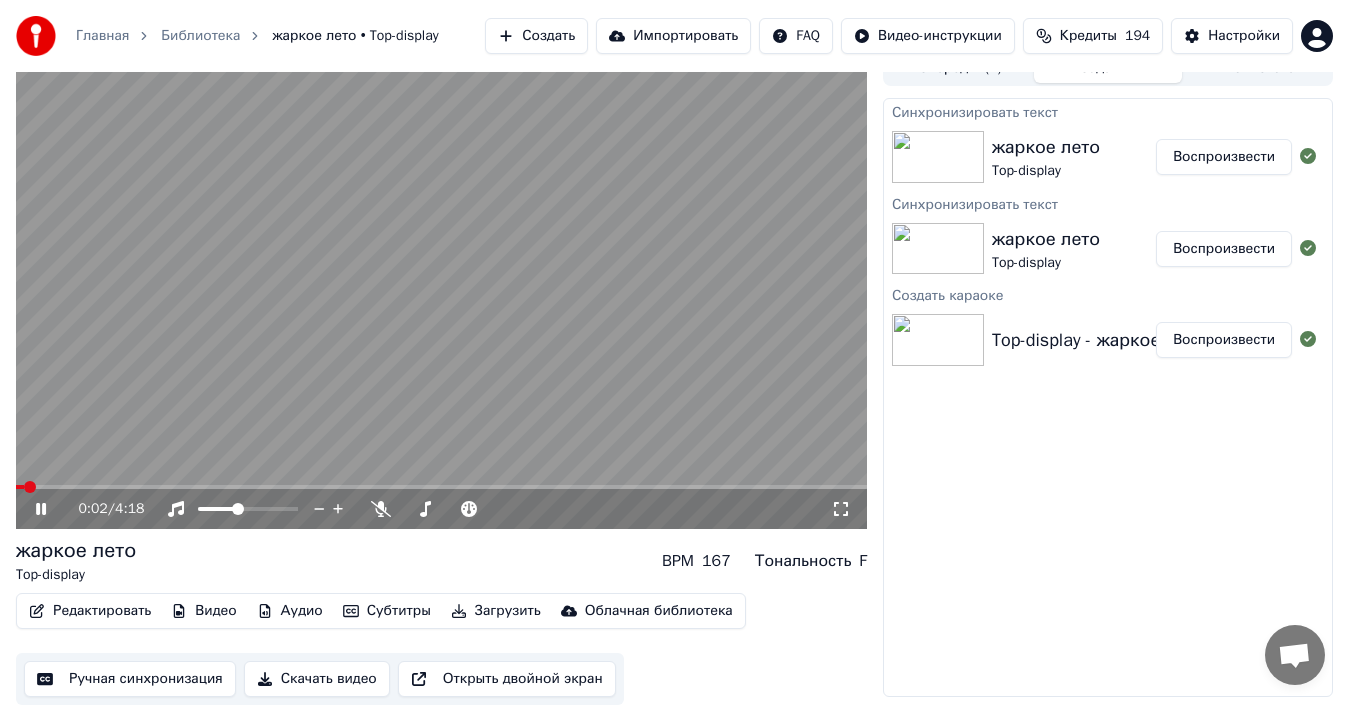 click at bounding box center [441, 289] 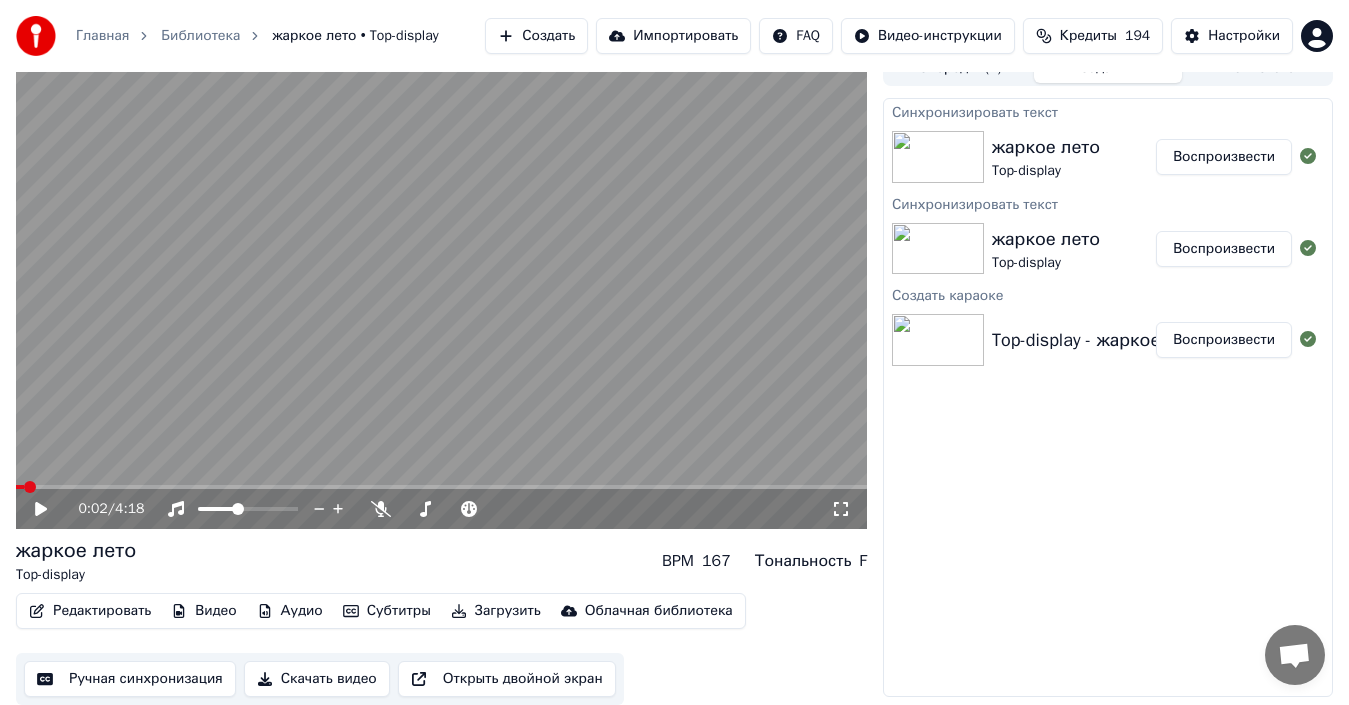 click at bounding box center [441, 487] 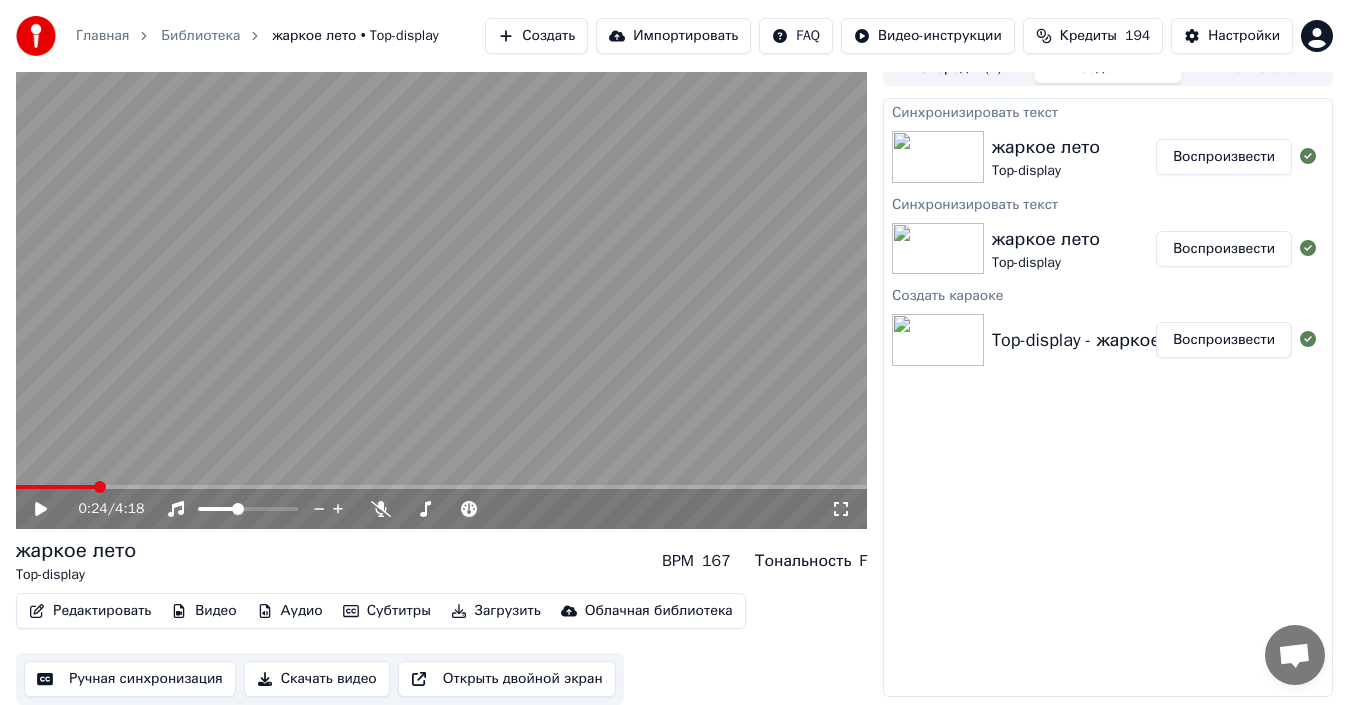 click 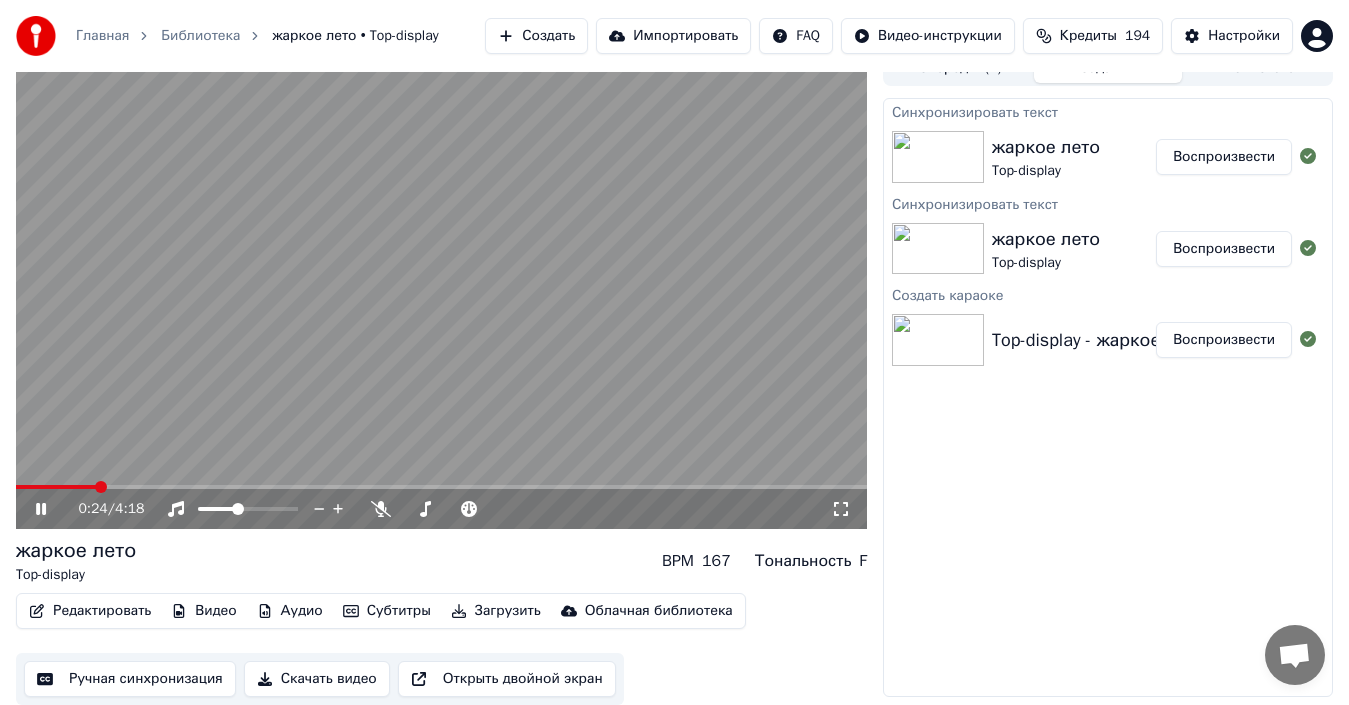 click at bounding box center (441, 289) 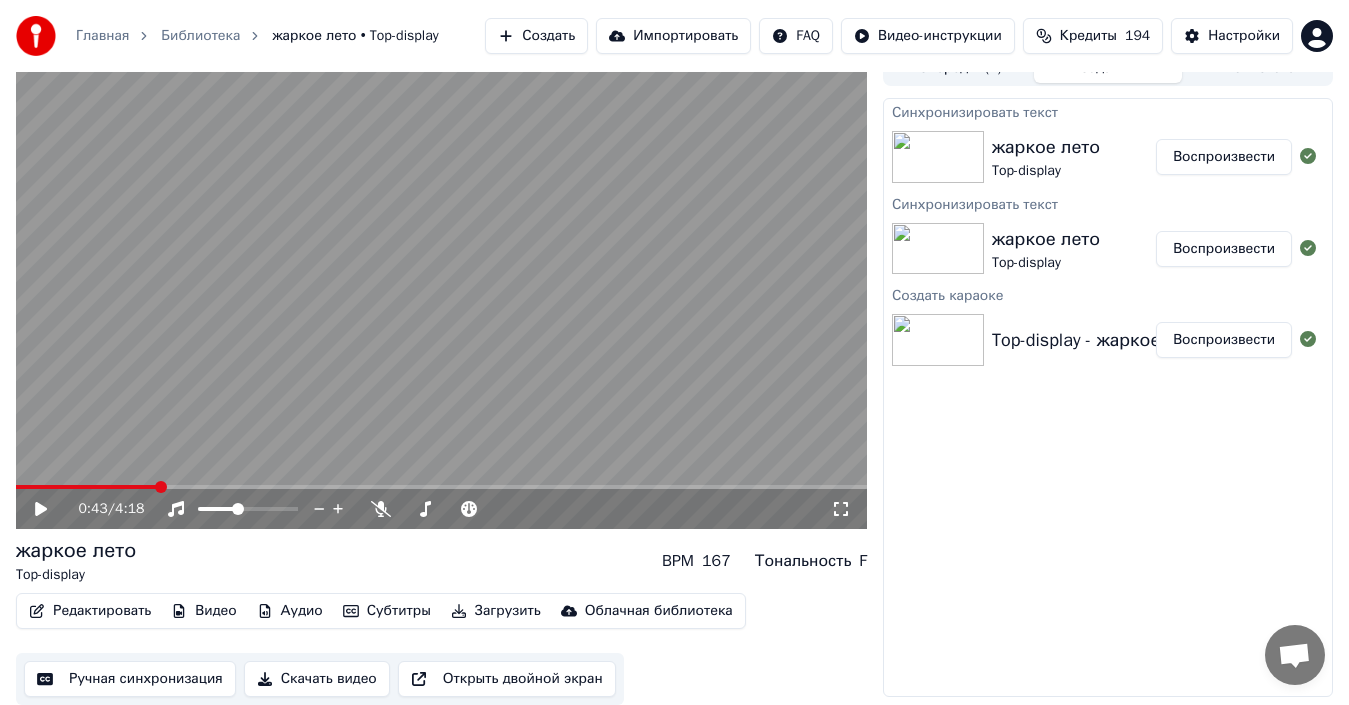 click at bounding box center [441, 487] 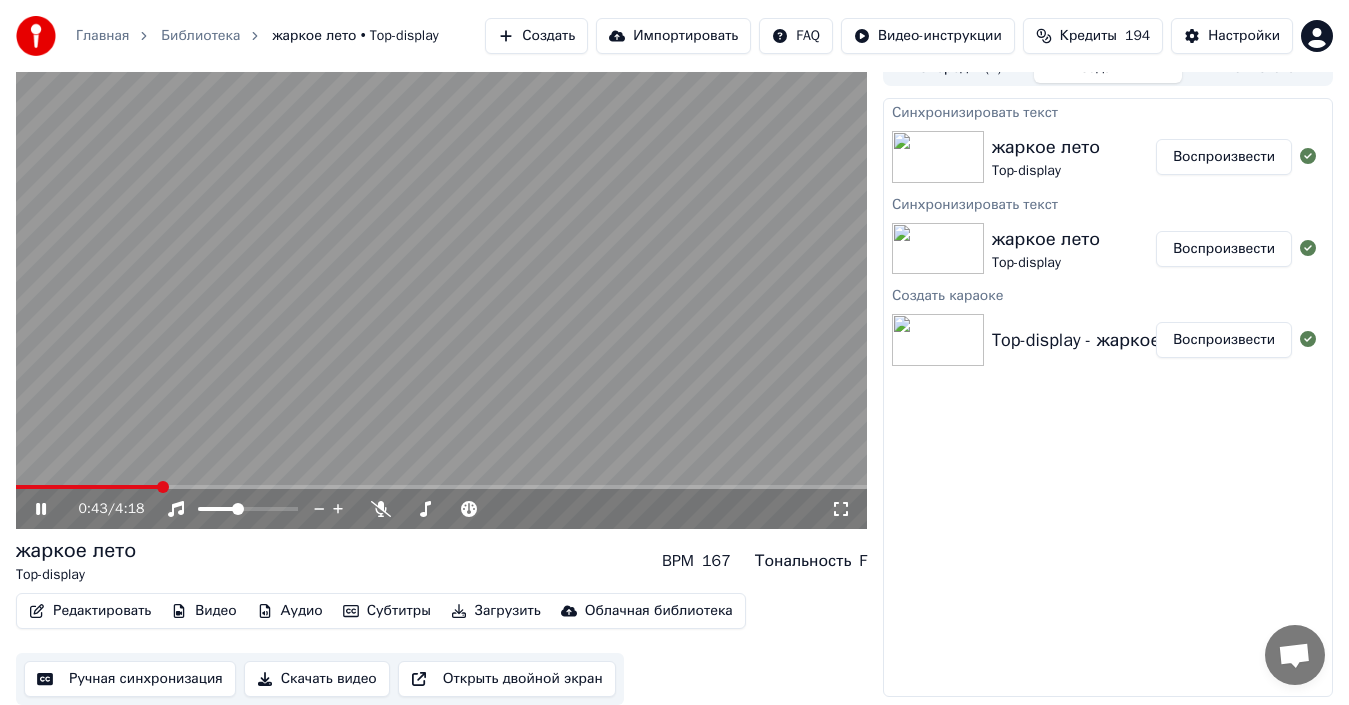 click at bounding box center [441, 289] 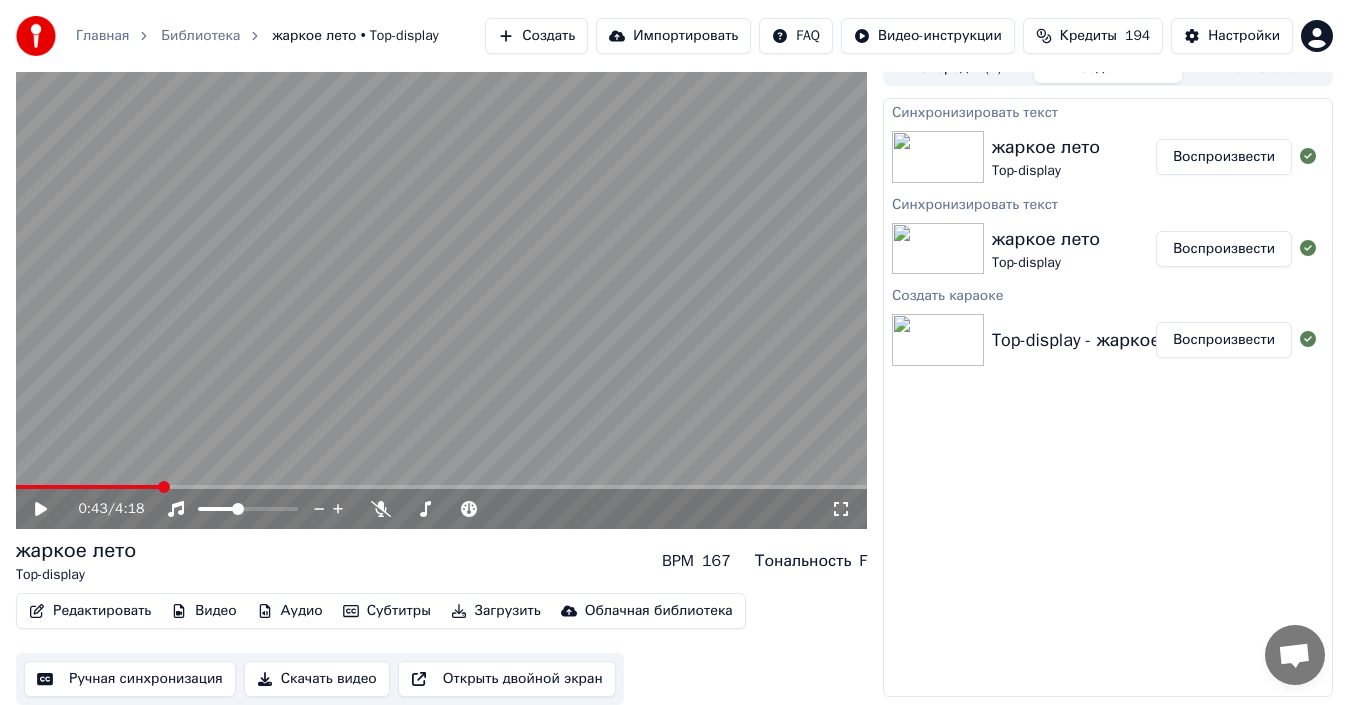 click at bounding box center [441, 487] 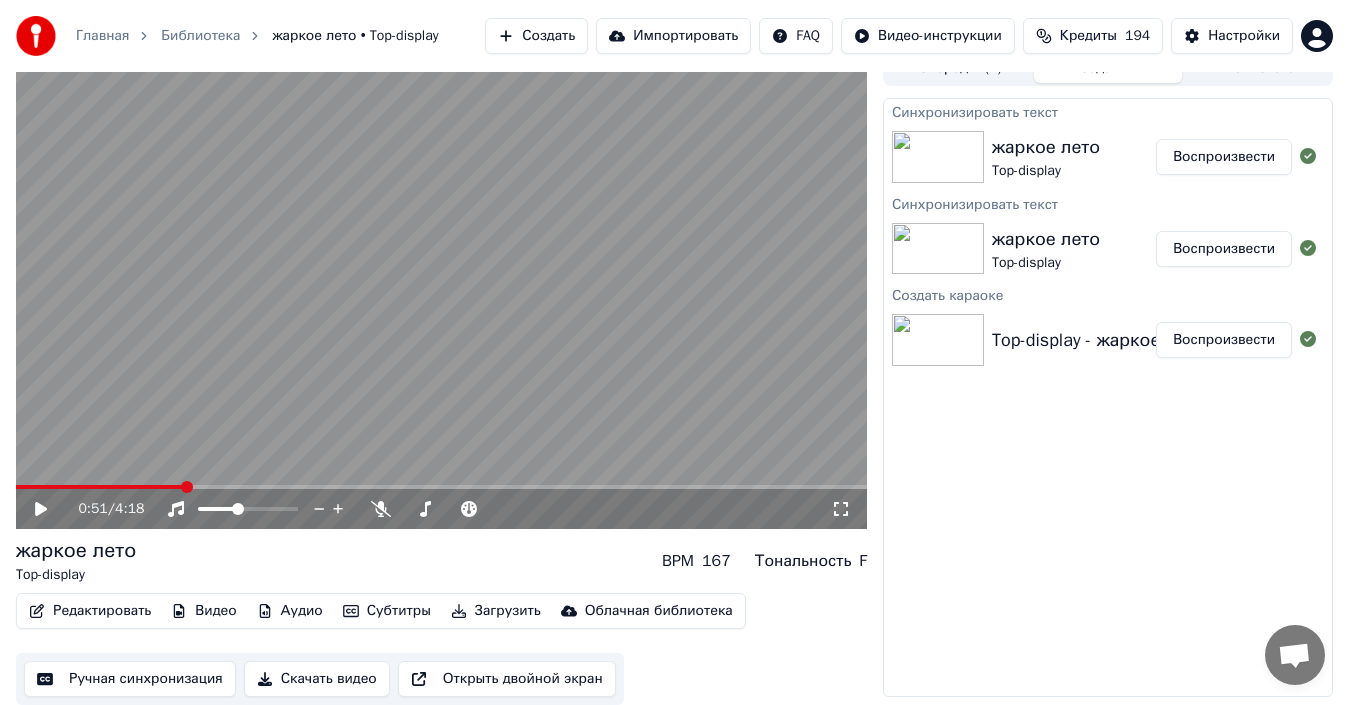 drag, startPoint x: 42, startPoint y: 509, endPoint x: 89, endPoint y: 509, distance: 47 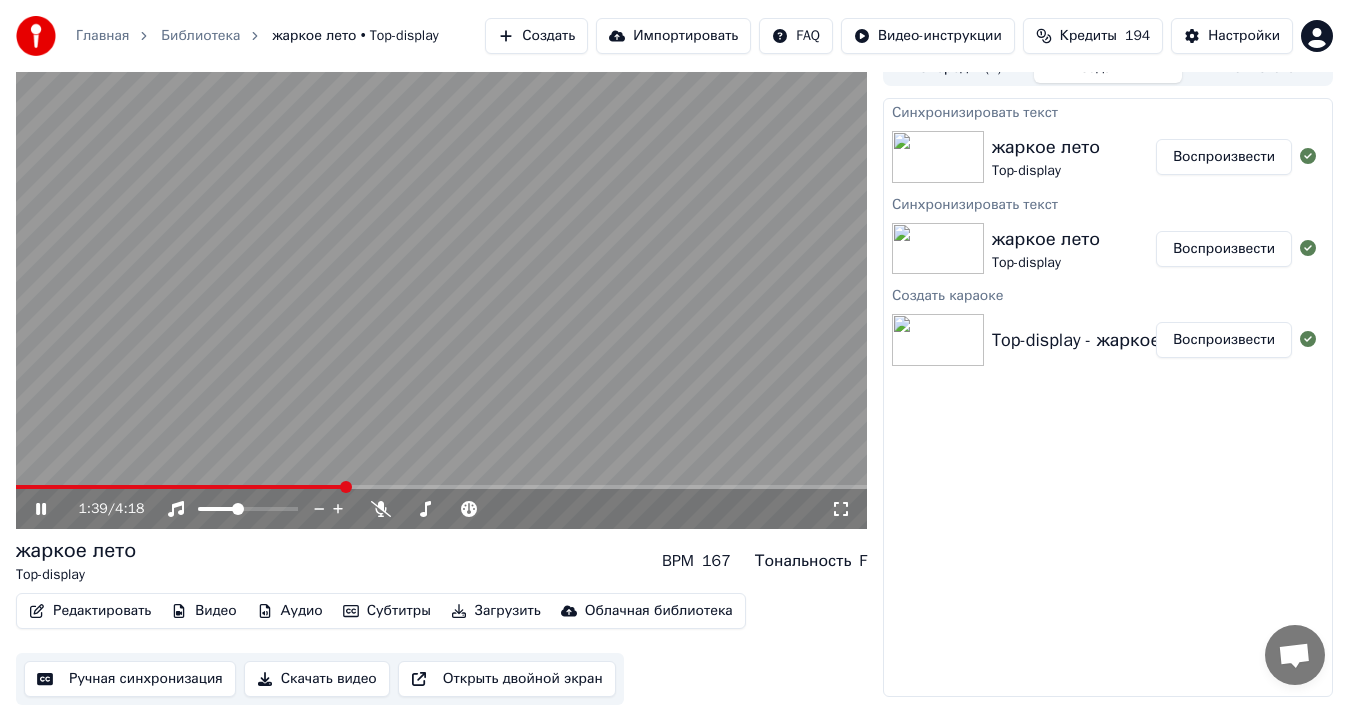 click at bounding box center (180, 487) 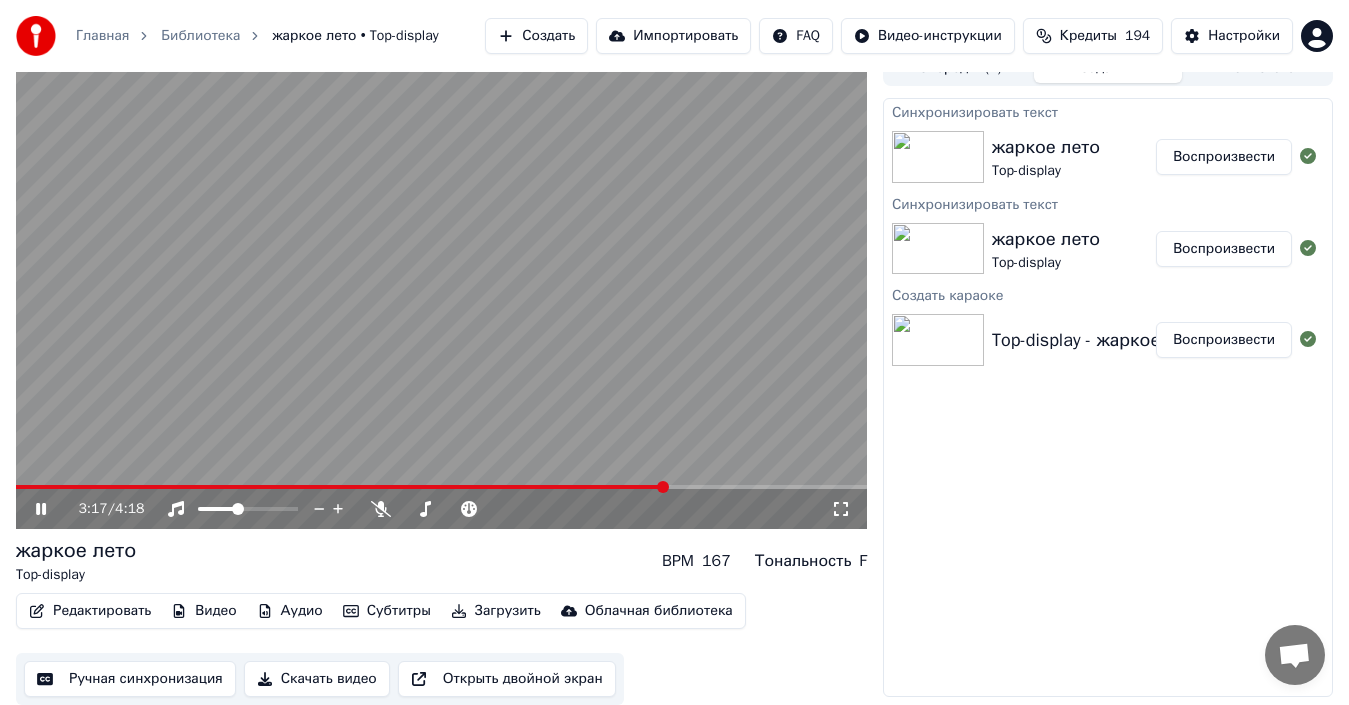 click at bounding box center [441, 289] 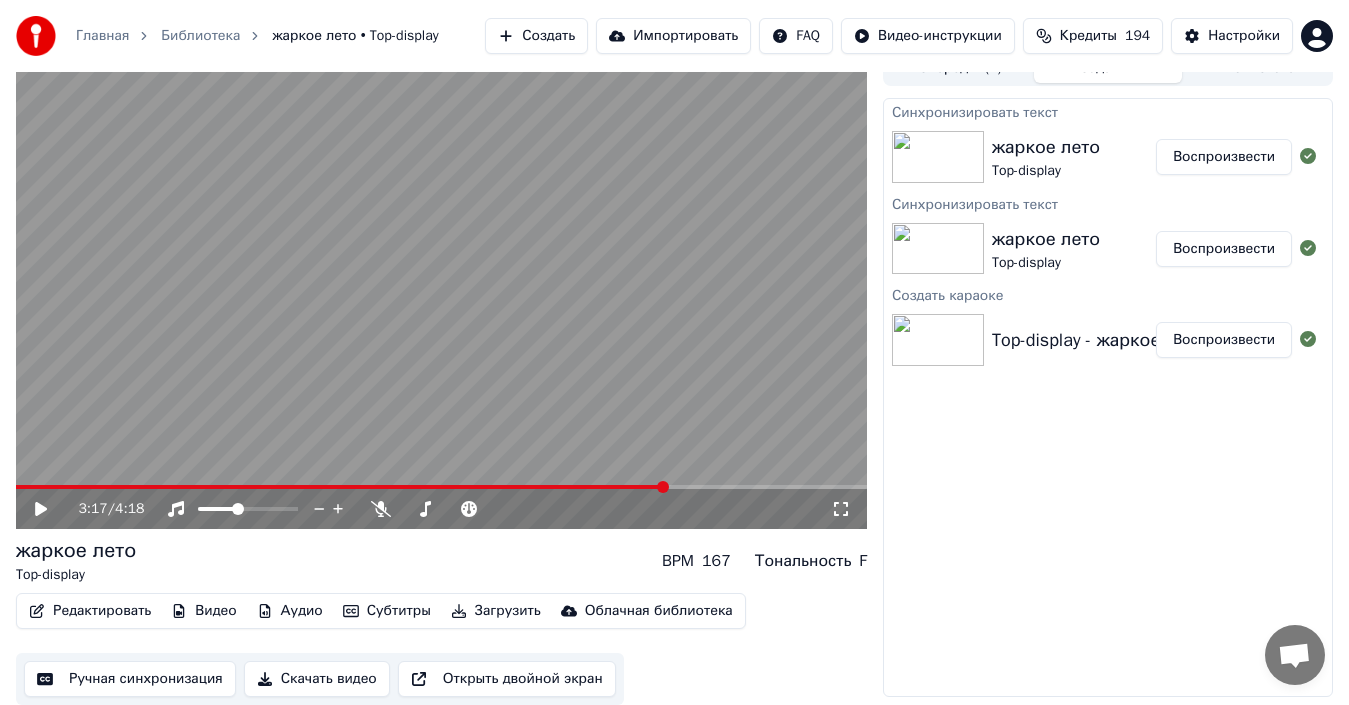 click at bounding box center [441, 487] 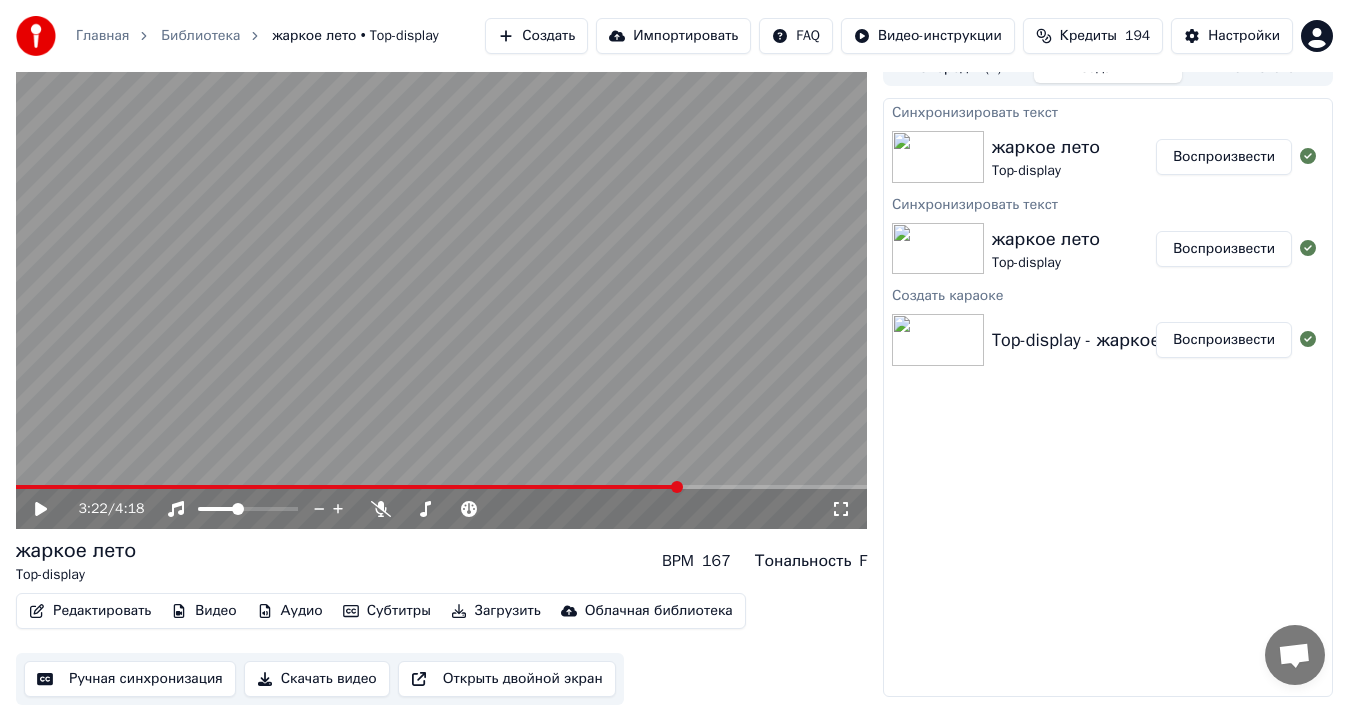 click at bounding box center (441, 487) 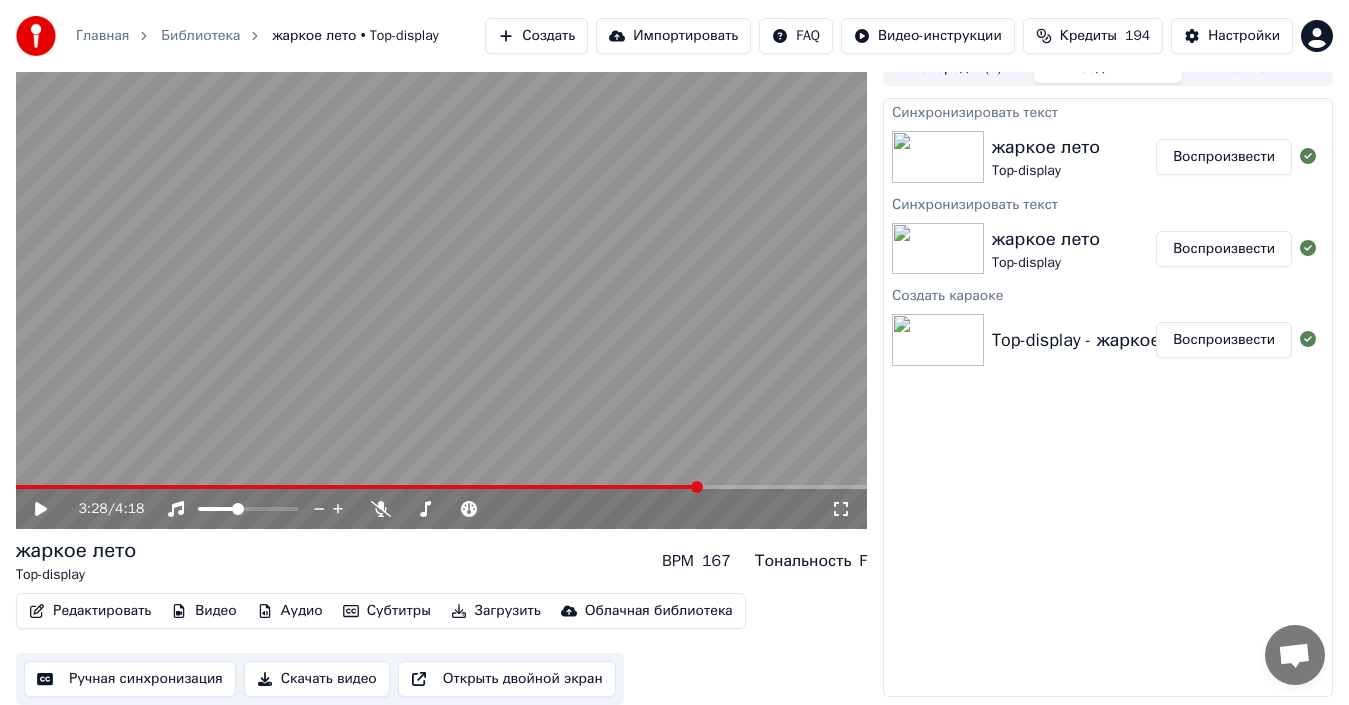click at bounding box center [441, 487] 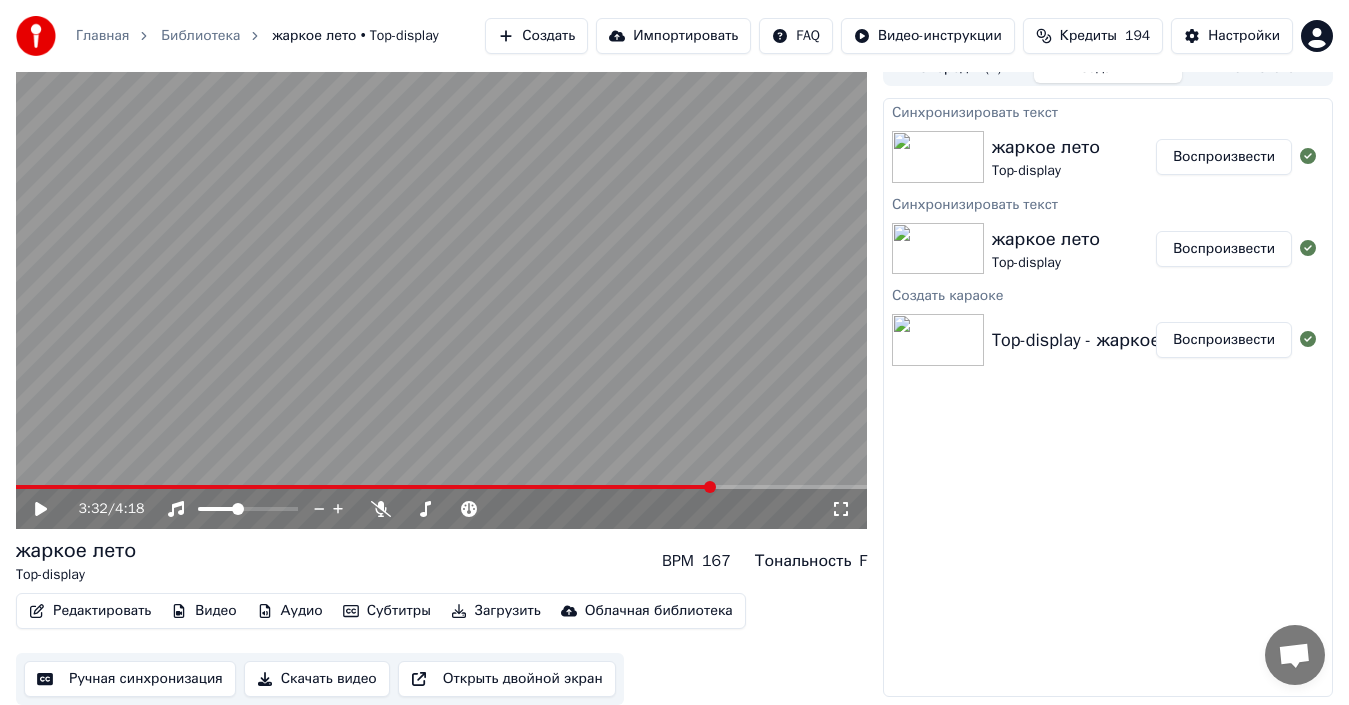 click at bounding box center (441, 487) 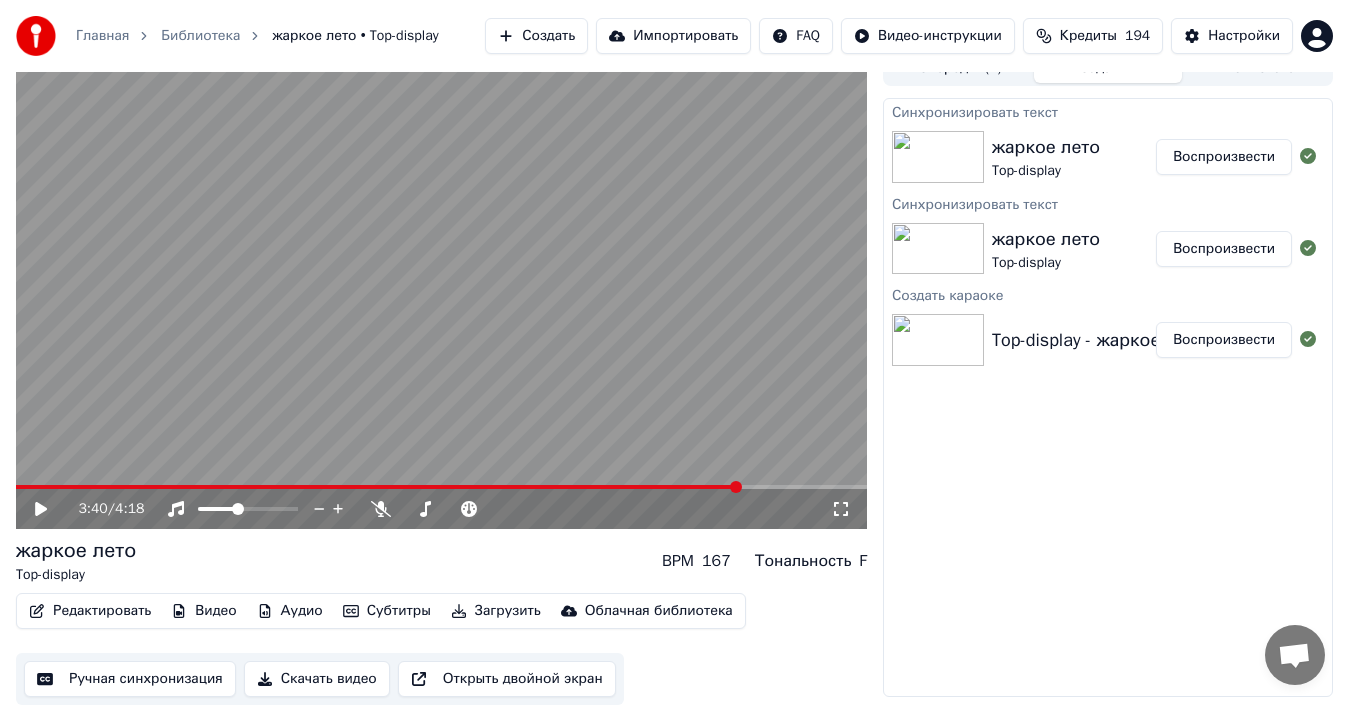 click at bounding box center (441, 487) 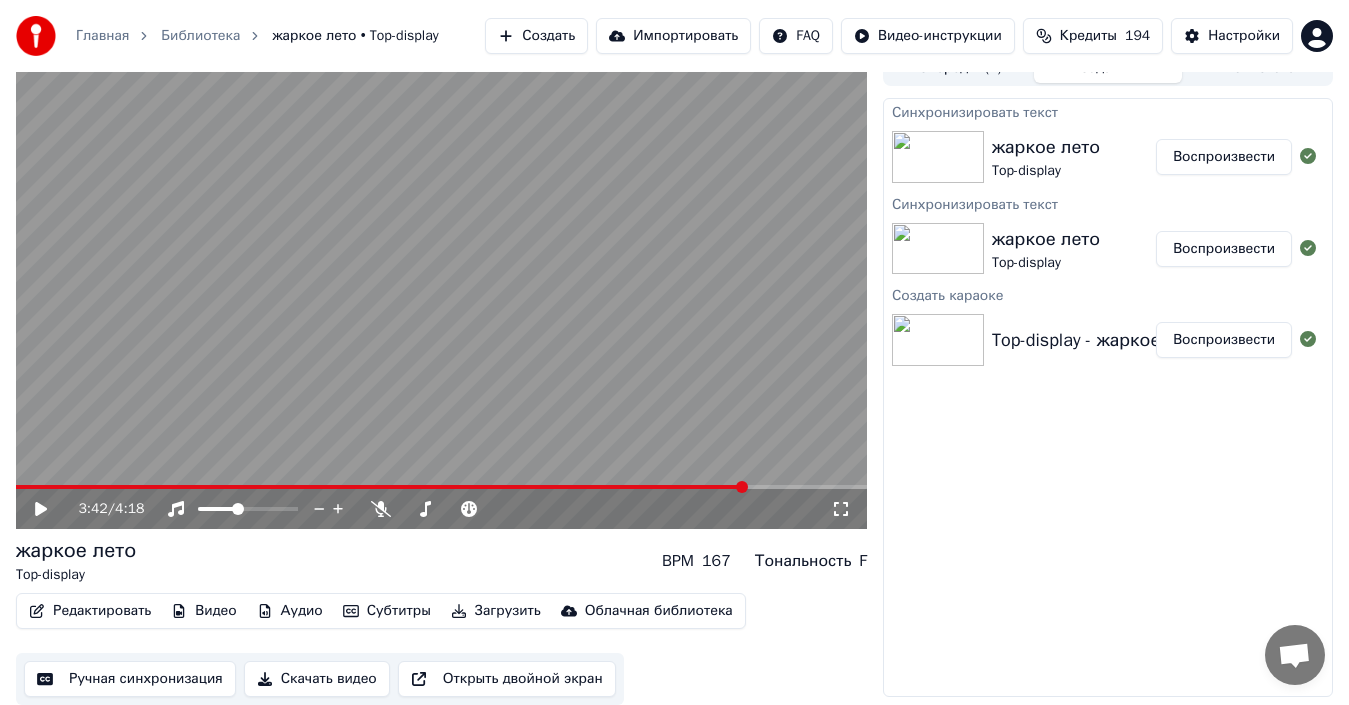click at bounding box center (441, 487) 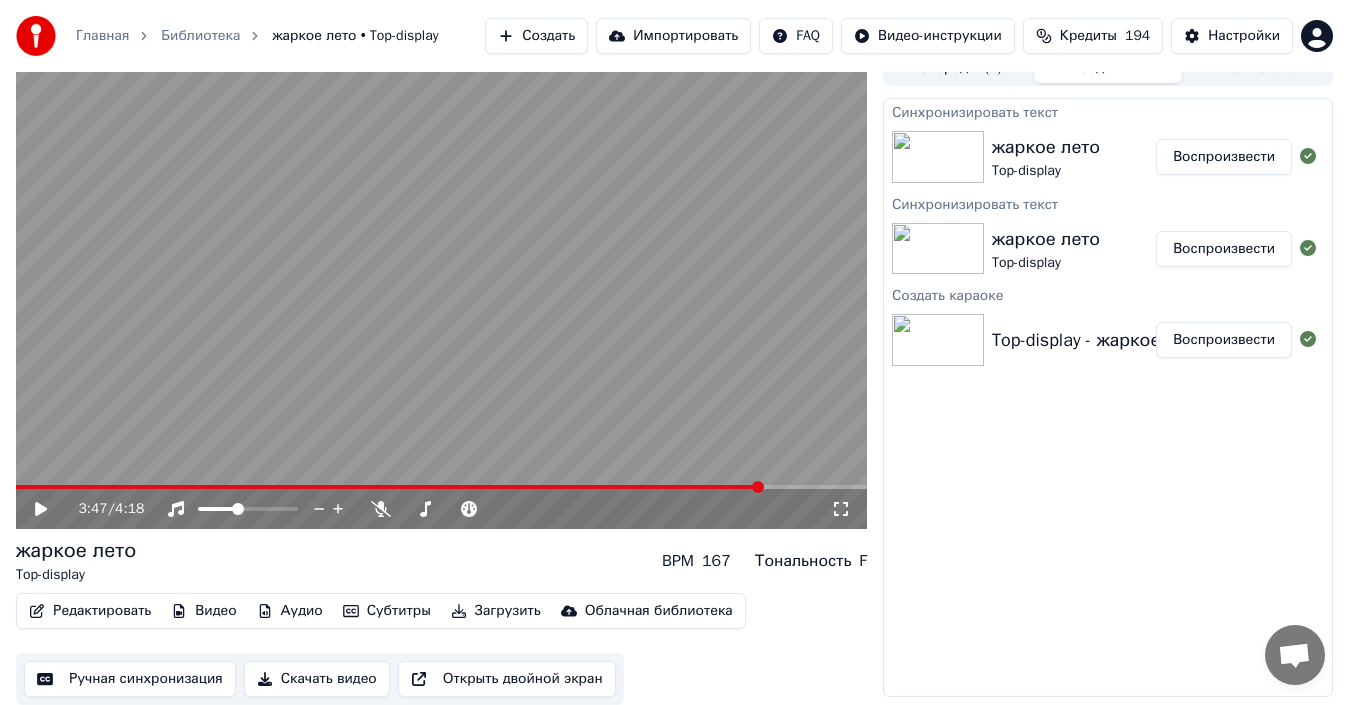 click at bounding box center (441, 487) 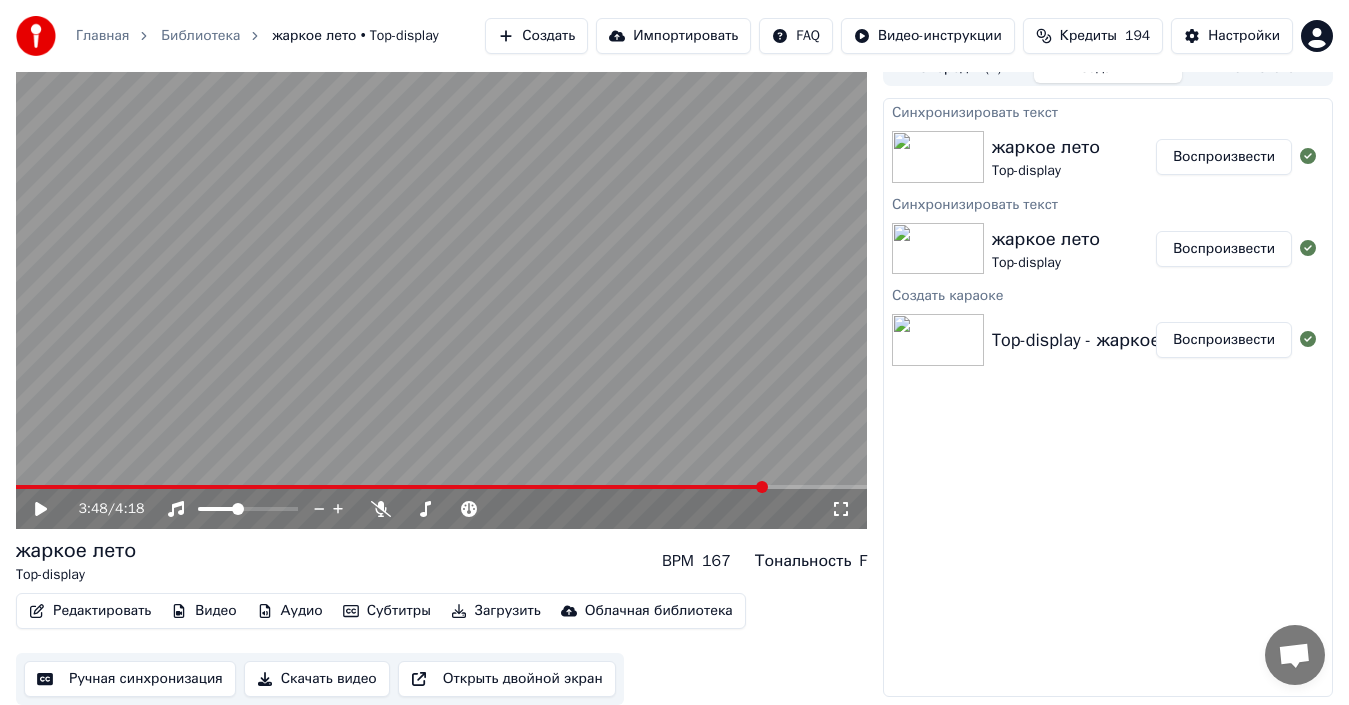 click at bounding box center (441, 487) 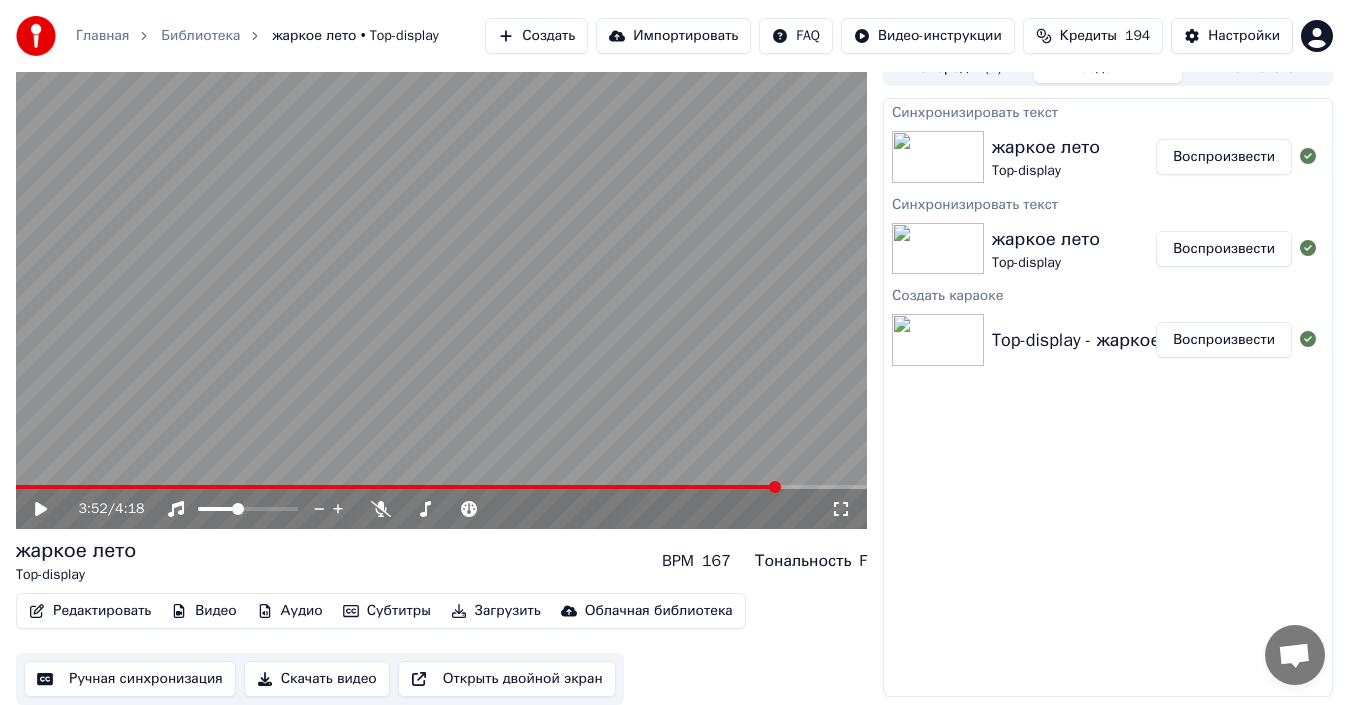 click at bounding box center [441, 289] 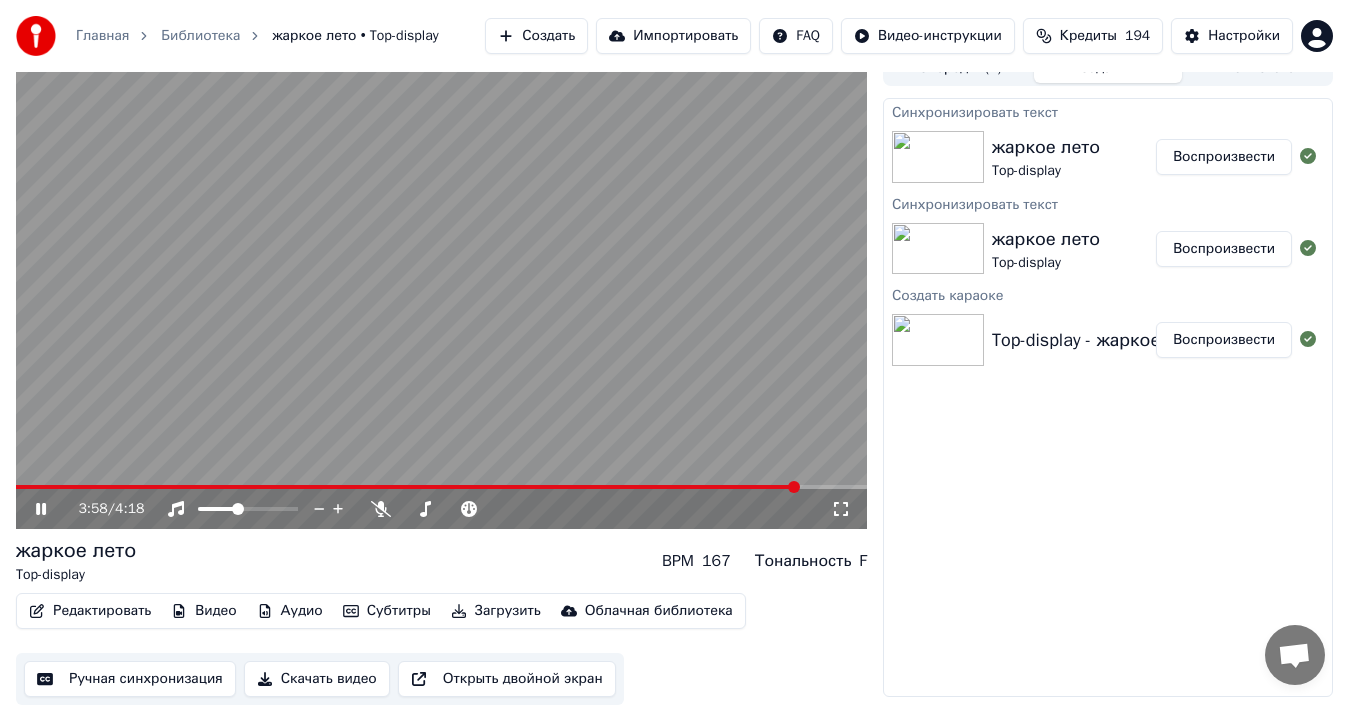 click at bounding box center (441, 487) 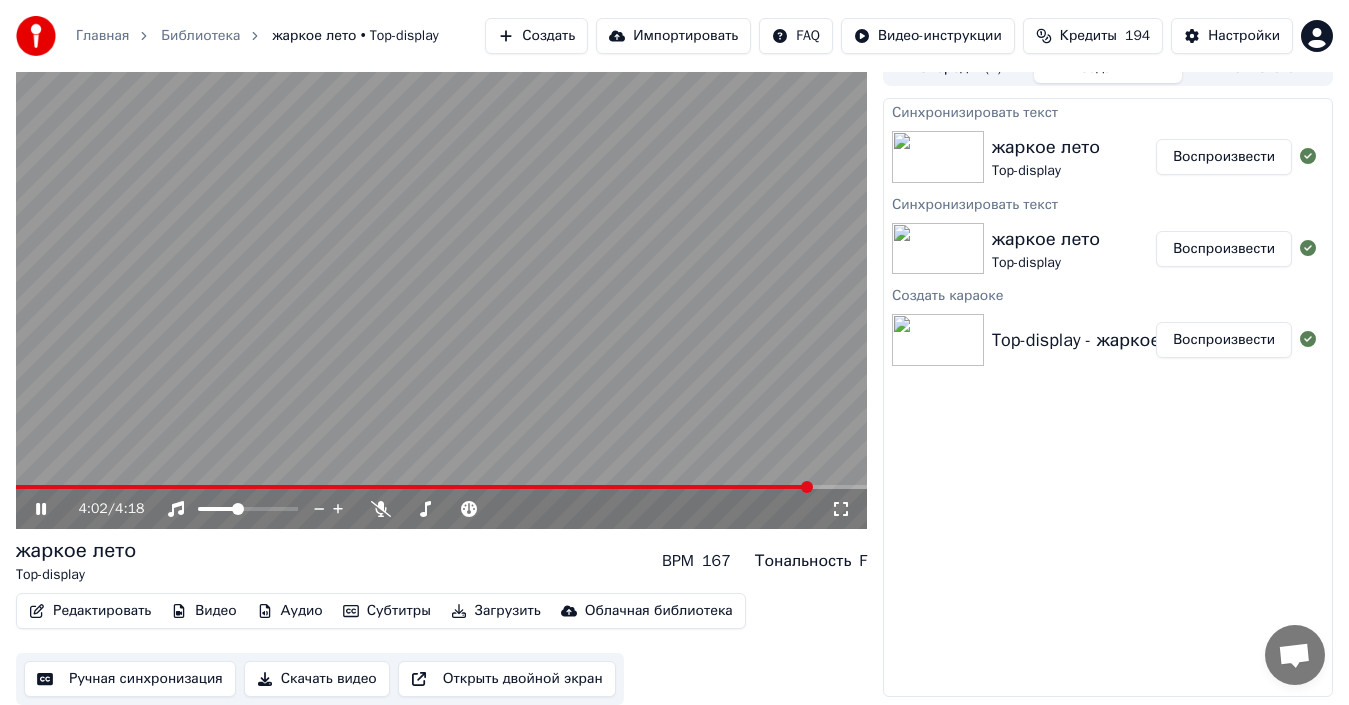 click at bounding box center [441, 487] 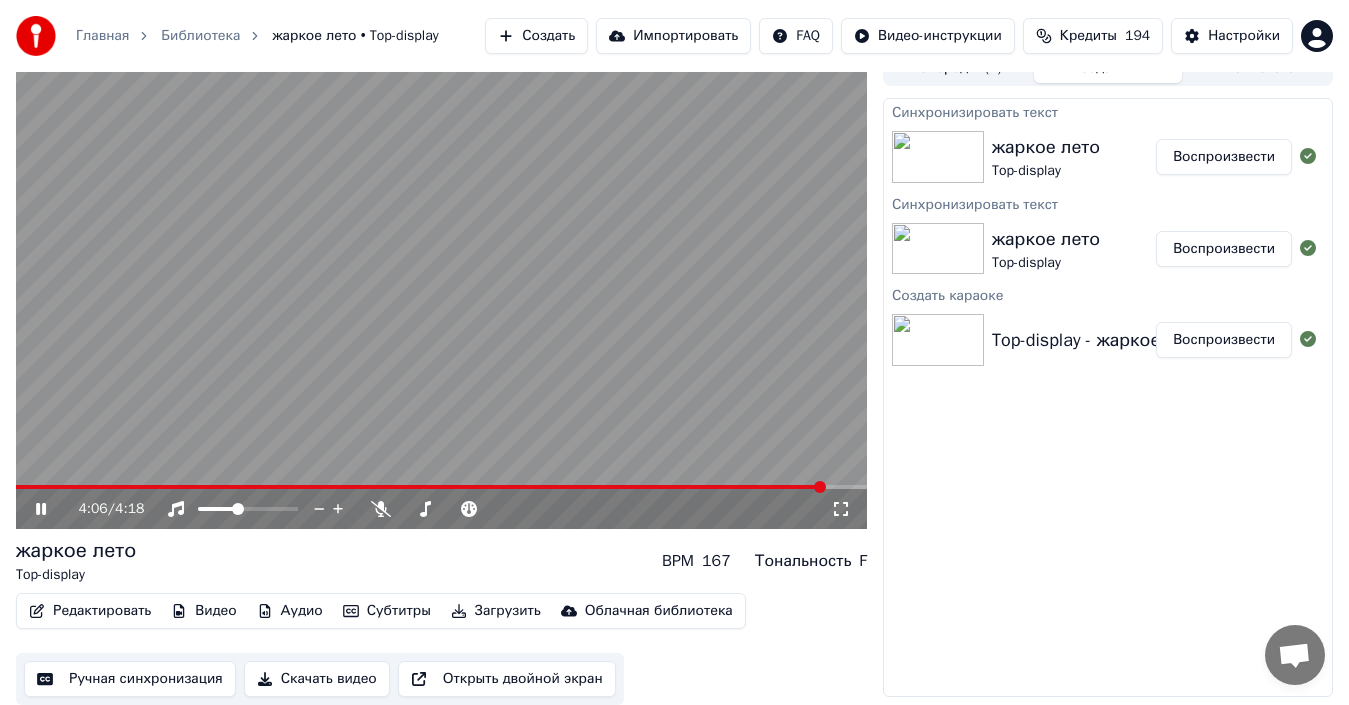 click at bounding box center [441, 487] 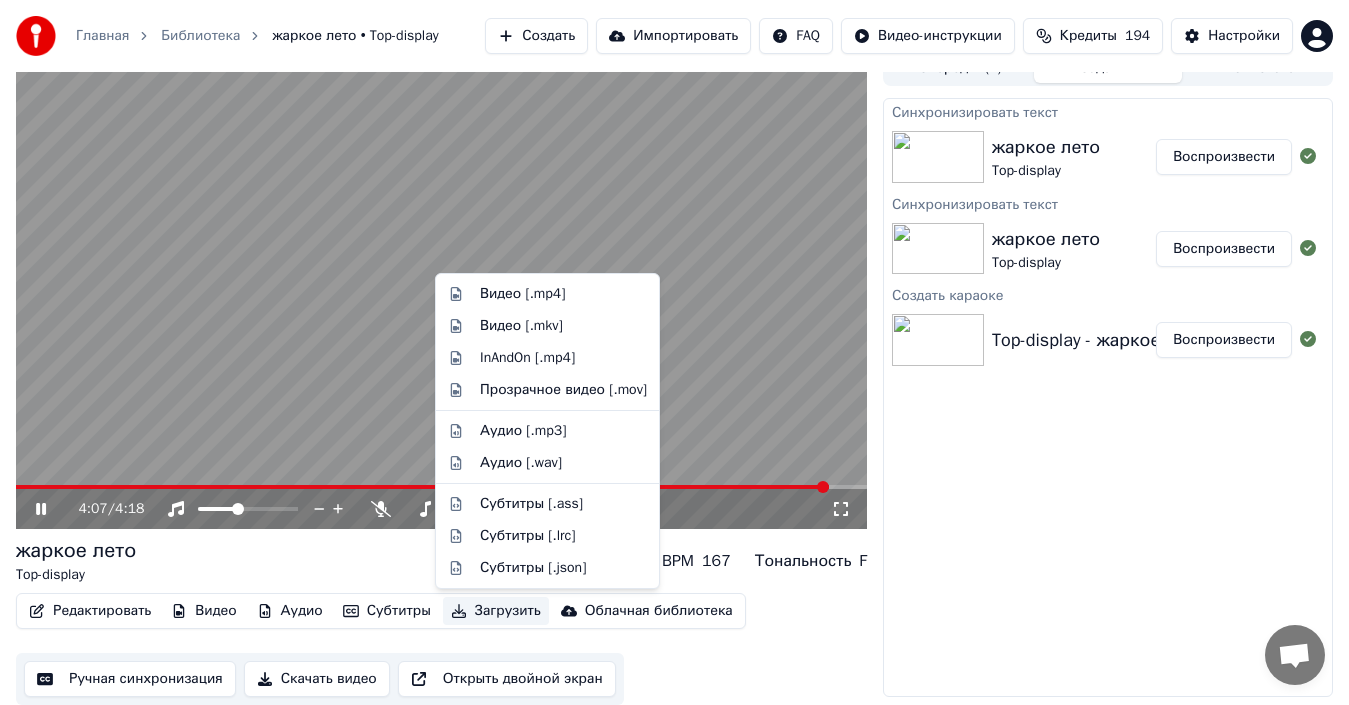 click on "Загрузить" at bounding box center [496, 611] 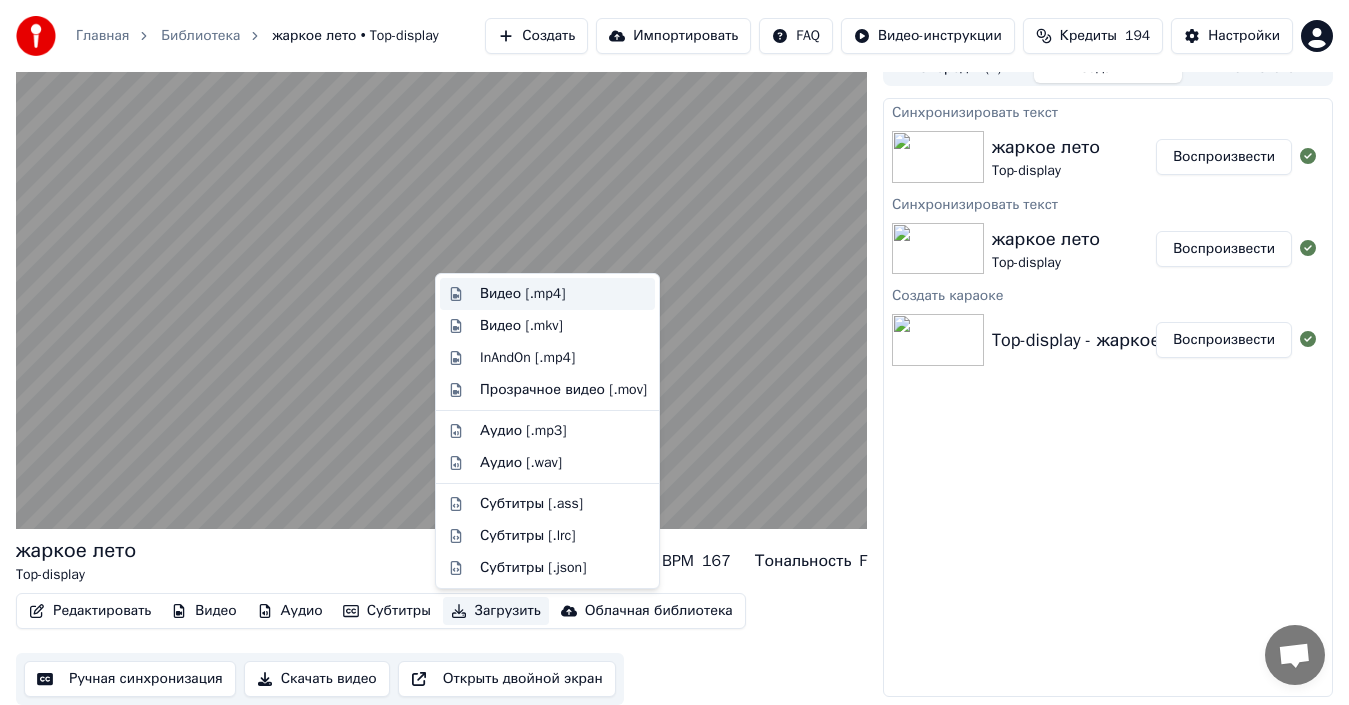 click on "Видео [.mp4]" at bounding box center [563, 294] 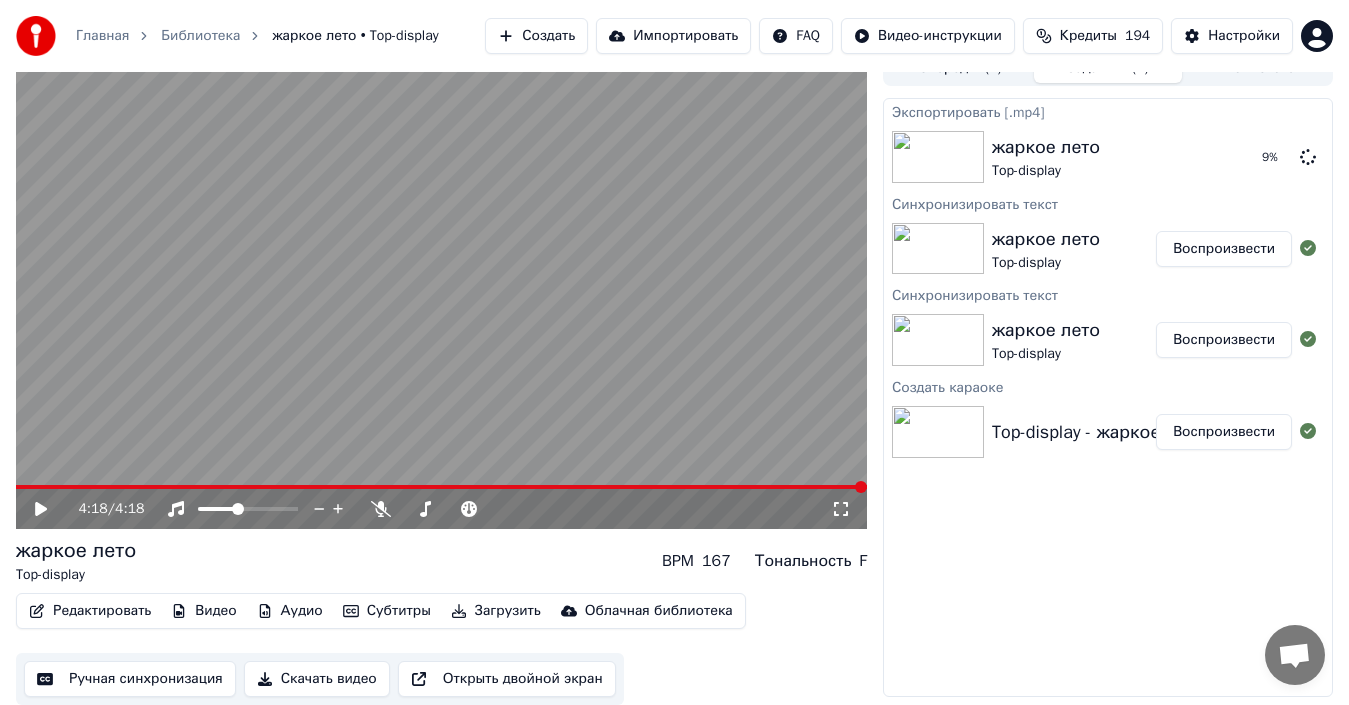 click on "Загрузить" at bounding box center (496, 611) 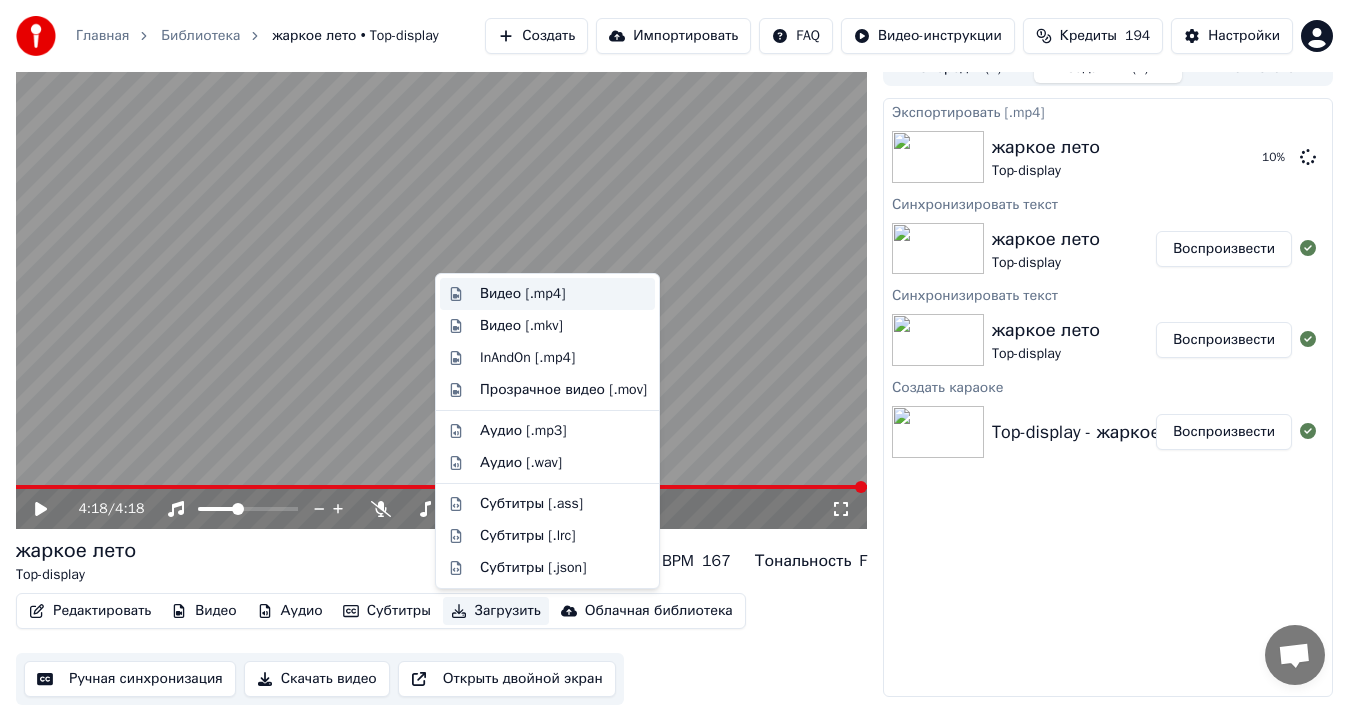 click on "Видео [.mp4]" at bounding box center [563, 294] 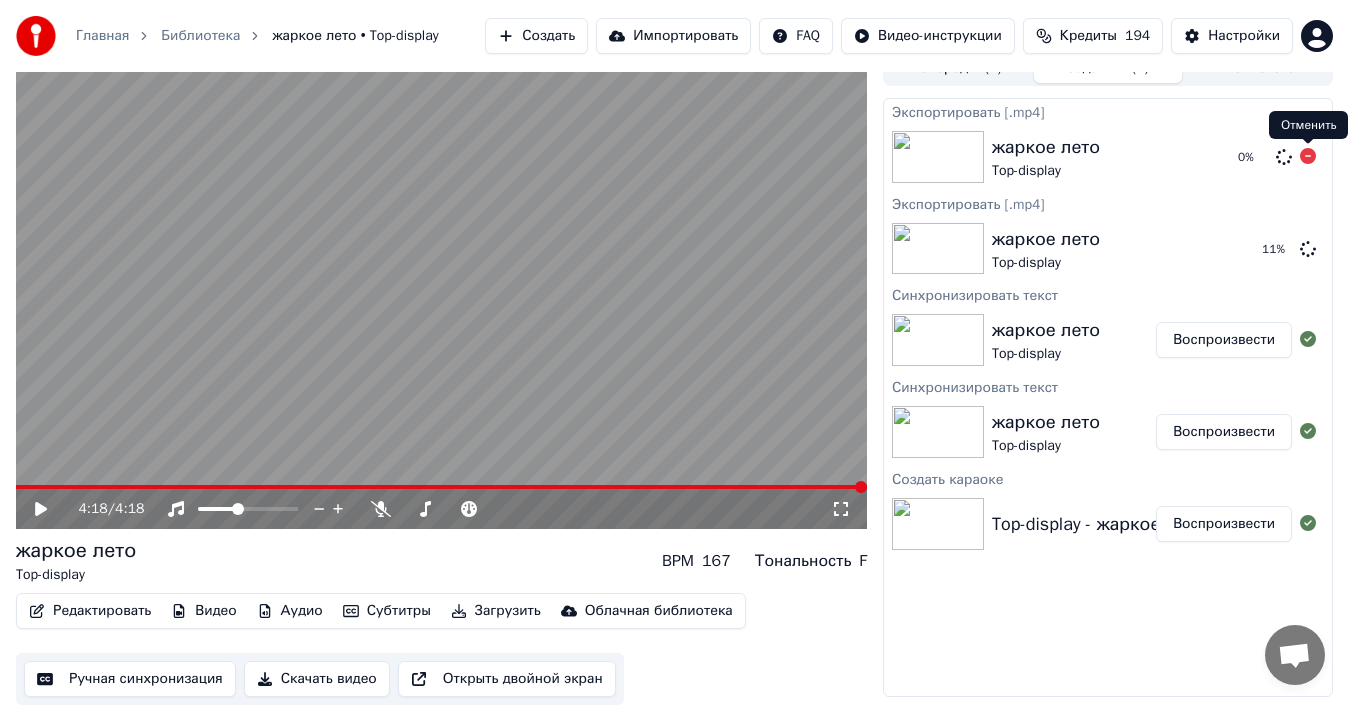 click 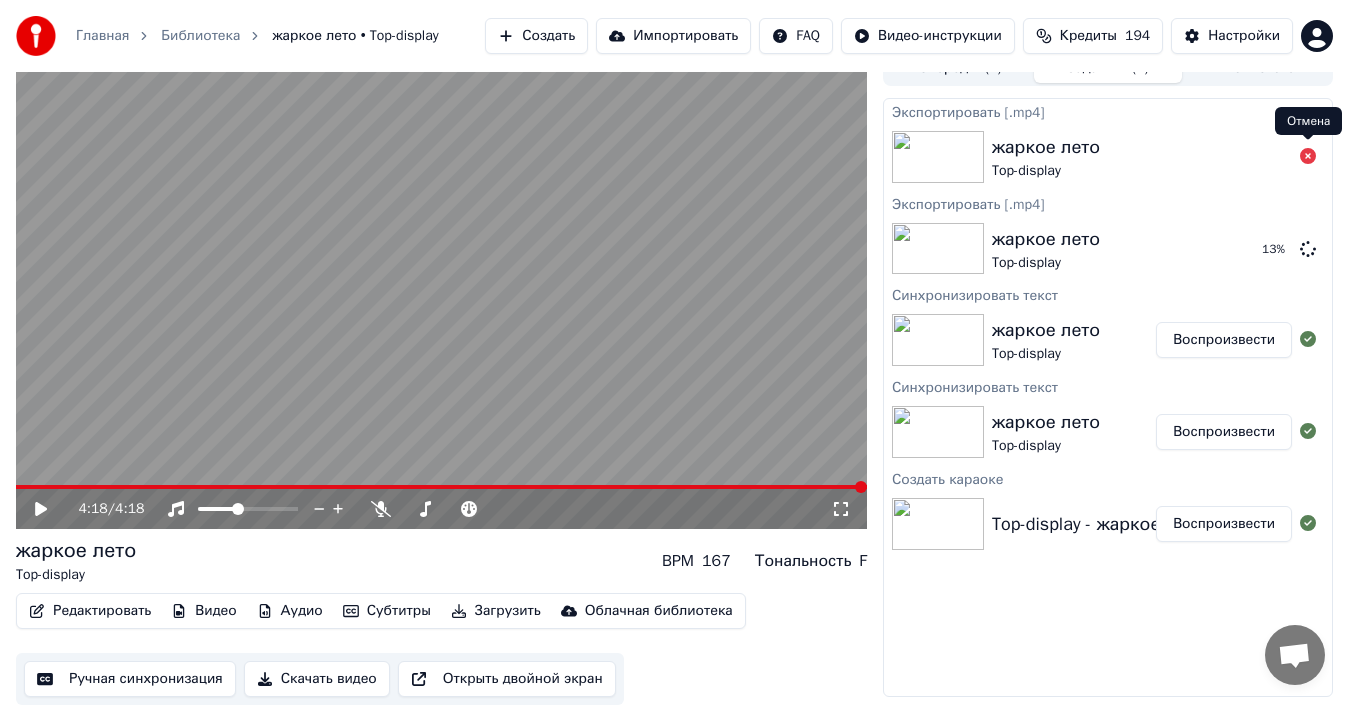 click 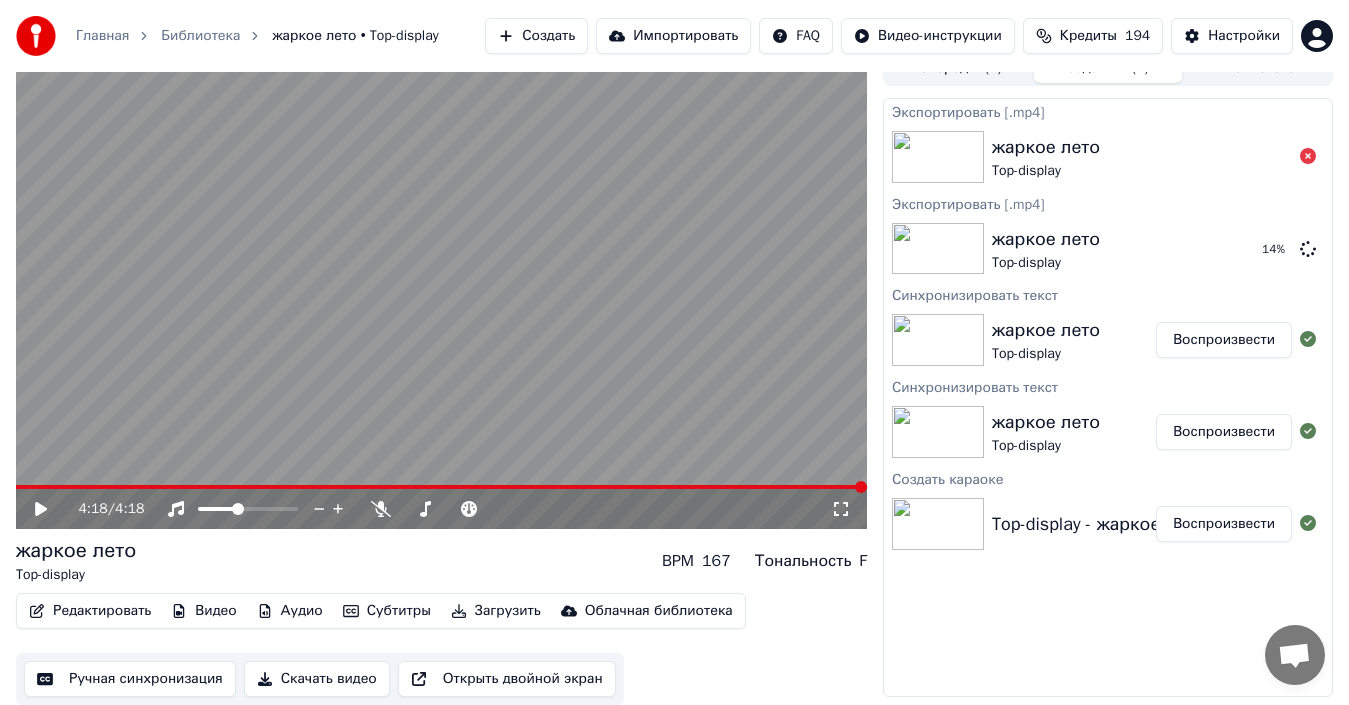 click 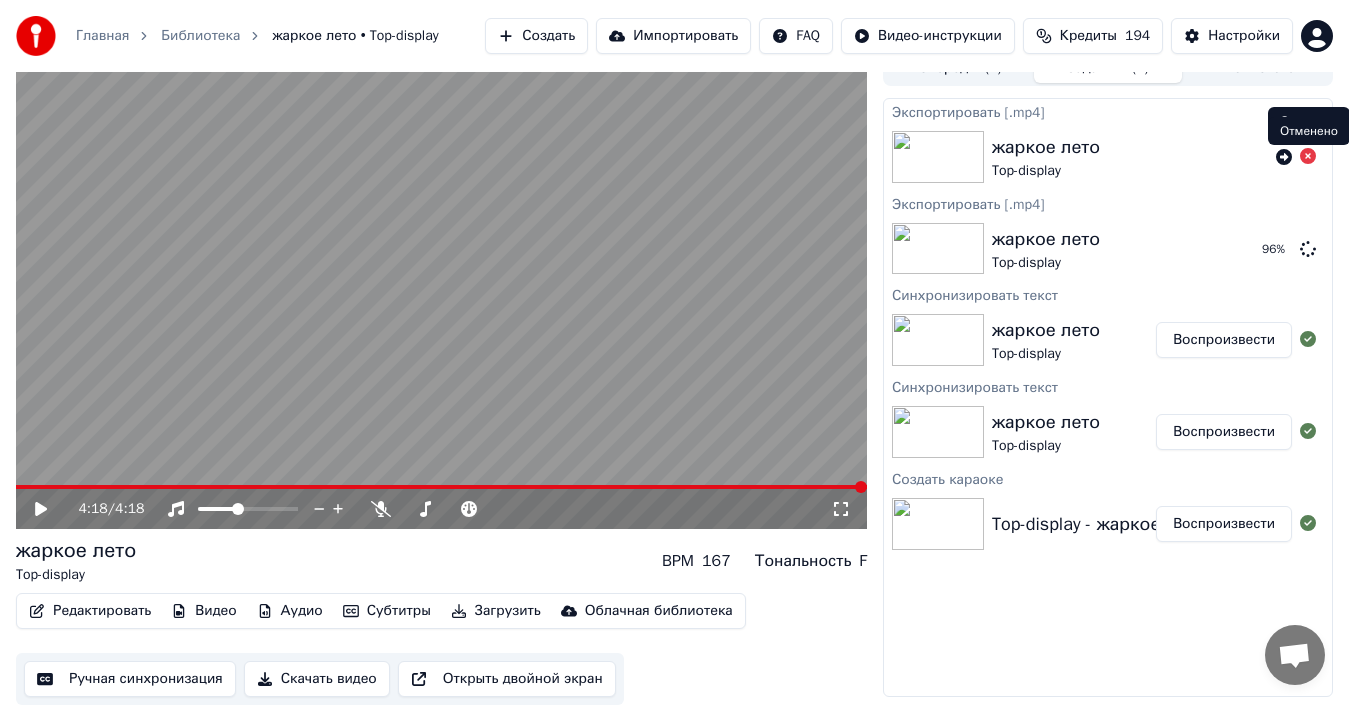 click 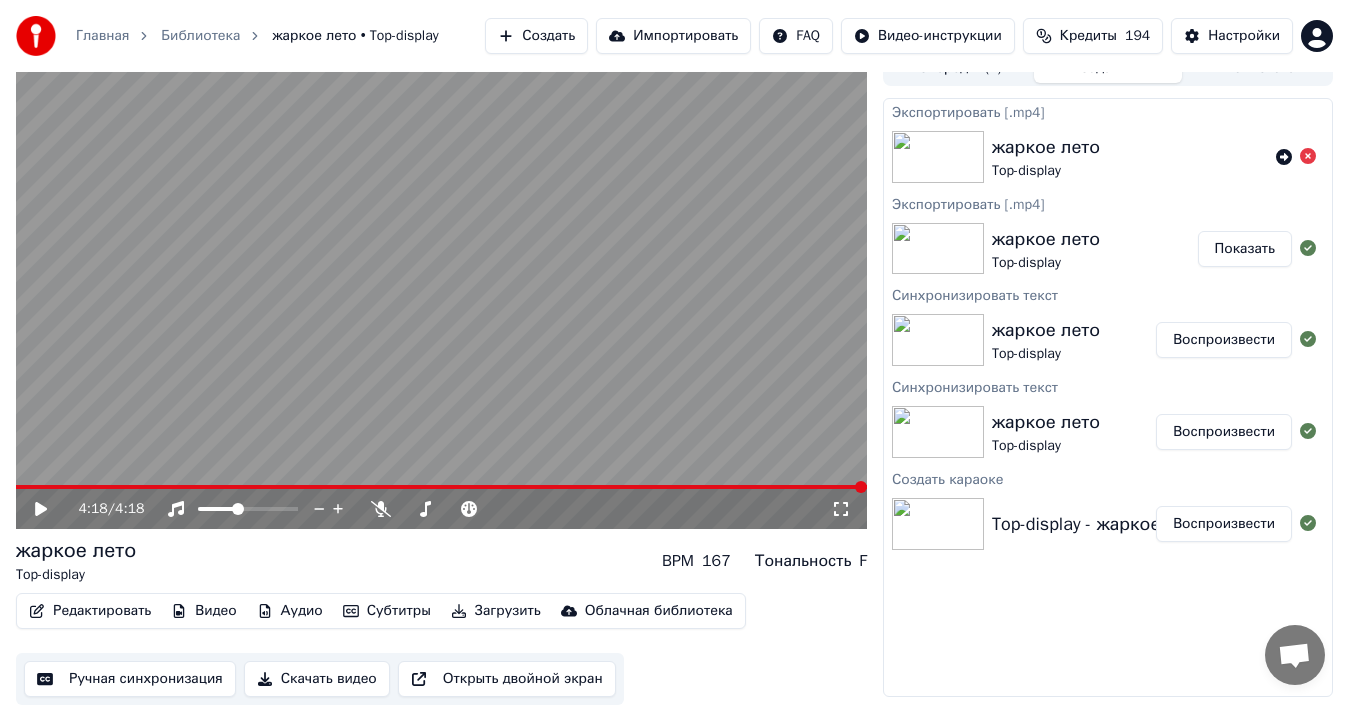 click on "Показать" at bounding box center (1245, 249) 